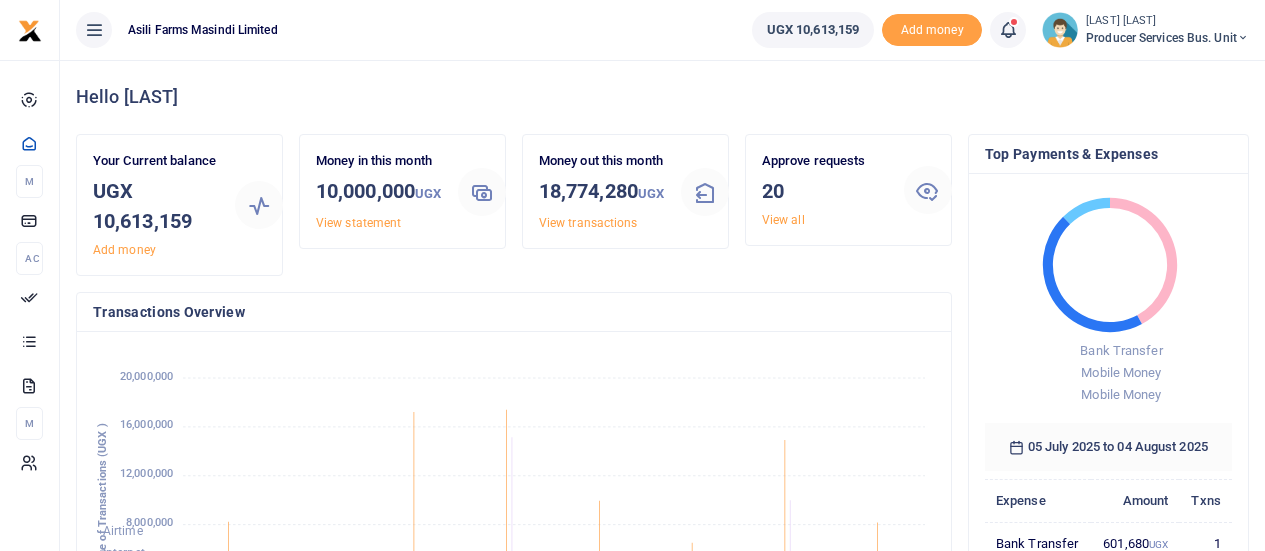 scroll, scrollTop: 0, scrollLeft: 0, axis: both 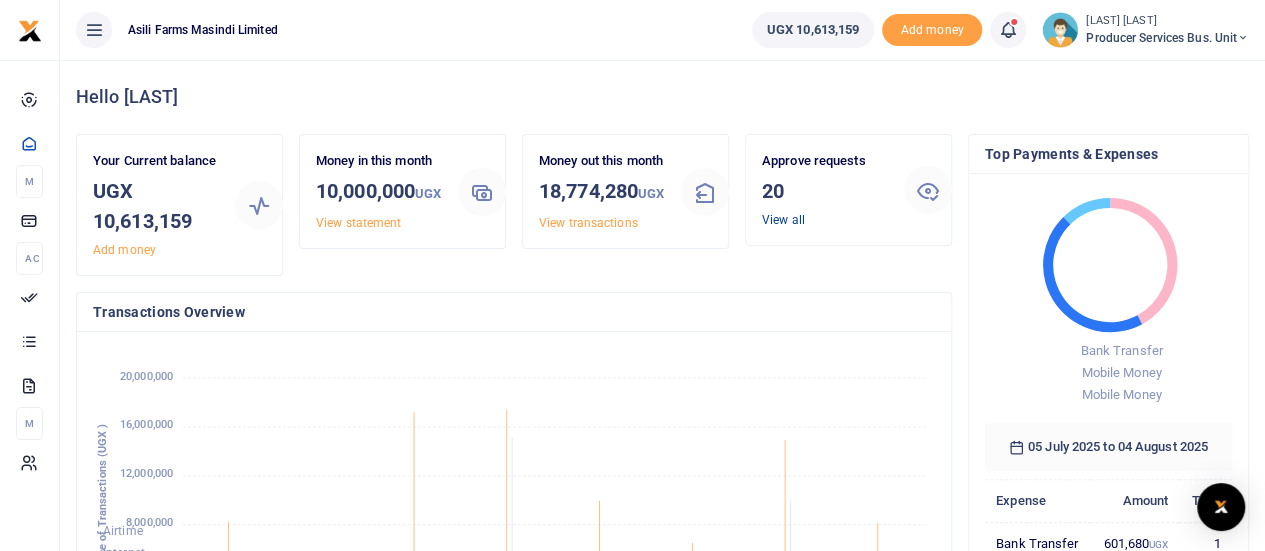 click on "View all" at bounding box center [783, 220] 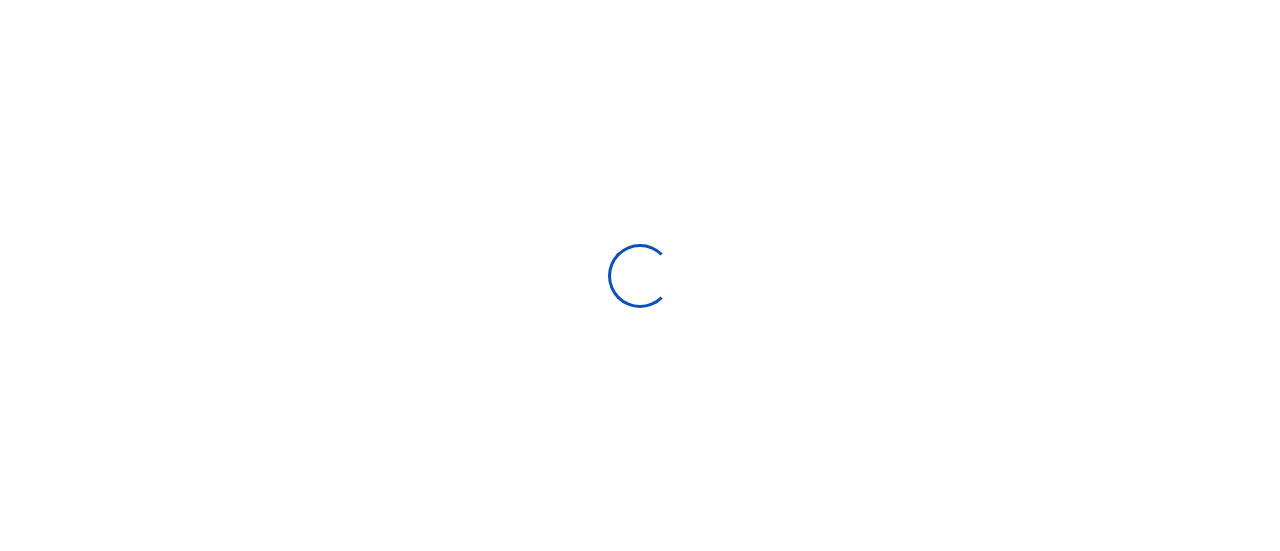 scroll, scrollTop: 0, scrollLeft: 0, axis: both 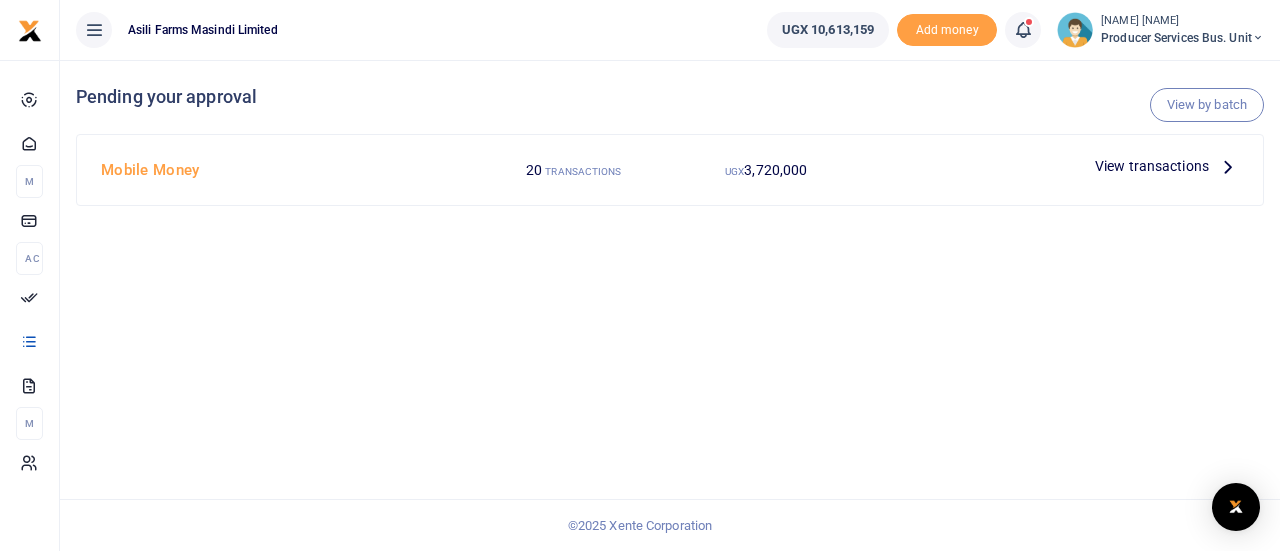 click on "View transactions" at bounding box center [1152, 166] 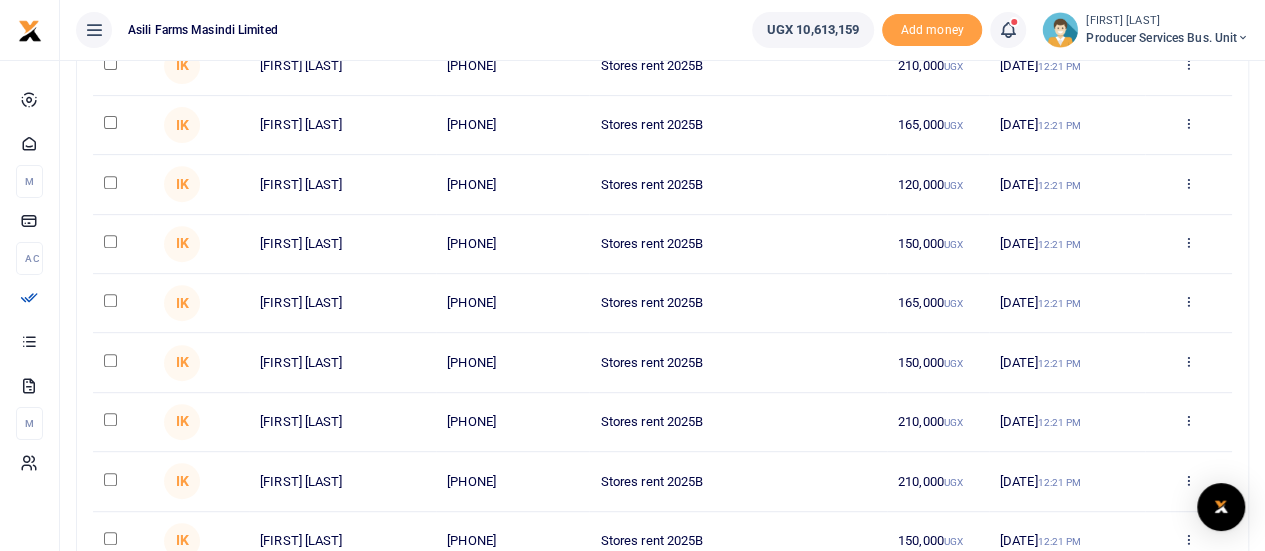 scroll, scrollTop: 98, scrollLeft: 0, axis: vertical 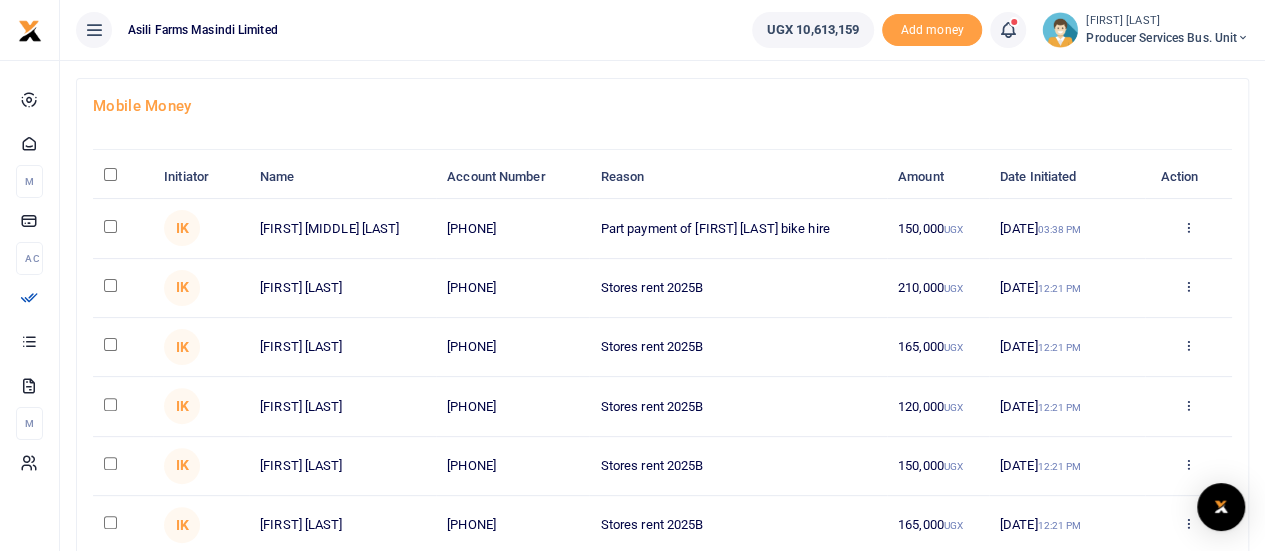 click at bounding box center [110, 174] 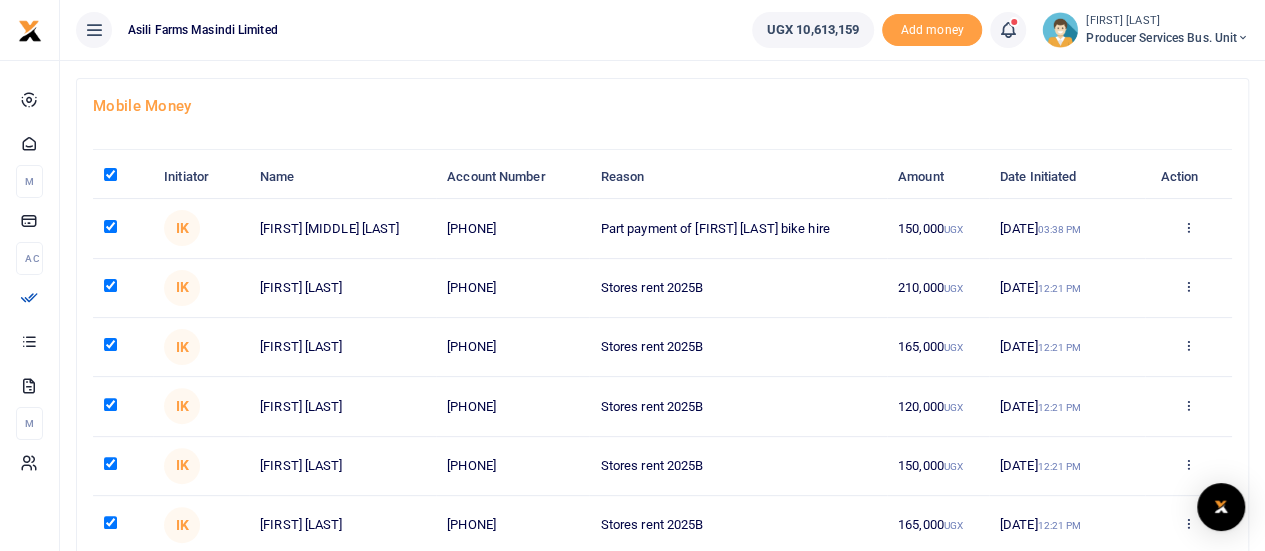 checkbox on "true" 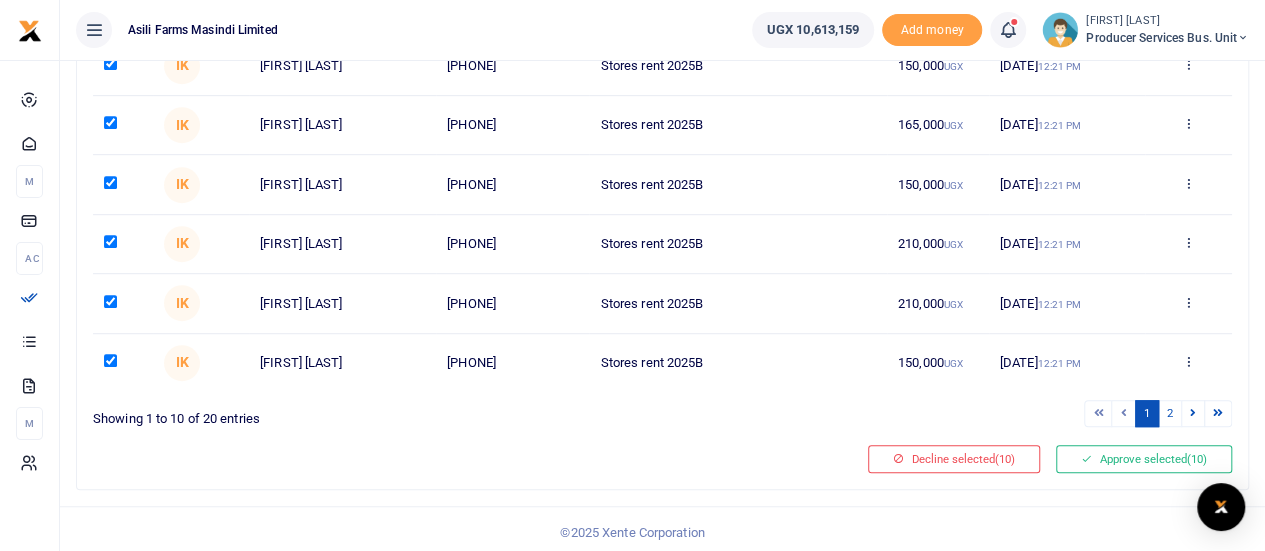 scroll, scrollTop: 498, scrollLeft: 0, axis: vertical 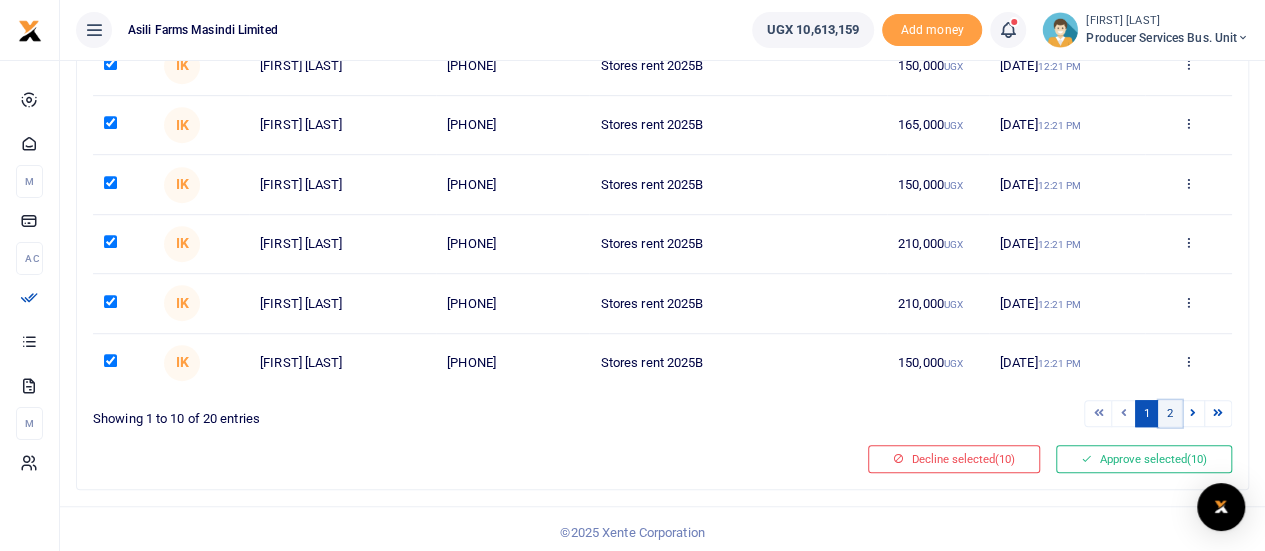 click on "2" at bounding box center [1170, 413] 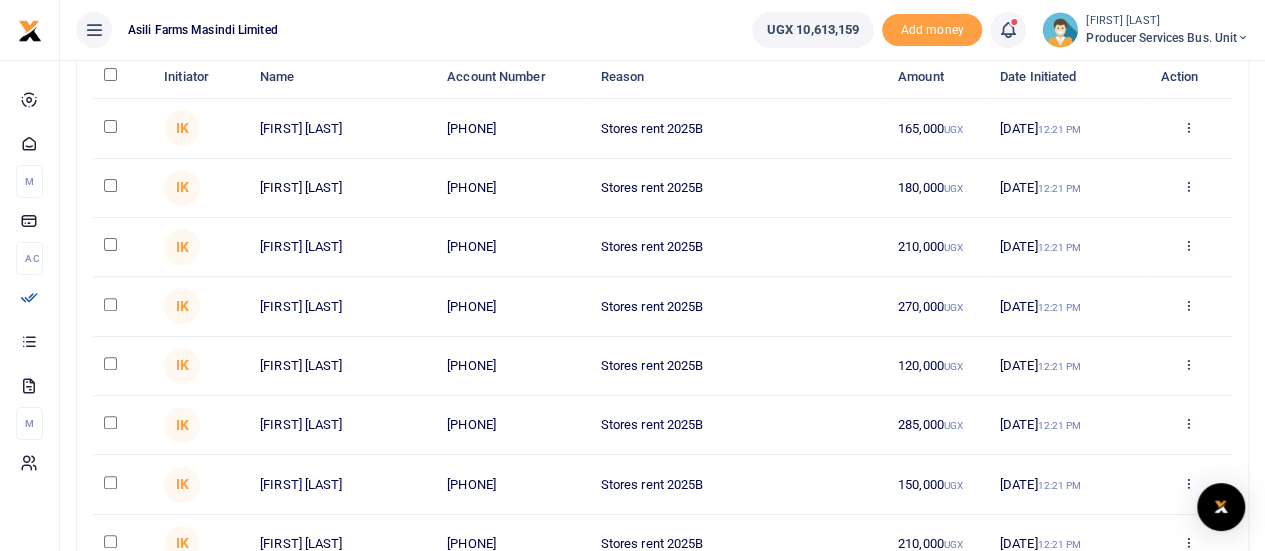 scroll, scrollTop: 0, scrollLeft: 0, axis: both 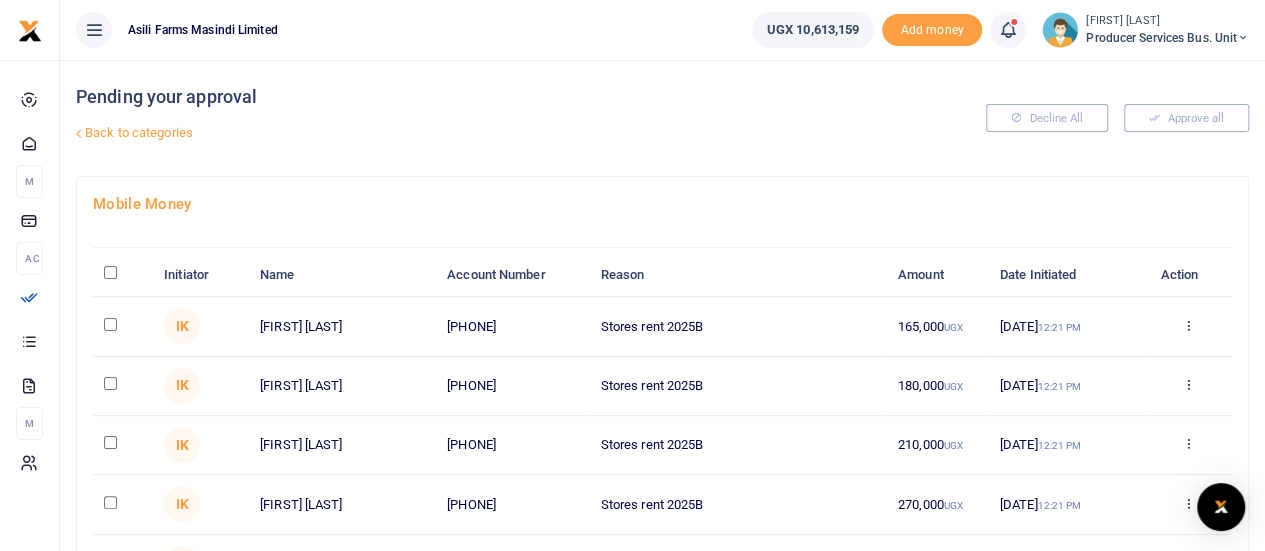 click at bounding box center [110, 272] 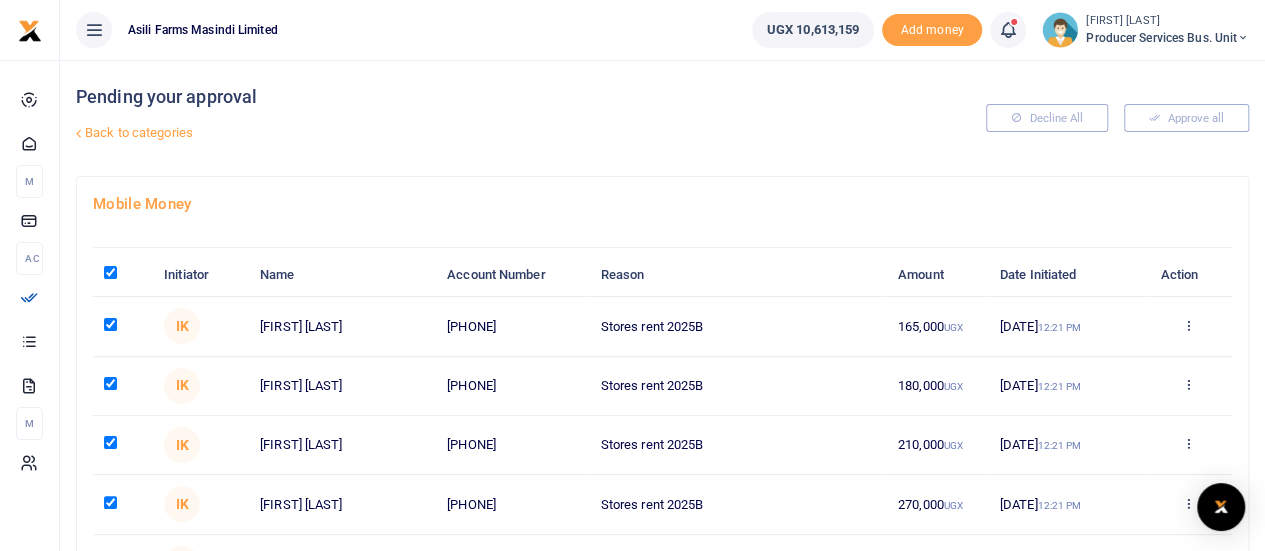 checkbox on "true" 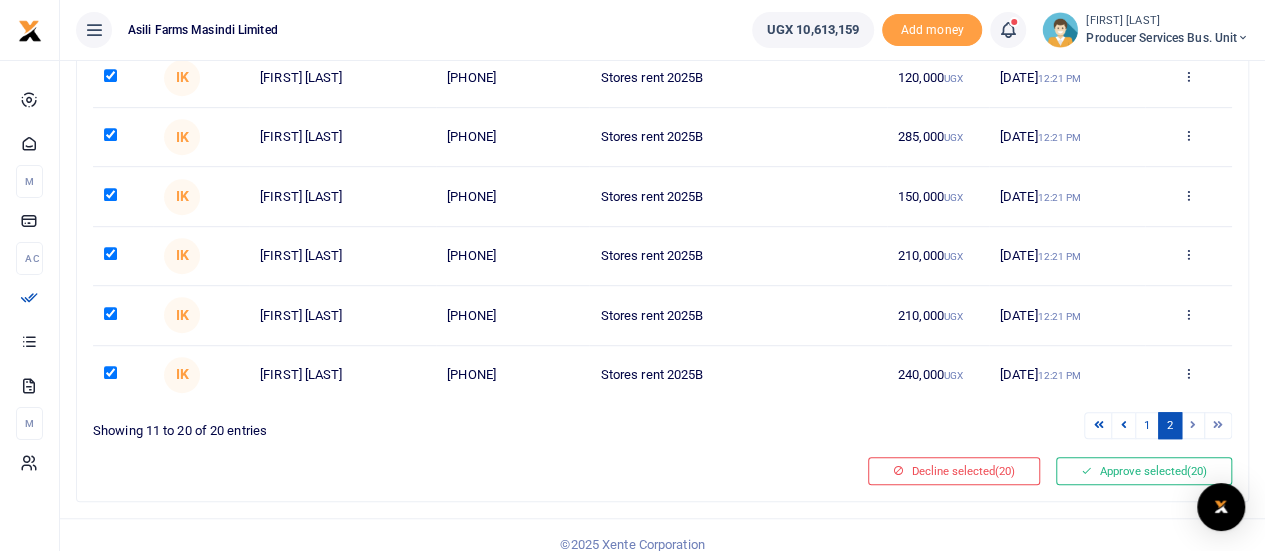 scroll, scrollTop: 498, scrollLeft: 0, axis: vertical 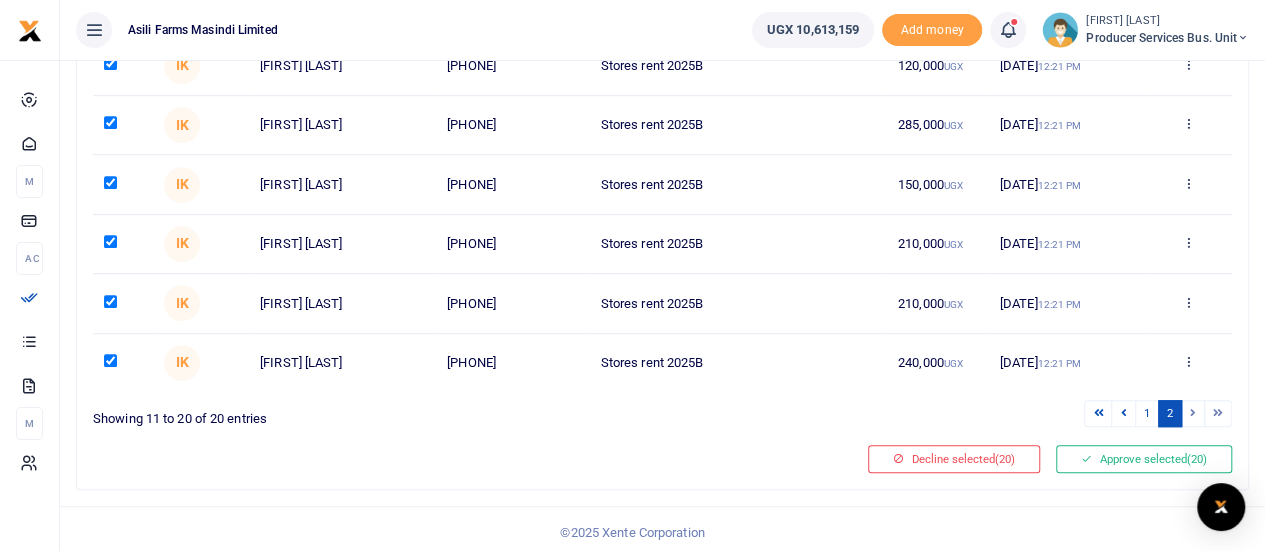 click at bounding box center (1193, 413) 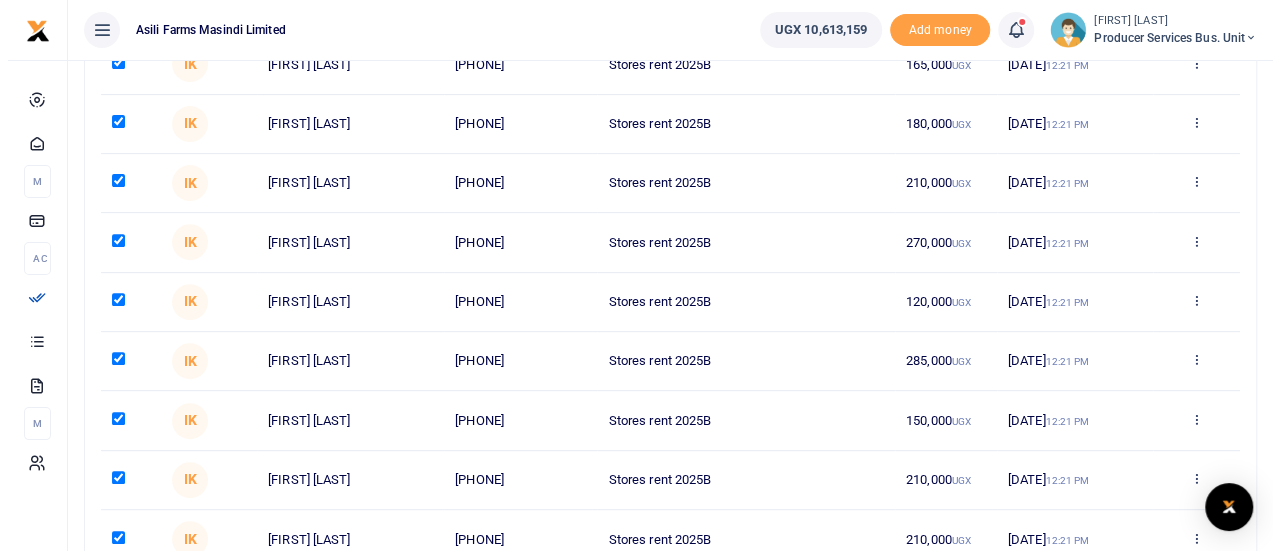 scroll, scrollTop: 498, scrollLeft: 0, axis: vertical 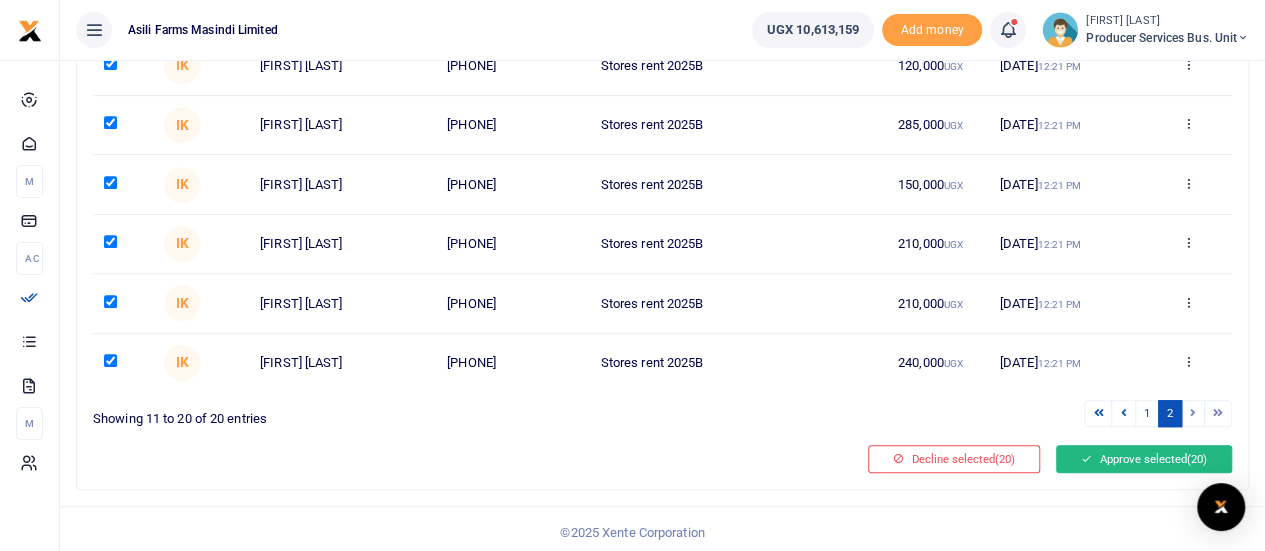 click on "Approve selected  (20)" at bounding box center [1144, 459] 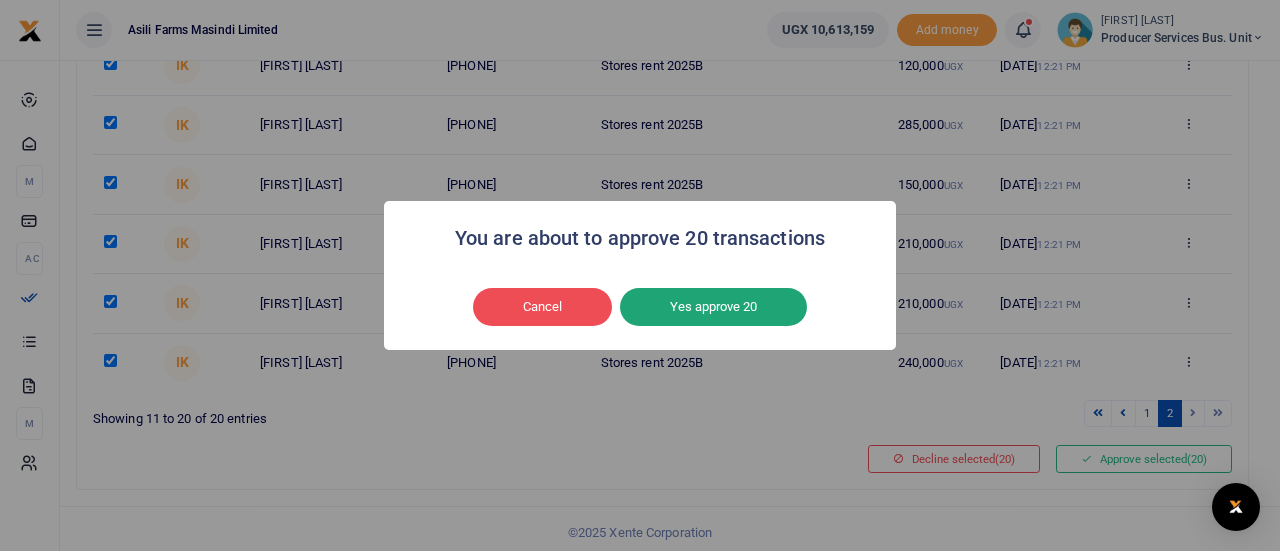 click on "Yes approve 20" at bounding box center (713, 307) 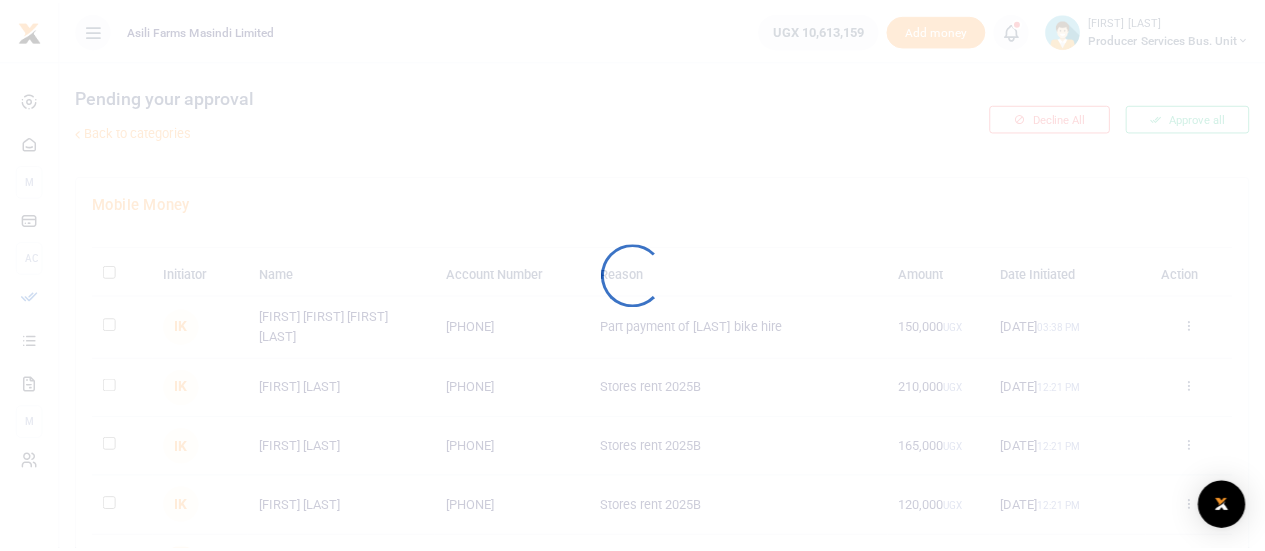 scroll, scrollTop: 0, scrollLeft: 0, axis: both 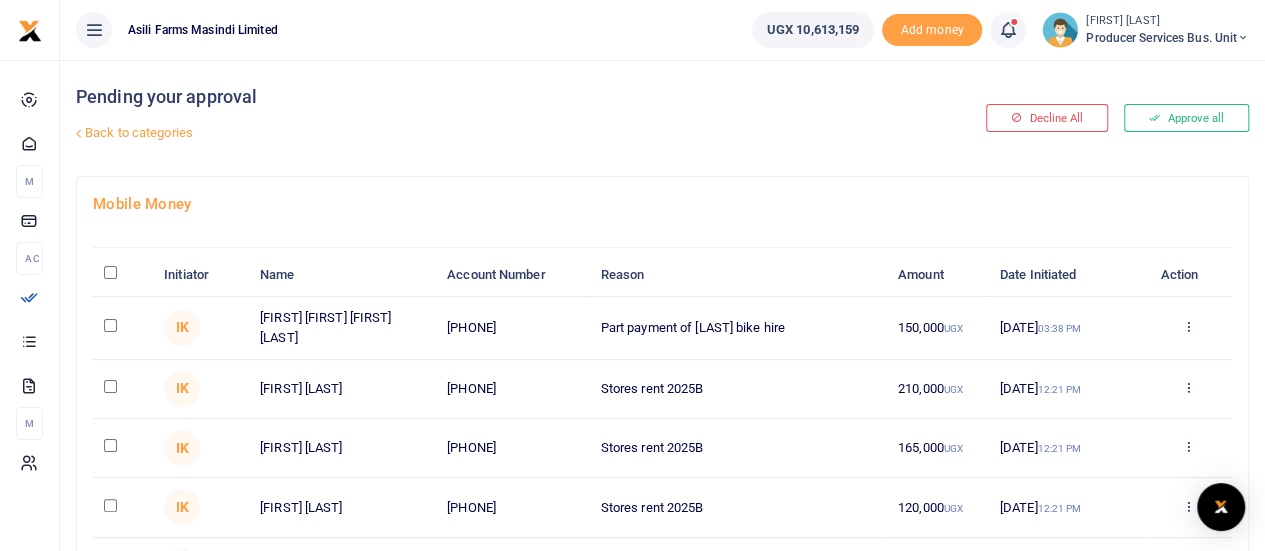 click at bounding box center (110, 272) 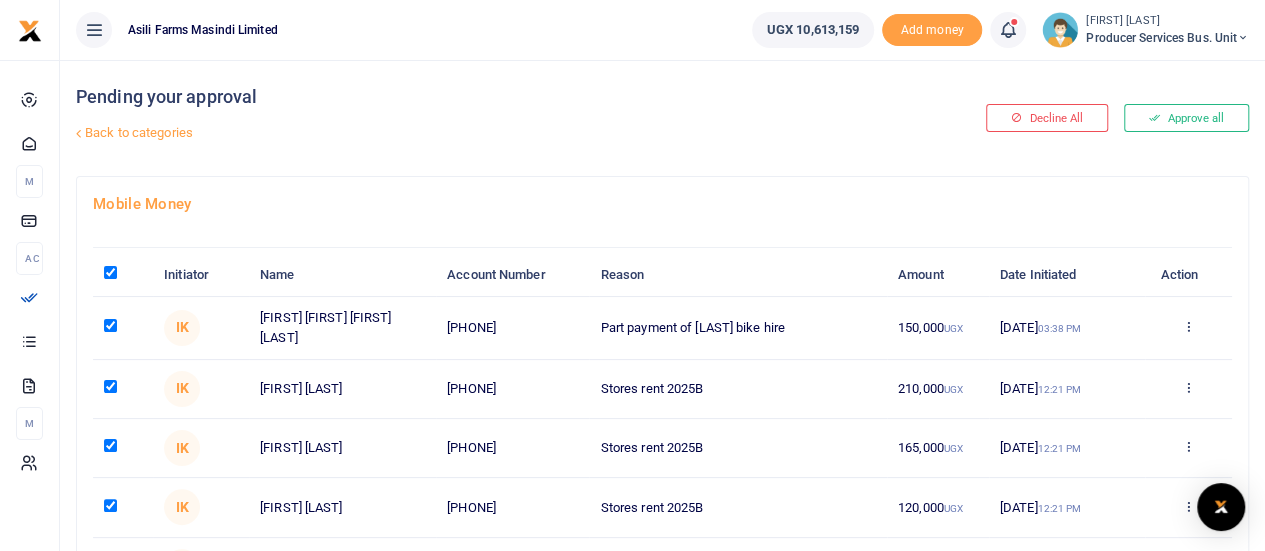 checkbox on "true" 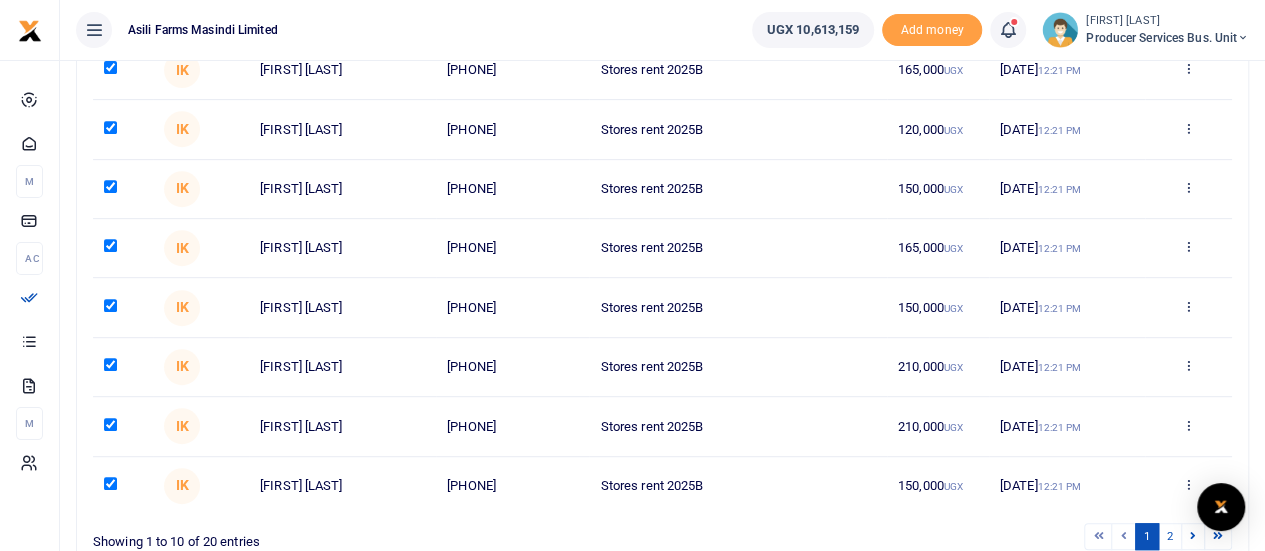 scroll, scrollTop: 498, scrollLeft: 0, axis: vertical 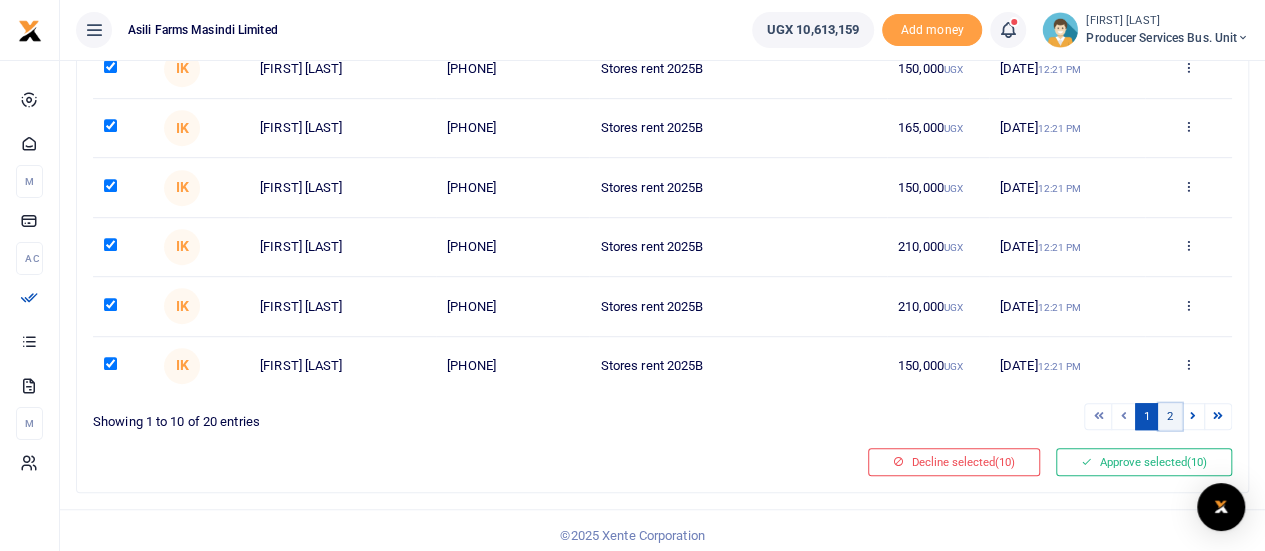 click on "2" at bounding box center [1170, 416] 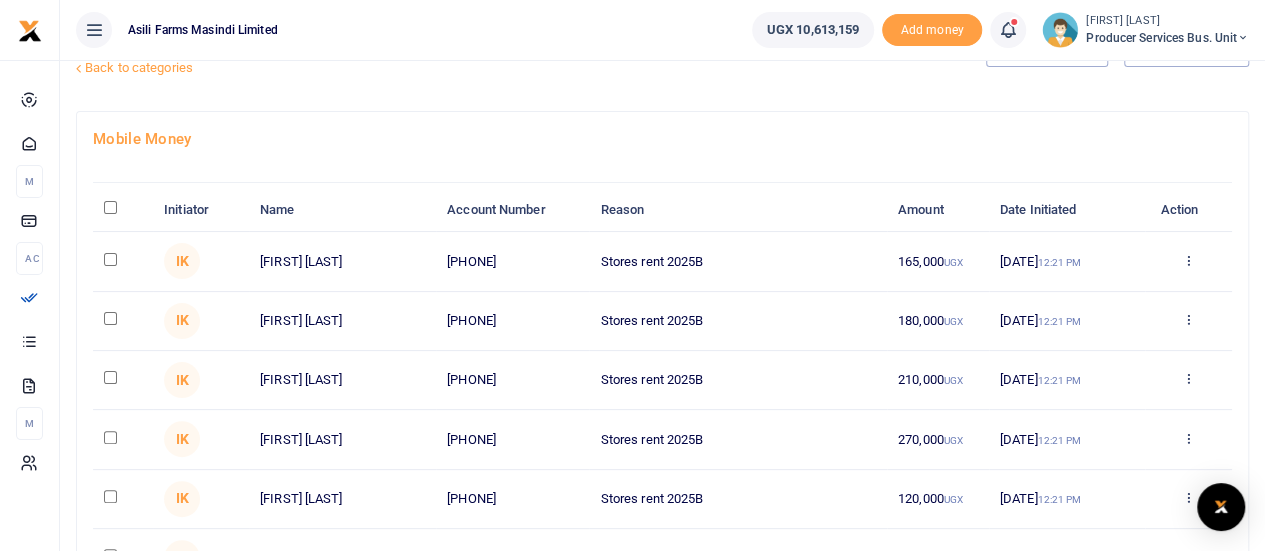 scroll, scrollTop: 0, scrollLeft: 0, axis: both 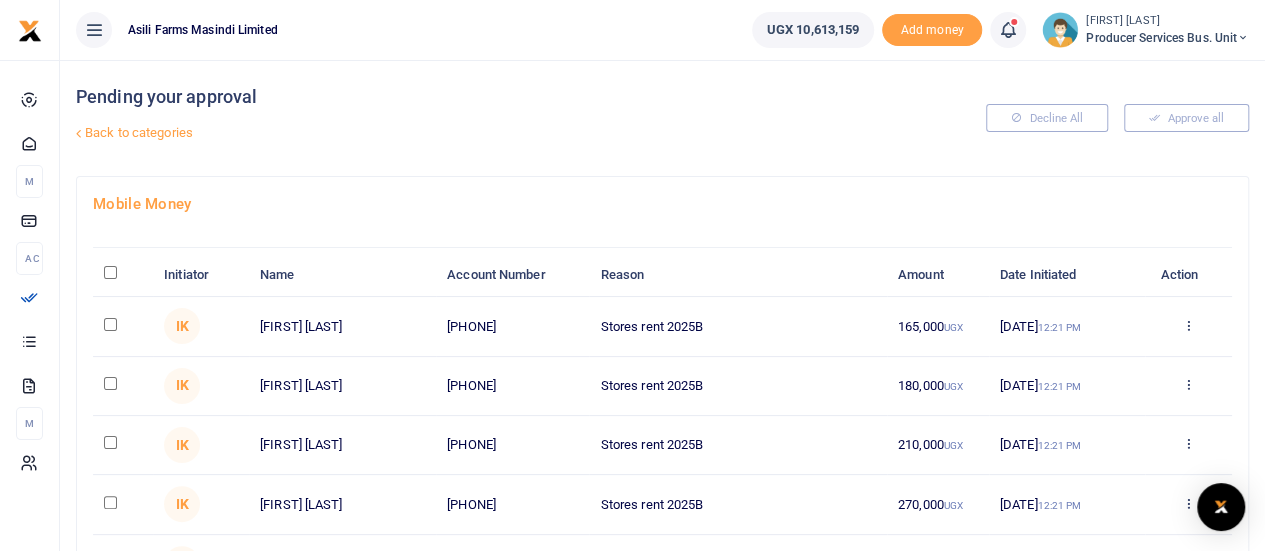 click at bounding box center [110, 272] 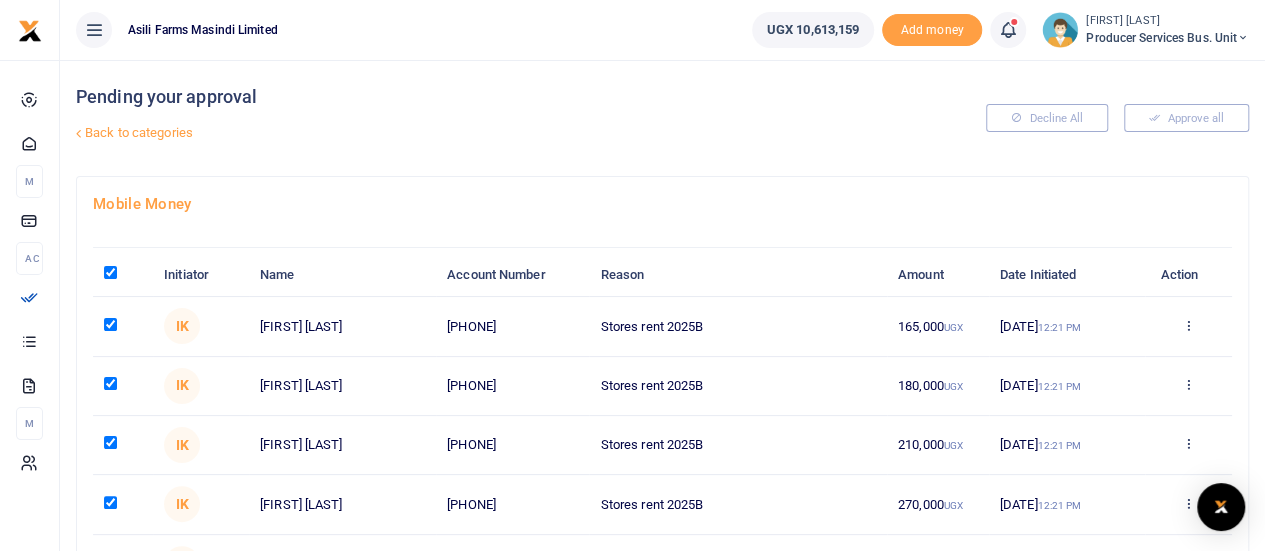 checkbox on "true" 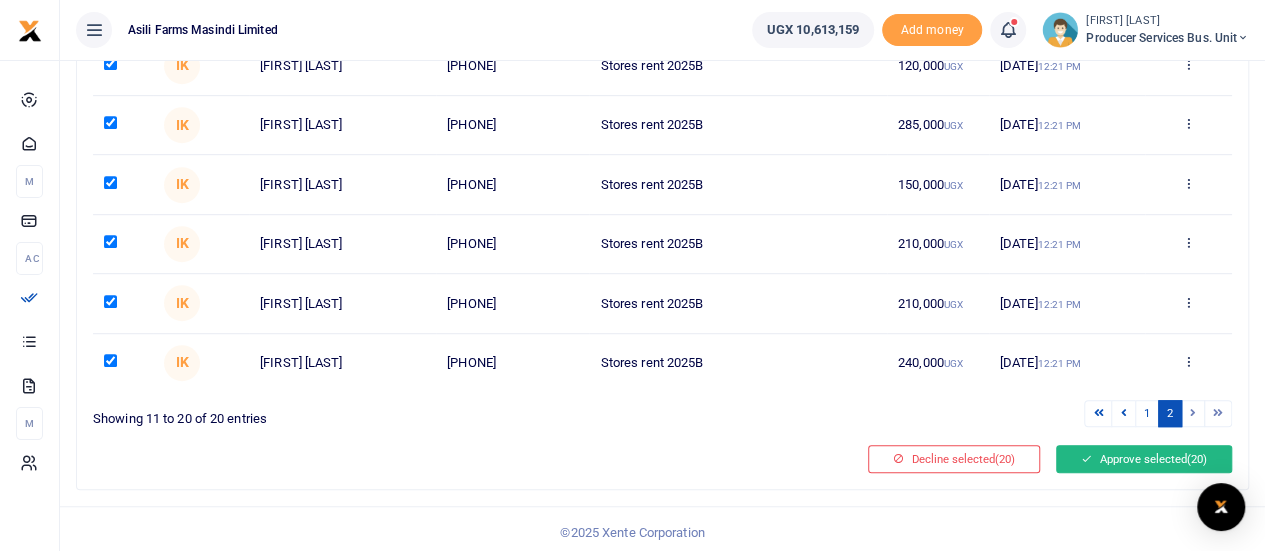 click on "Approve selected  (20)" at bounding box center (1144, 459) 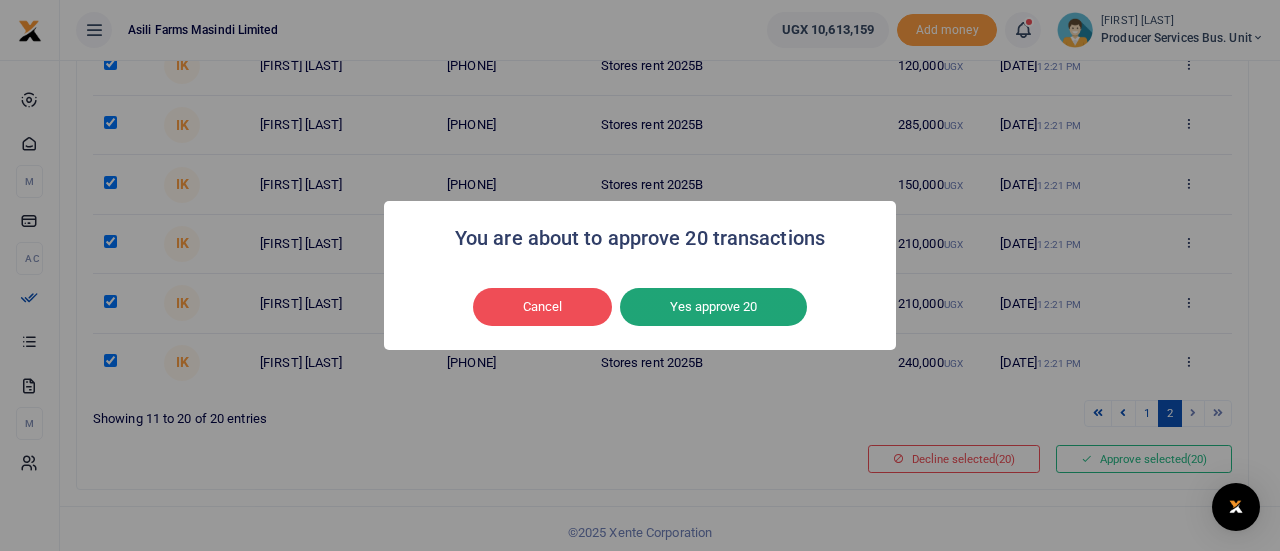 click on "Yes approve 20" at bounding box center (713, 307) 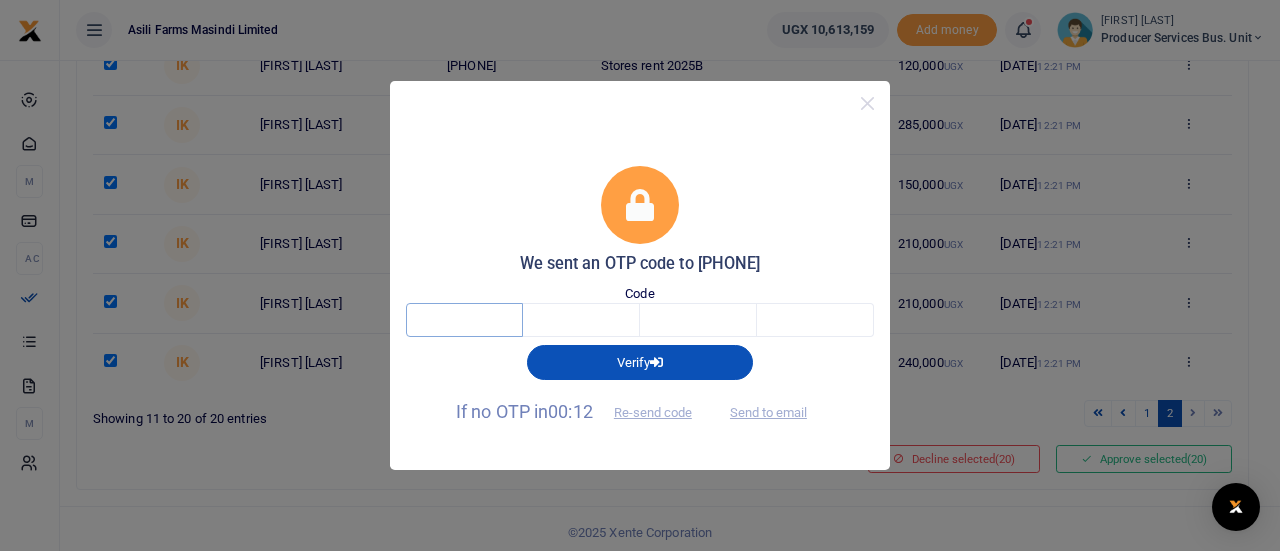 click at bounding box center (464, 320) 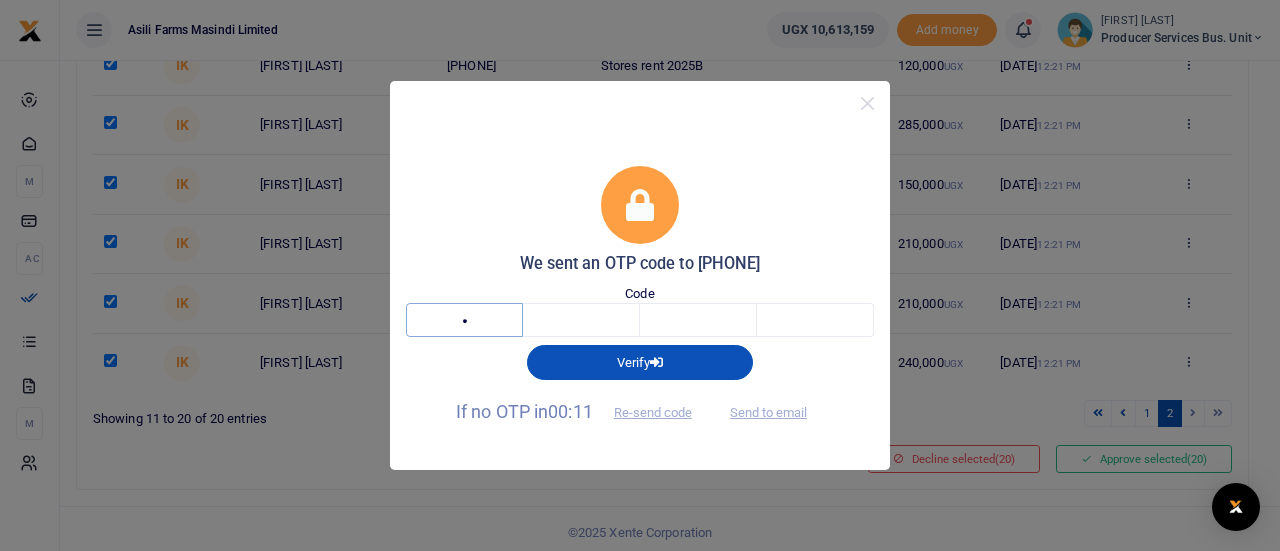 type on "3" 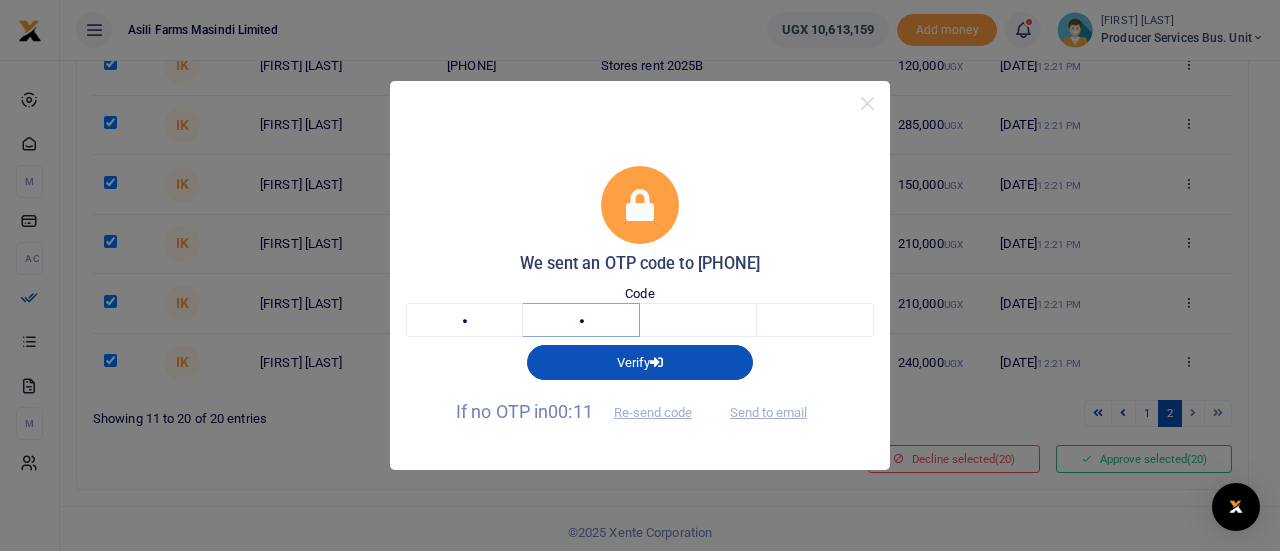 type on "6" 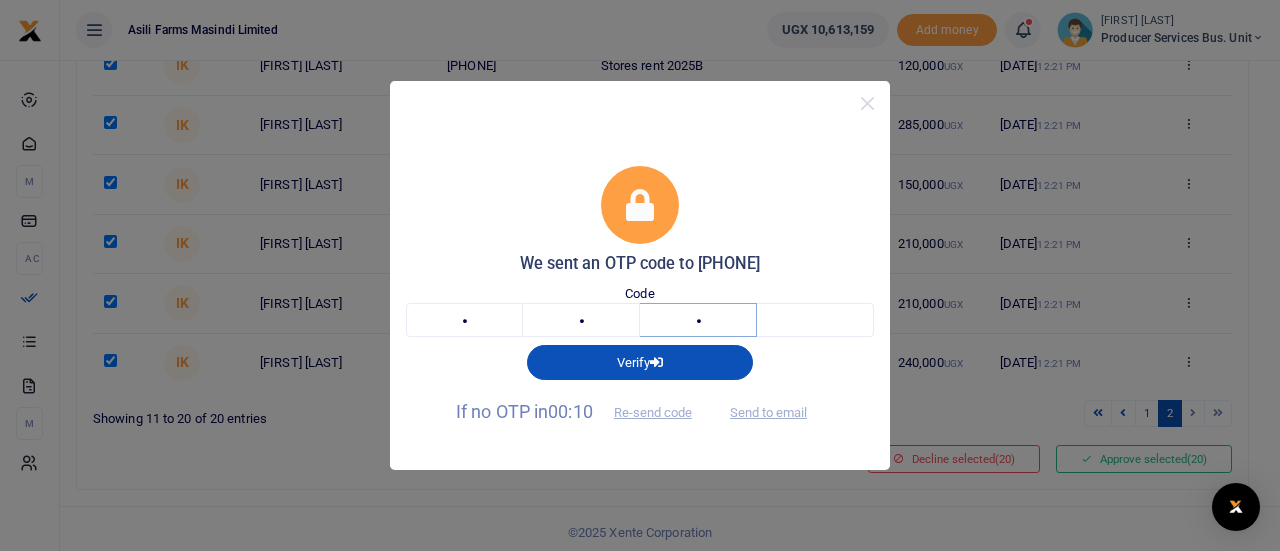 type on "4" 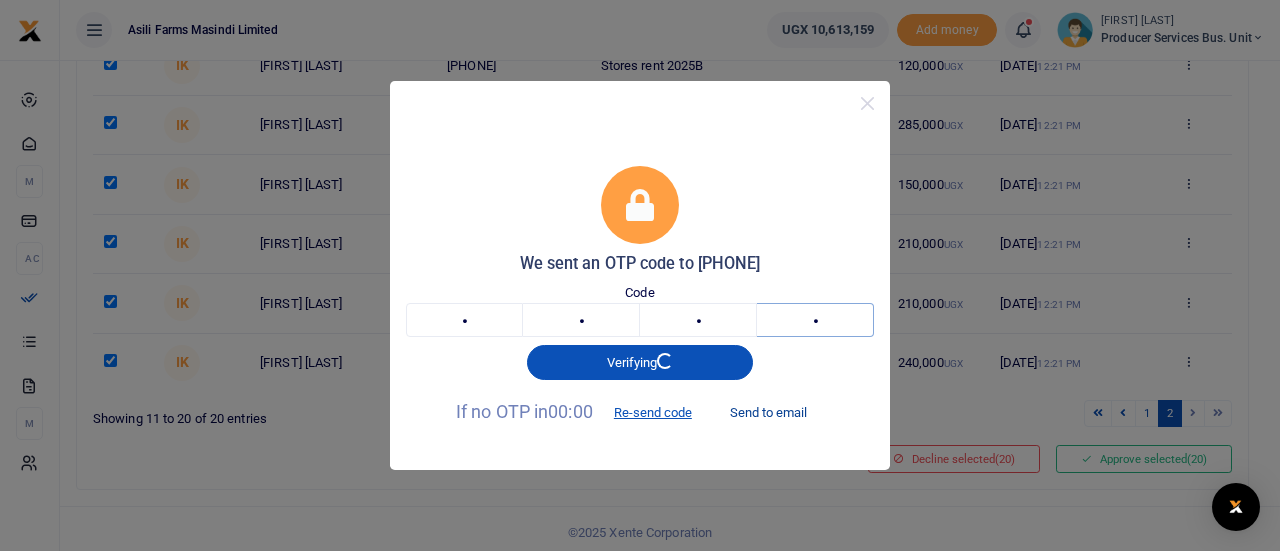 type on "4" 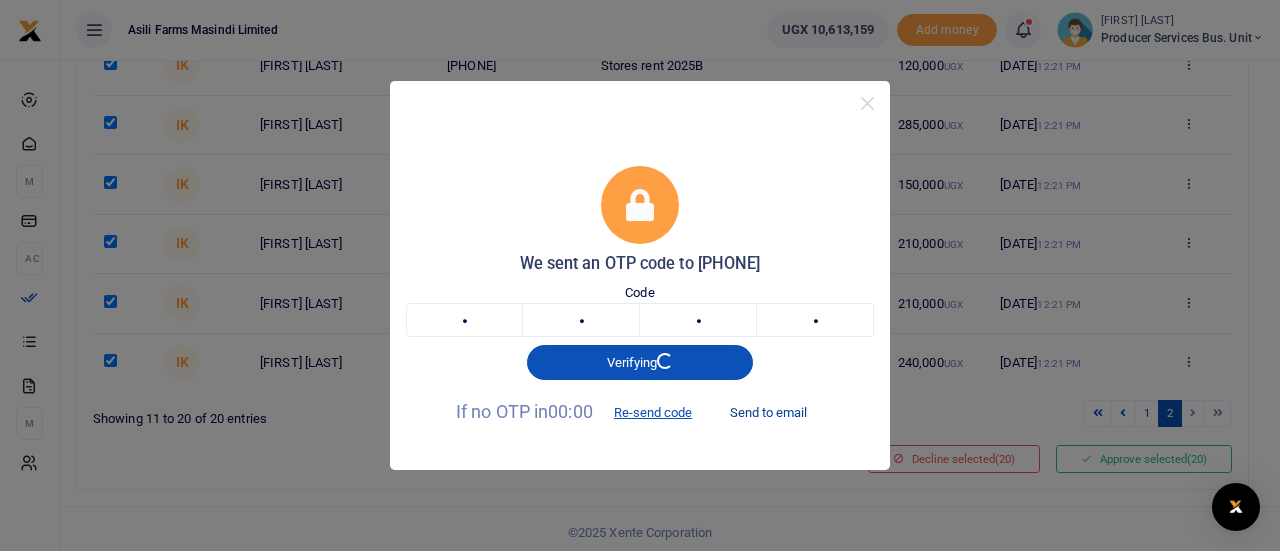 click on "Send to email" at bounding box center [768, 413] 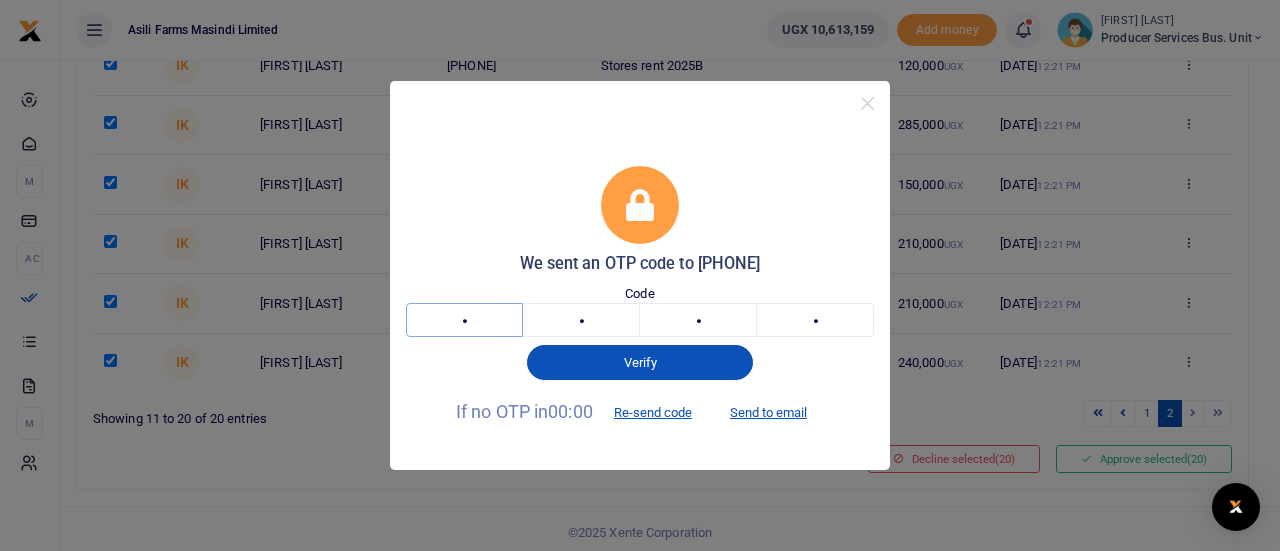 click on "3" at bounding box center (464, 320) 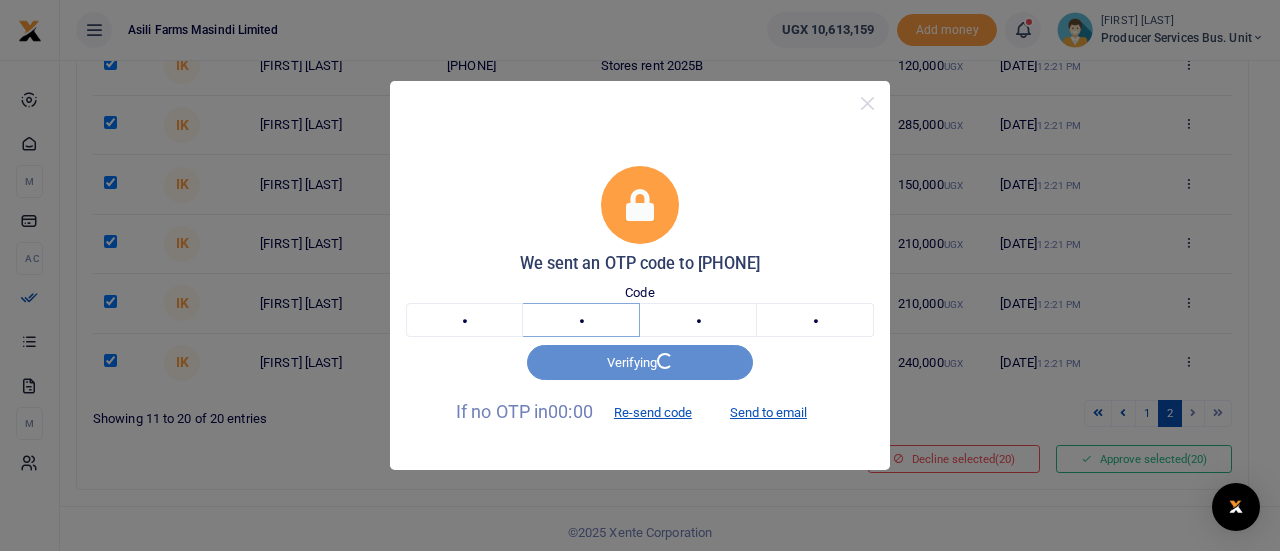 type on "5" 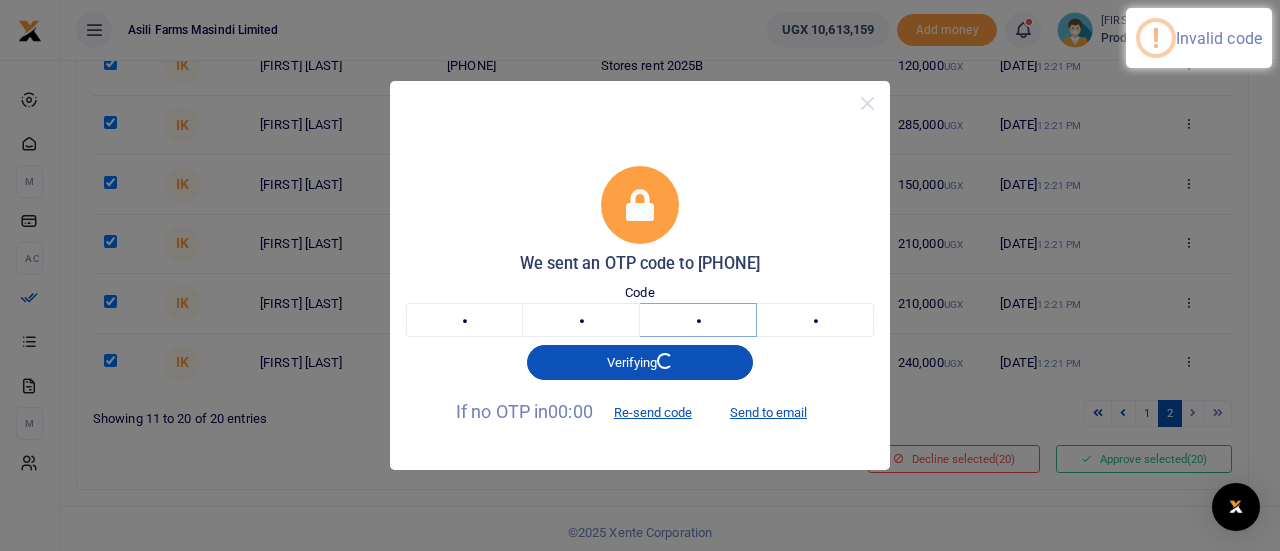 type on "6" 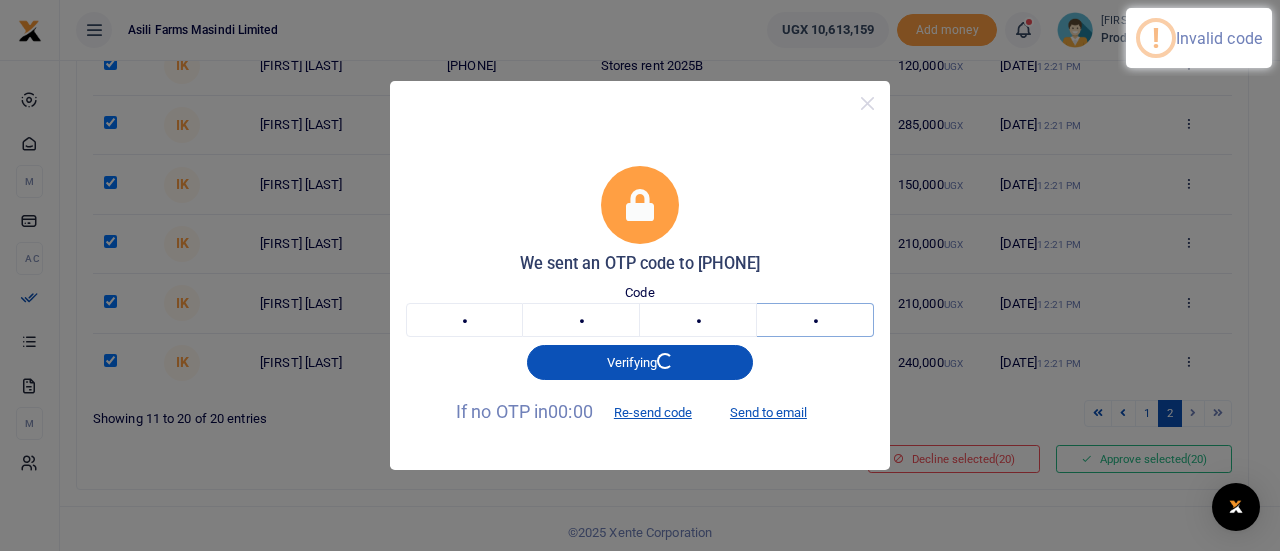 type on "1" 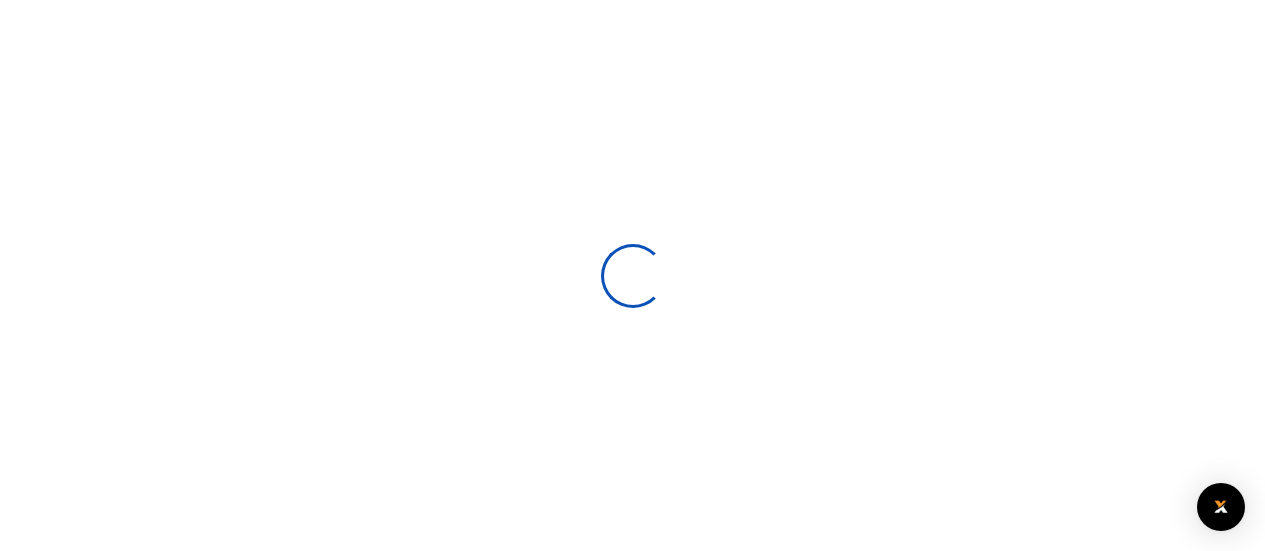 scroll, scrollTop: 0, scrollLeft: 0, axis: both 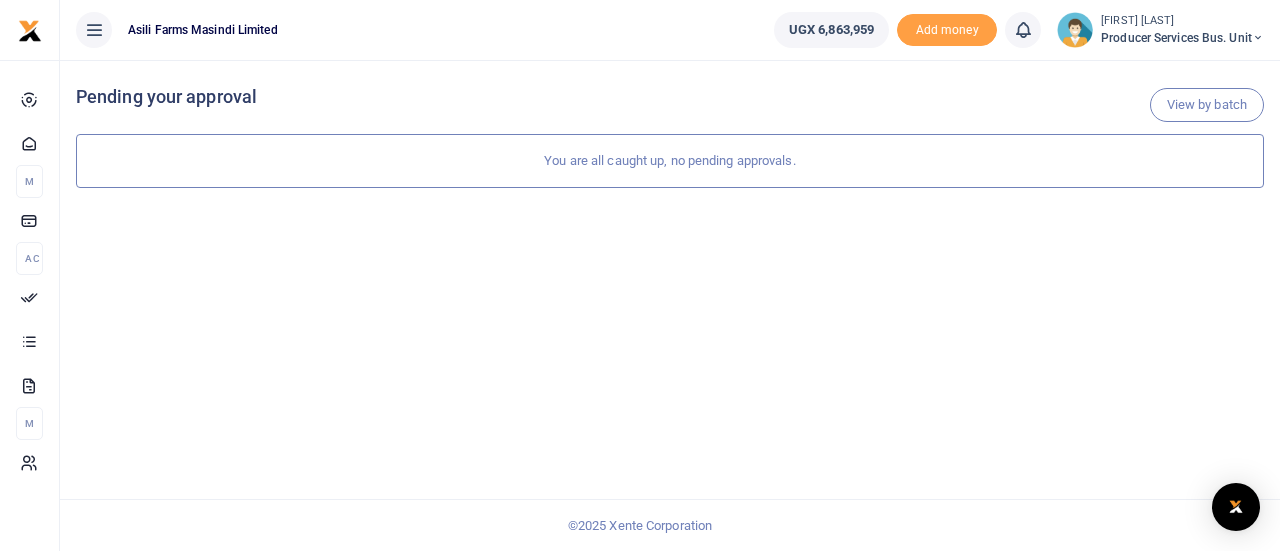 click on "View by batch
Pending your approval
You are all caught up, no pending approvals." at bounding box center [670, 305] 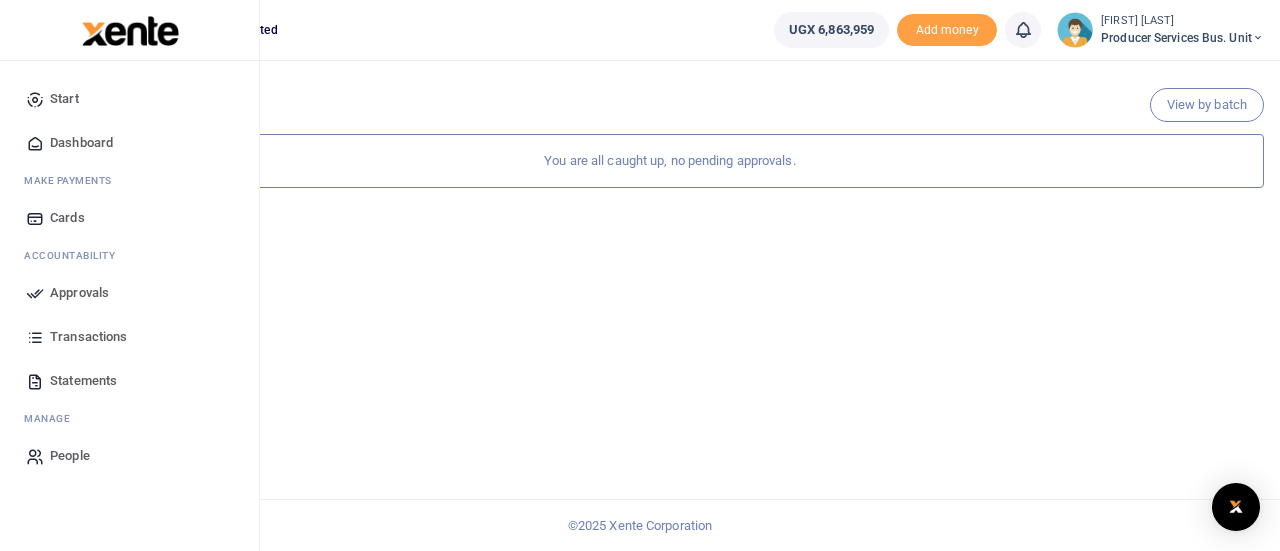 click on "Transactions" at bounding box center (88, 337) 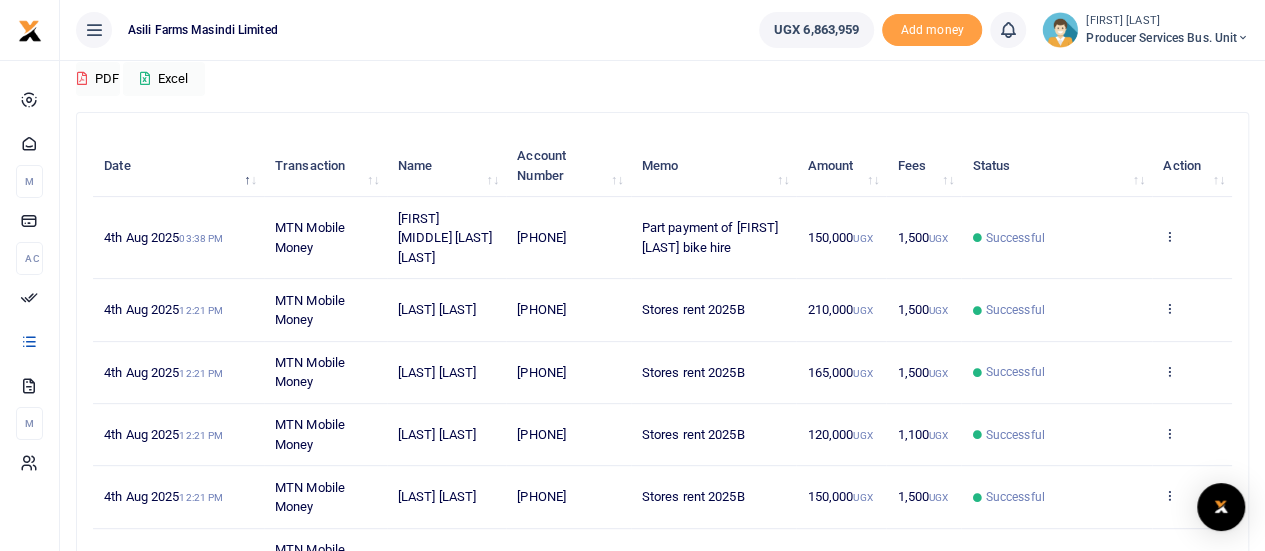 scroll, scrollTop: 200, scrollLeft: 0, axis: vertical 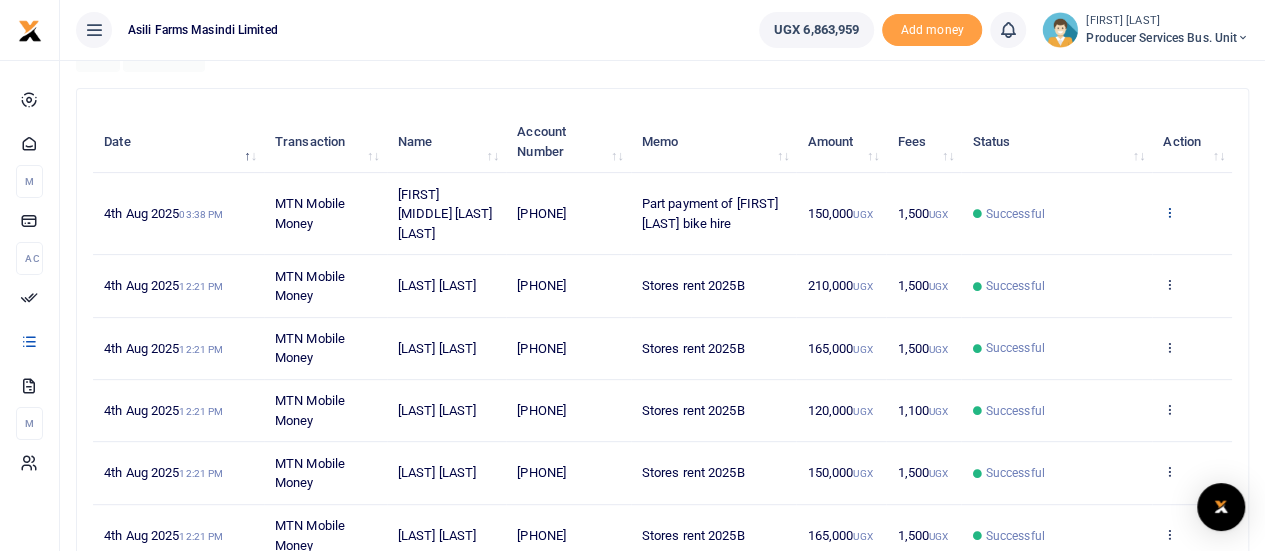 click at bounding box center (1169, 212) 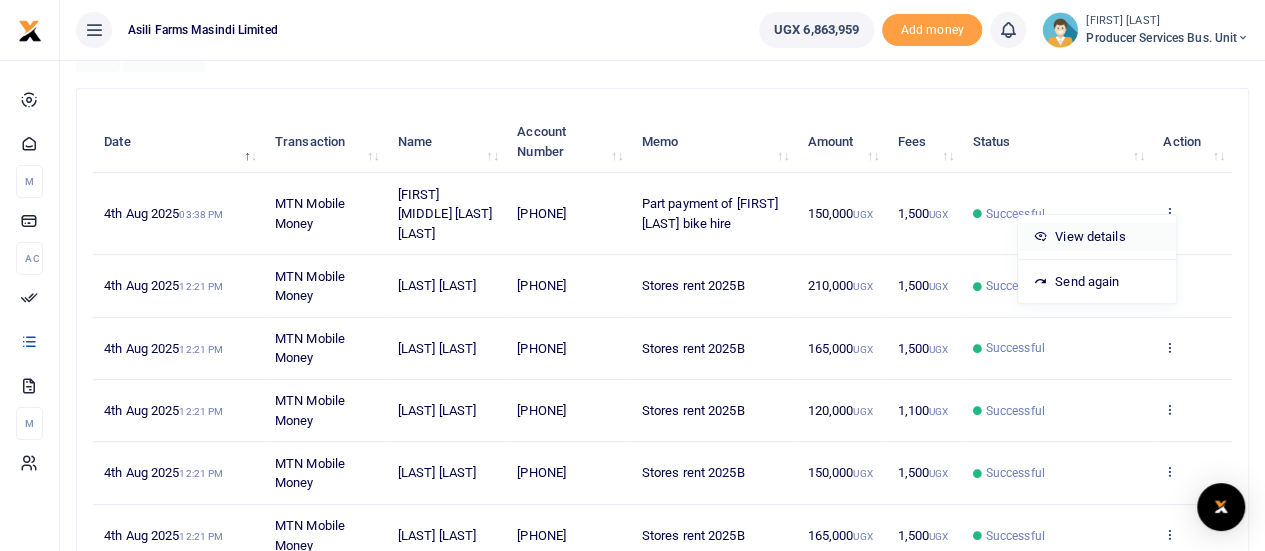 click on "View details" at bounding box center (1097, 237) 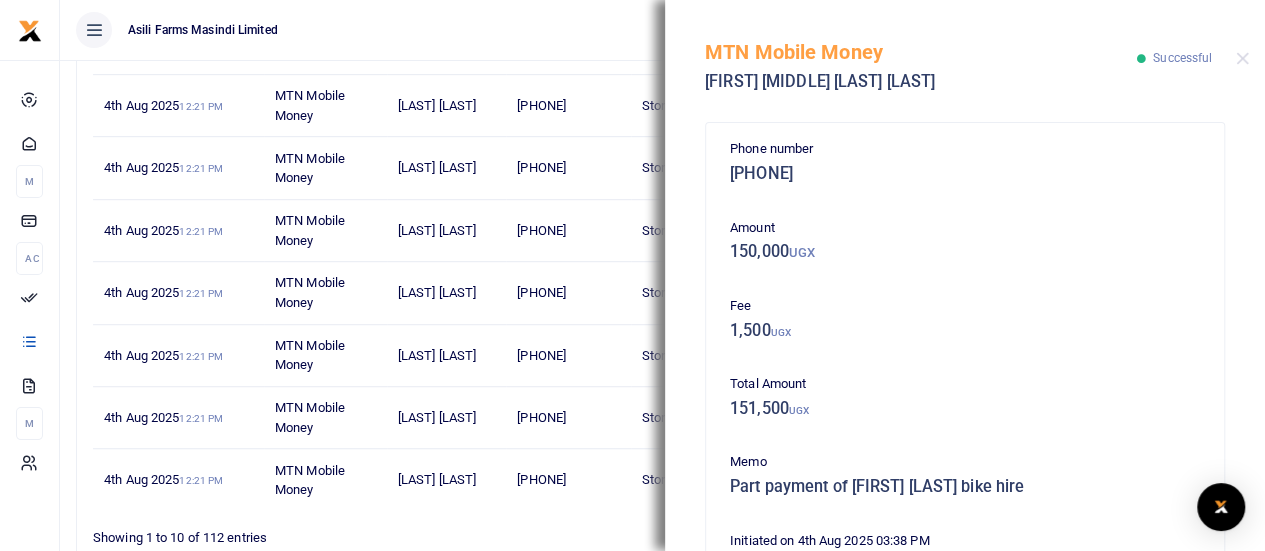scroll, scrollTop: 577, scrollLeft: 0, axis: vertical 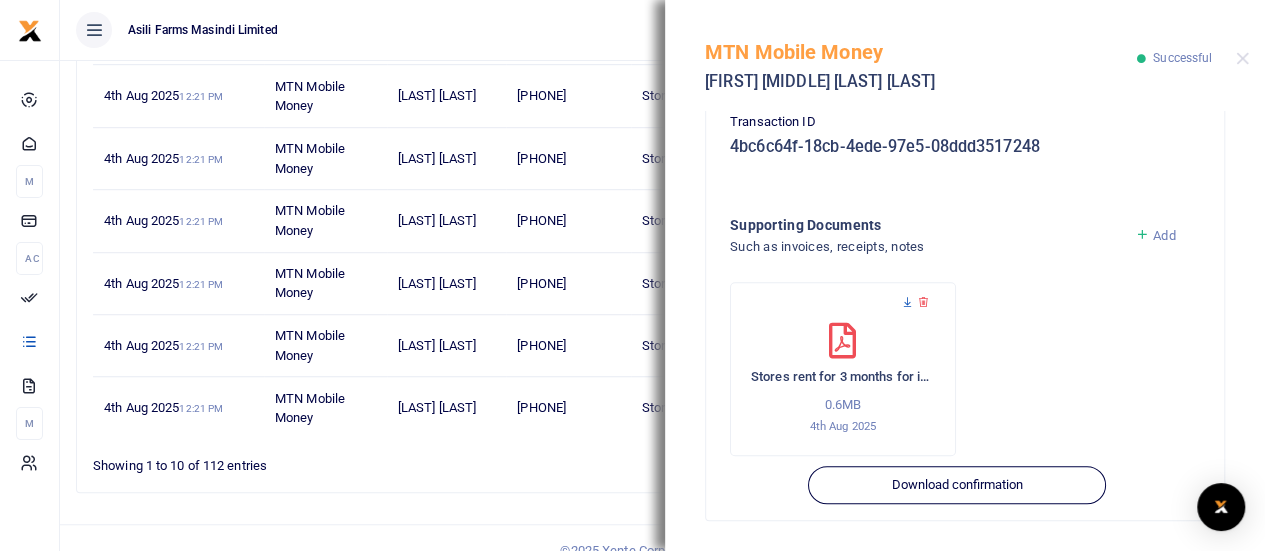 click at bounding box center [907, 302] 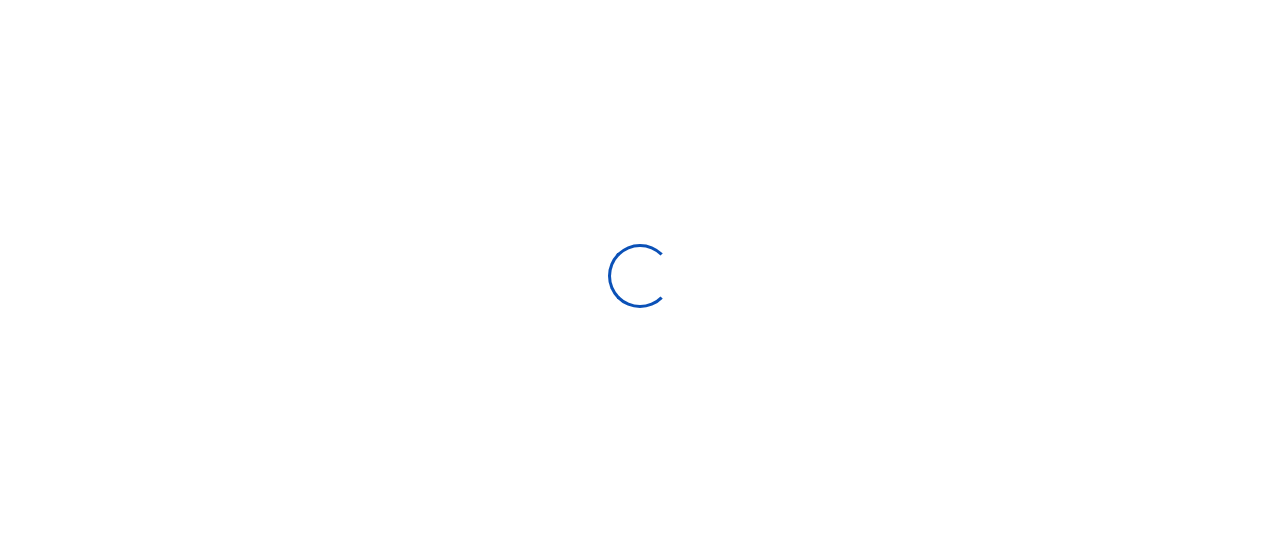 type on "07/06/2025 - 08/04/2025" 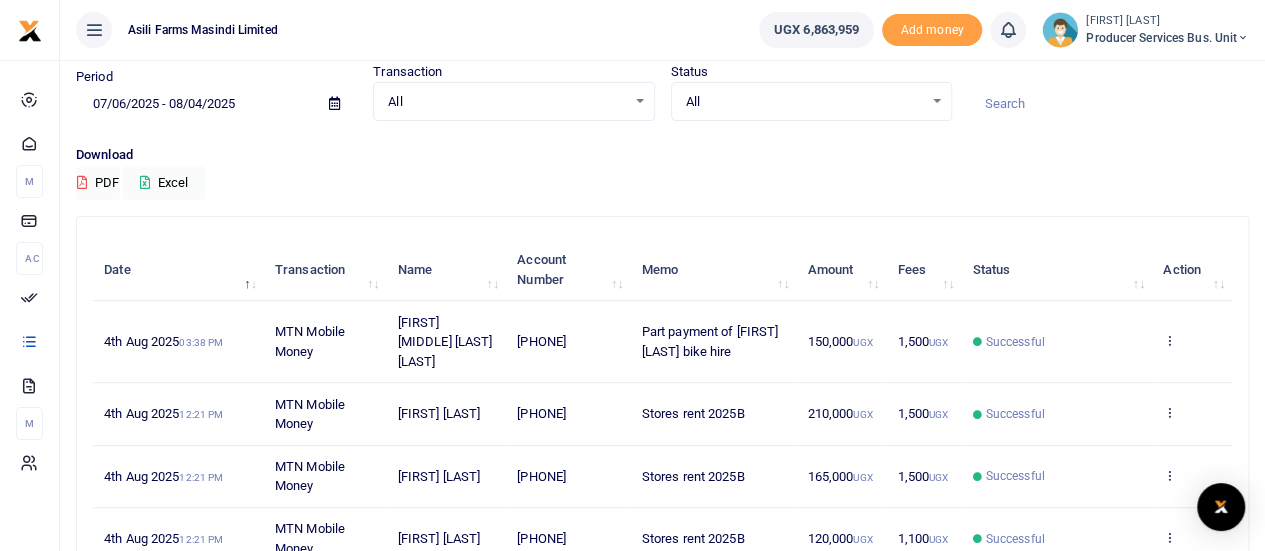 scroll, scrollTop: 0, scrollLeft: 0, axis: both 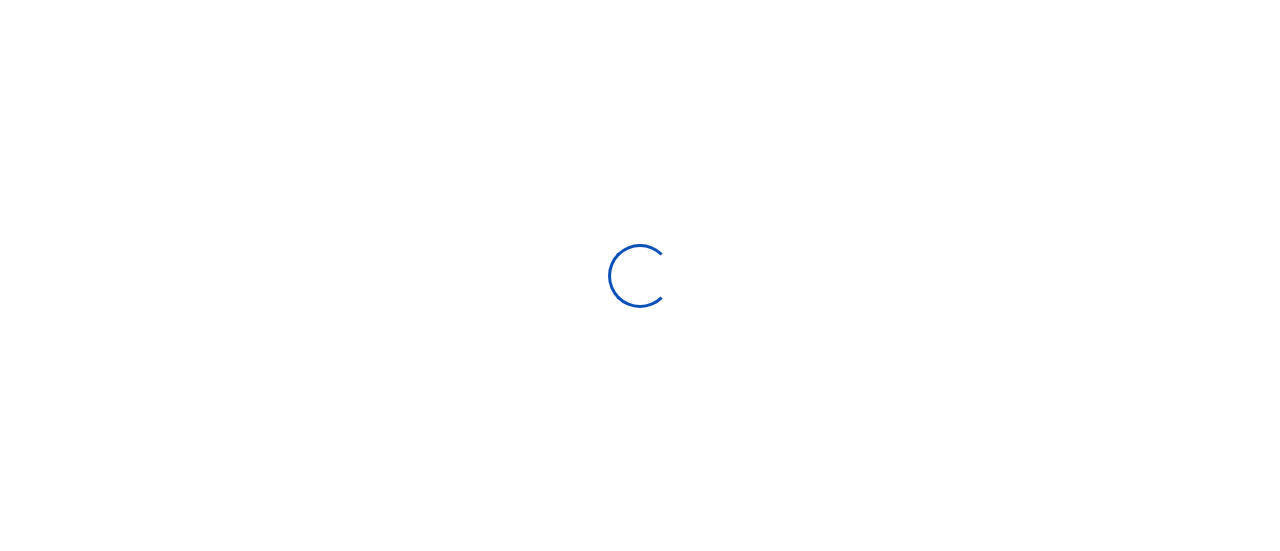 type on "07/06/2025 - 08/04/2025" 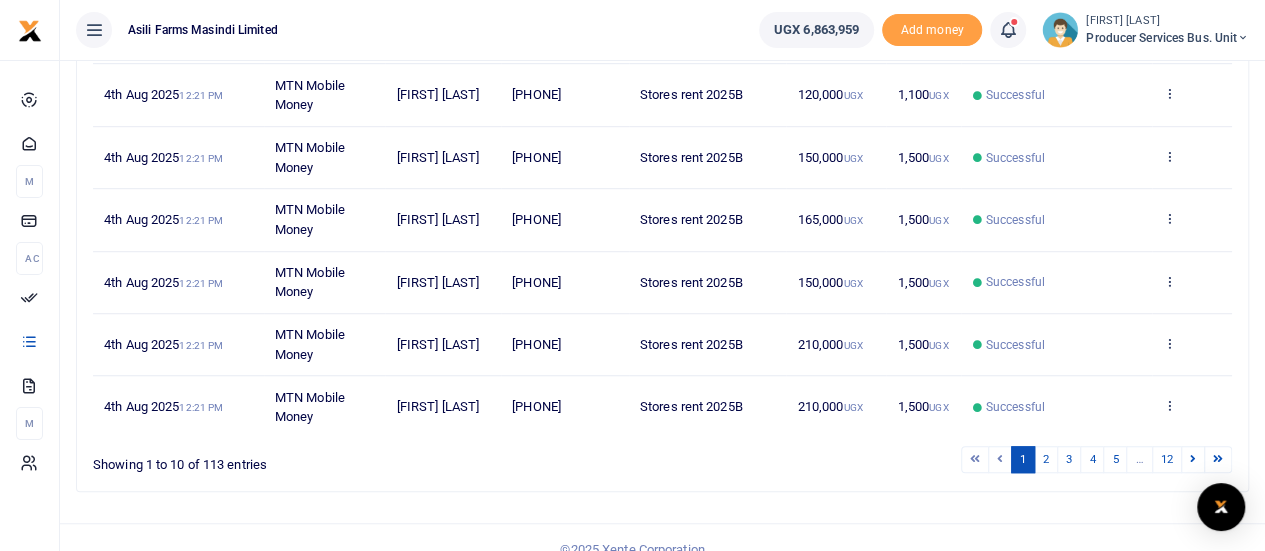scroll, scrollTop: 596, scrollLeft: 0, axis: vertical 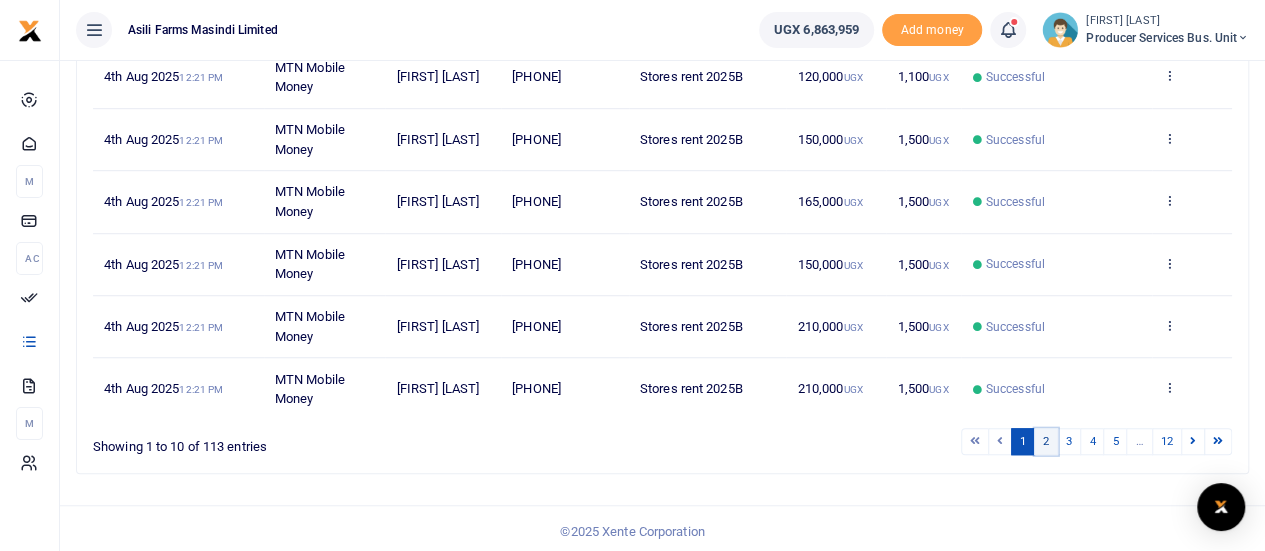 click on "2" at bounding box center (1046, 441) 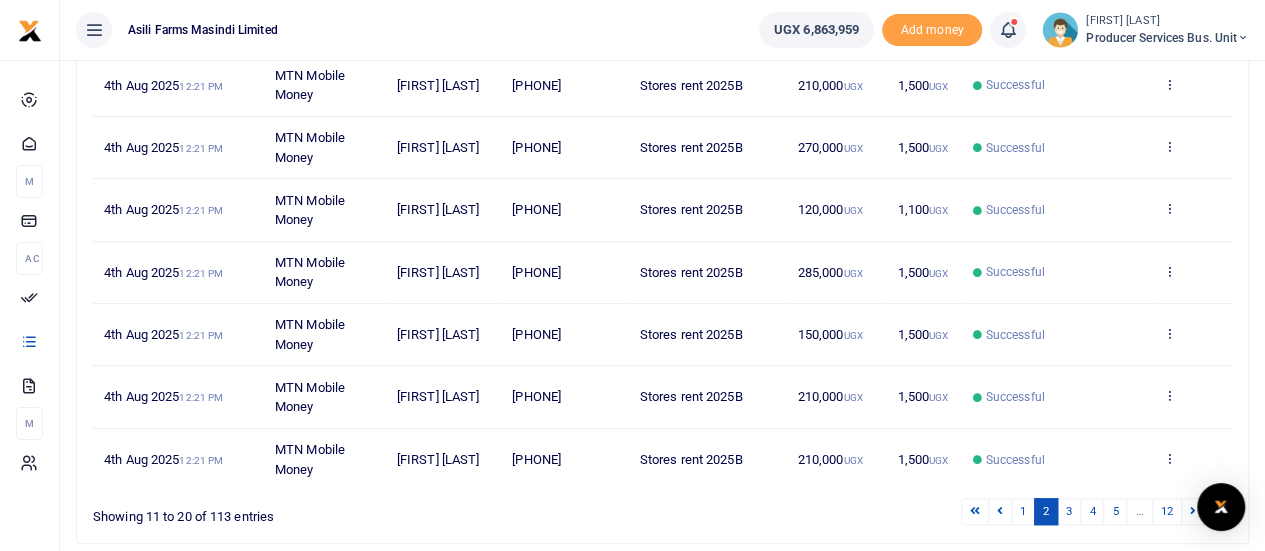 scroll, scrollTop: 577, scrollLeft: 0, axis: vertical 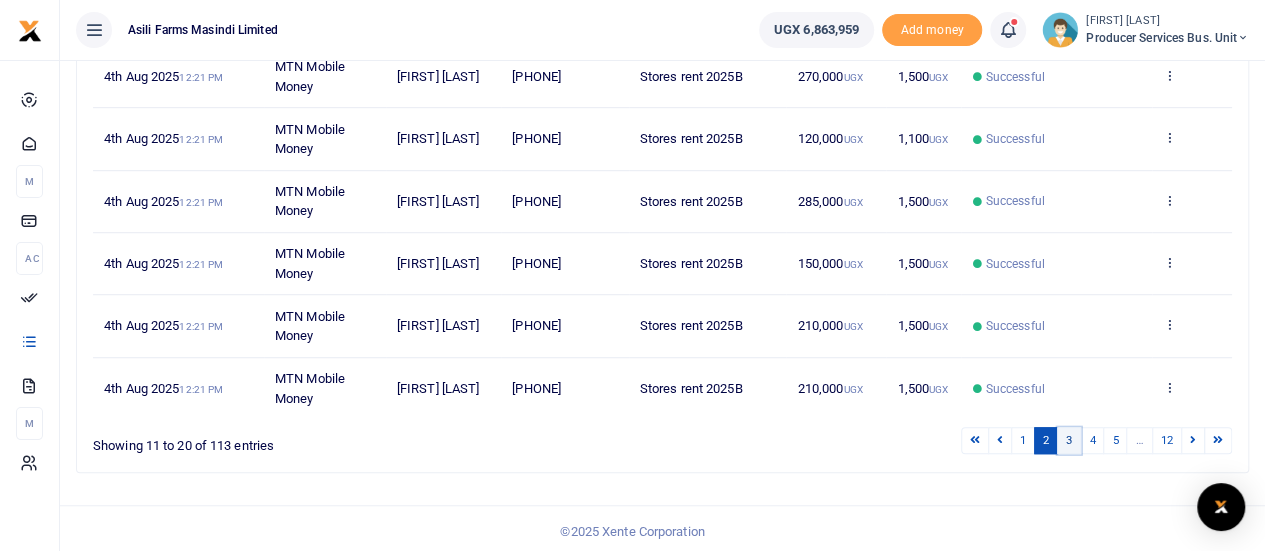 click on "3" at bounding box center (1069, 440) 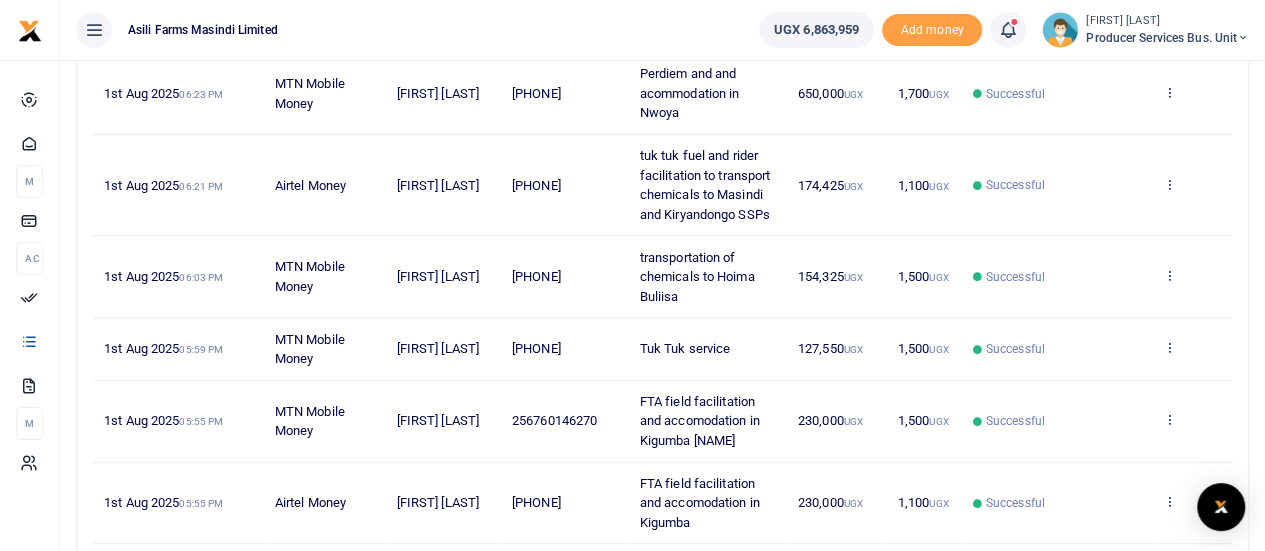 scroll, scrollTop: 433, scrollLeft: 0, axis: vertical 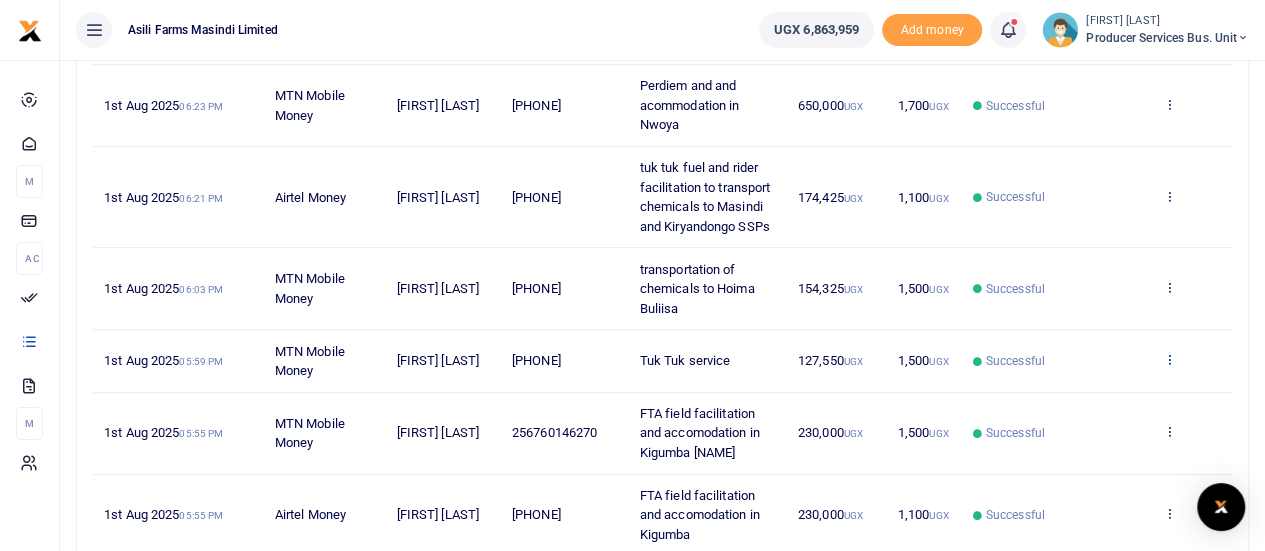 click at bounding box center [1169, 359] 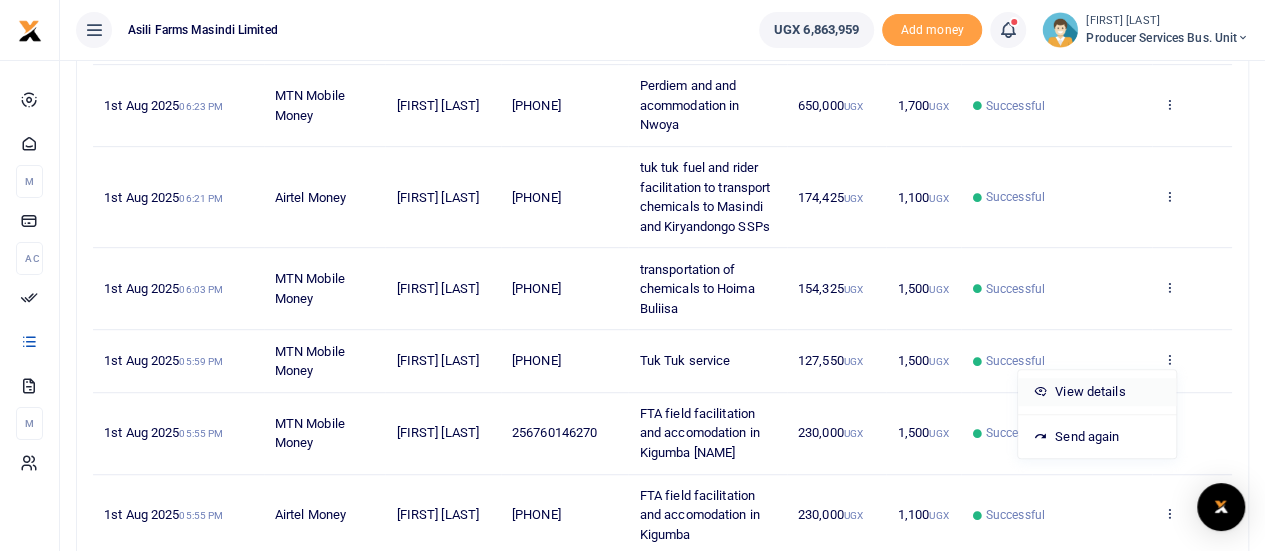 click on "View details" at bounding box center [1097, 392] 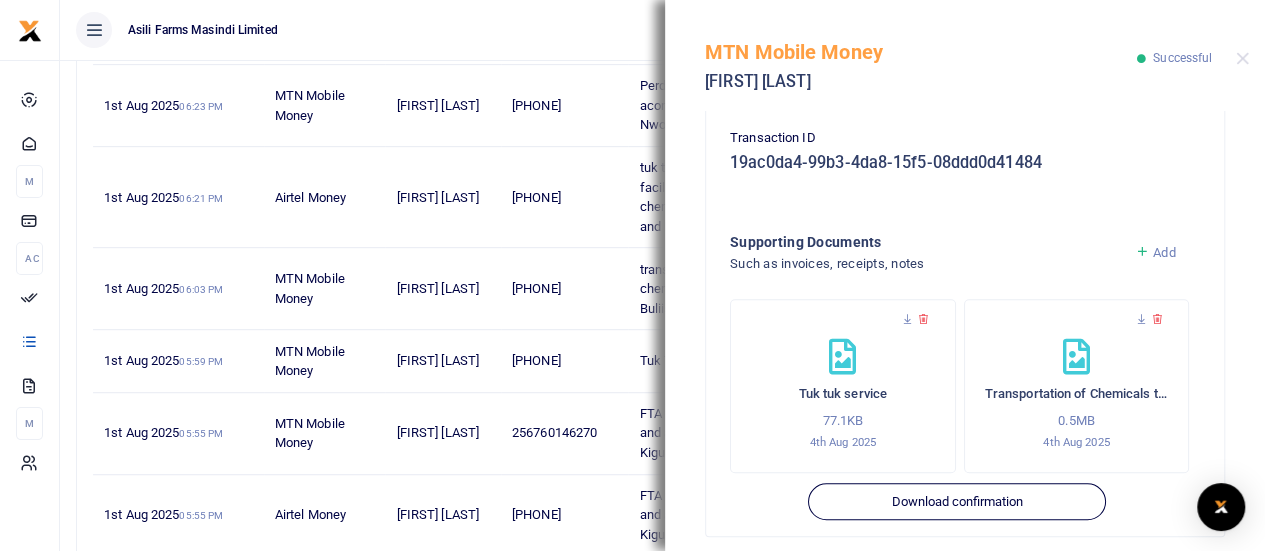 scroll, scrollTop: 674, scrollLeft: 0, axis: vertical 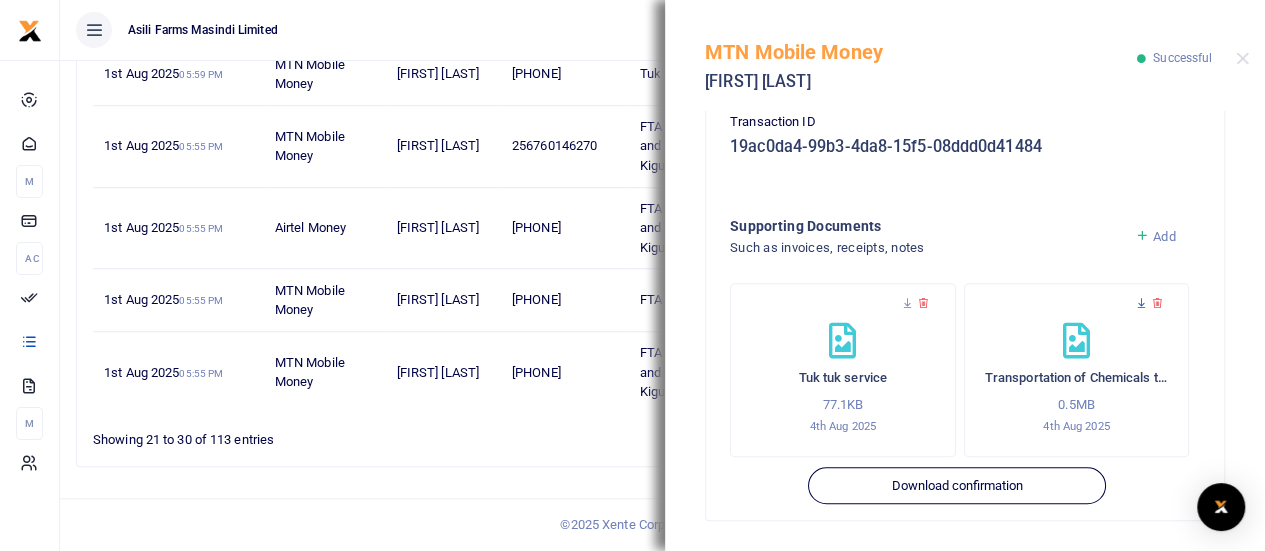 click at bounding box center (1141, 303) 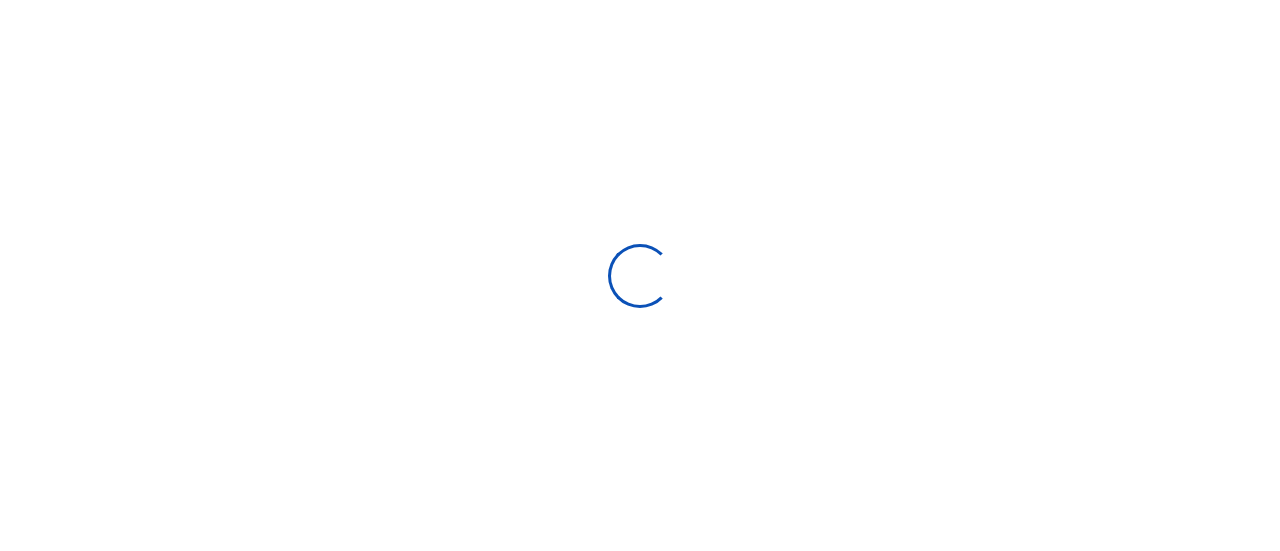 type on "07/06/2025 - 08/04/2025" 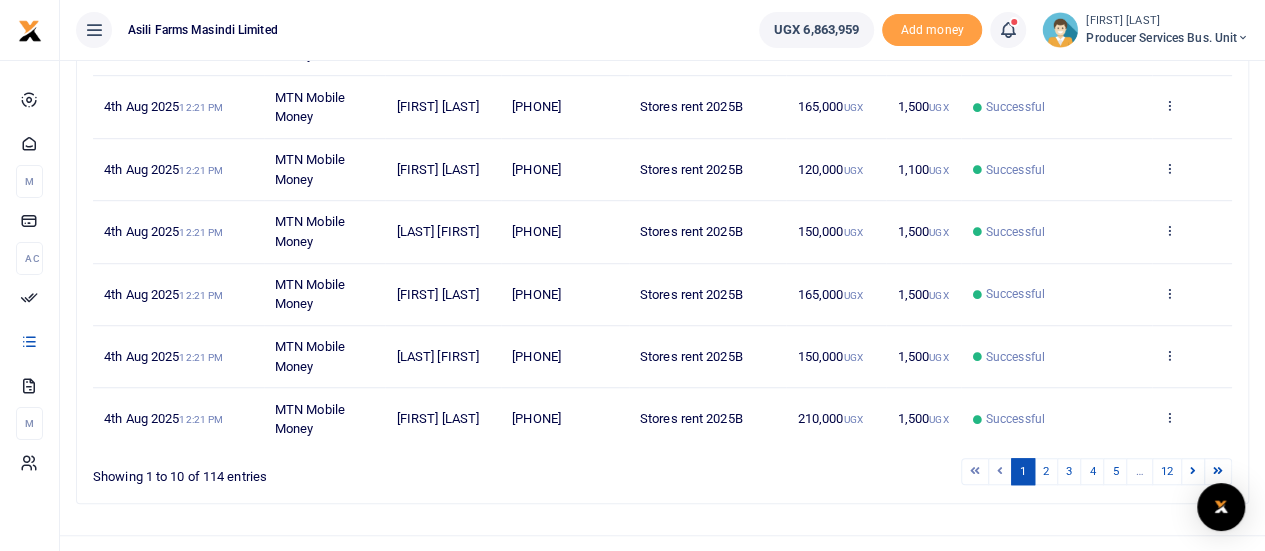 scroll, scrollTop: 596, scrollLeft: 0, axis: vertical 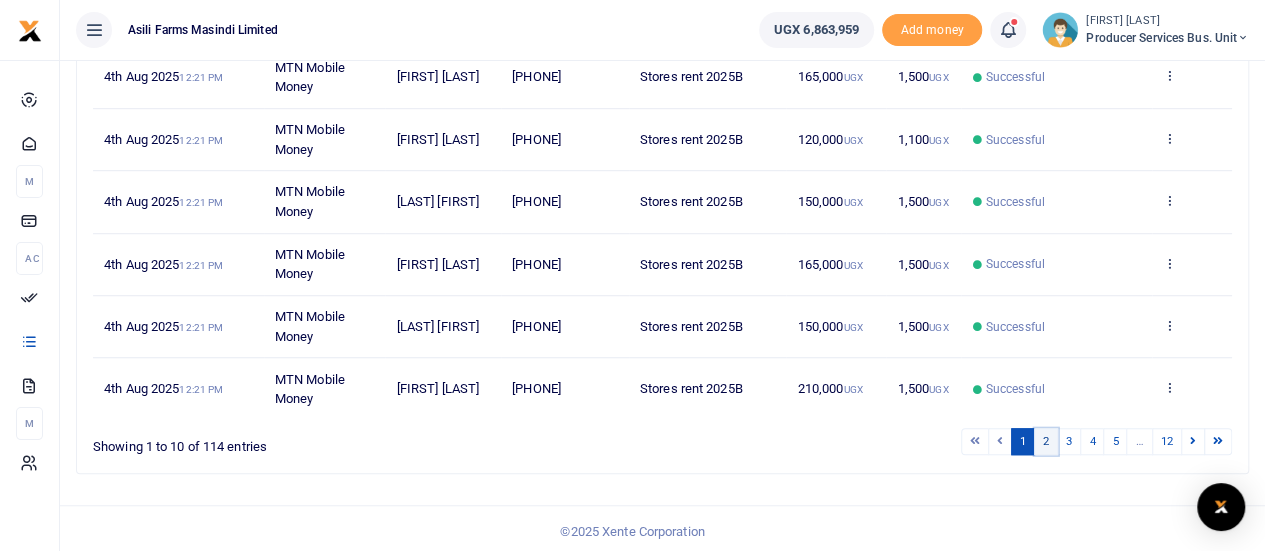 click on "2" at bounding box center [1046, 441] 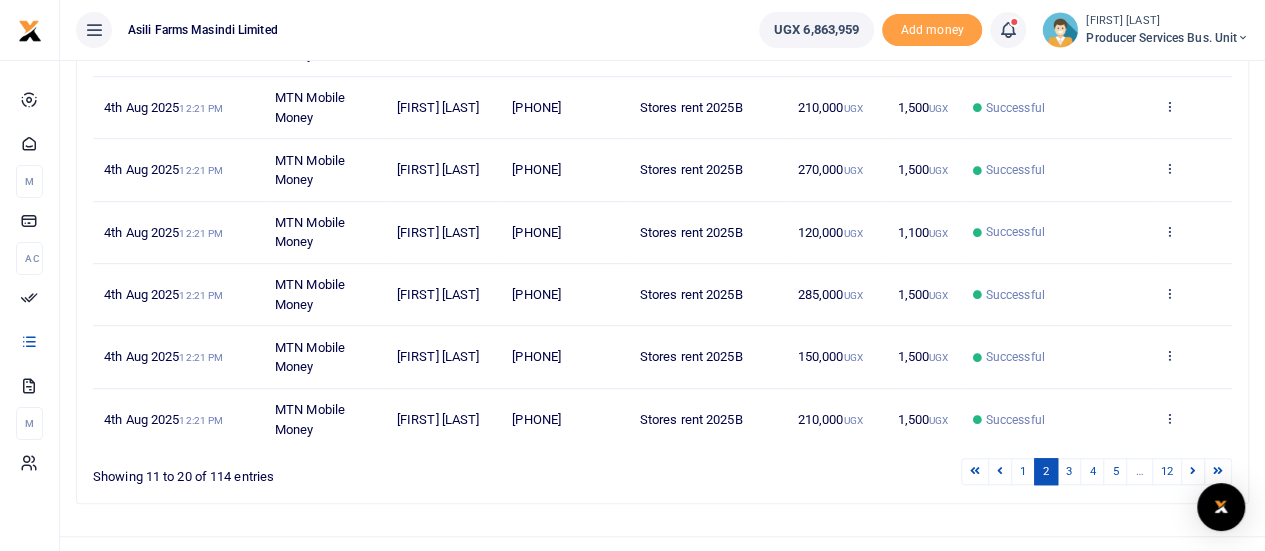 scroll, scrollTop: 577, scrollLeft: 0, axis: vertical 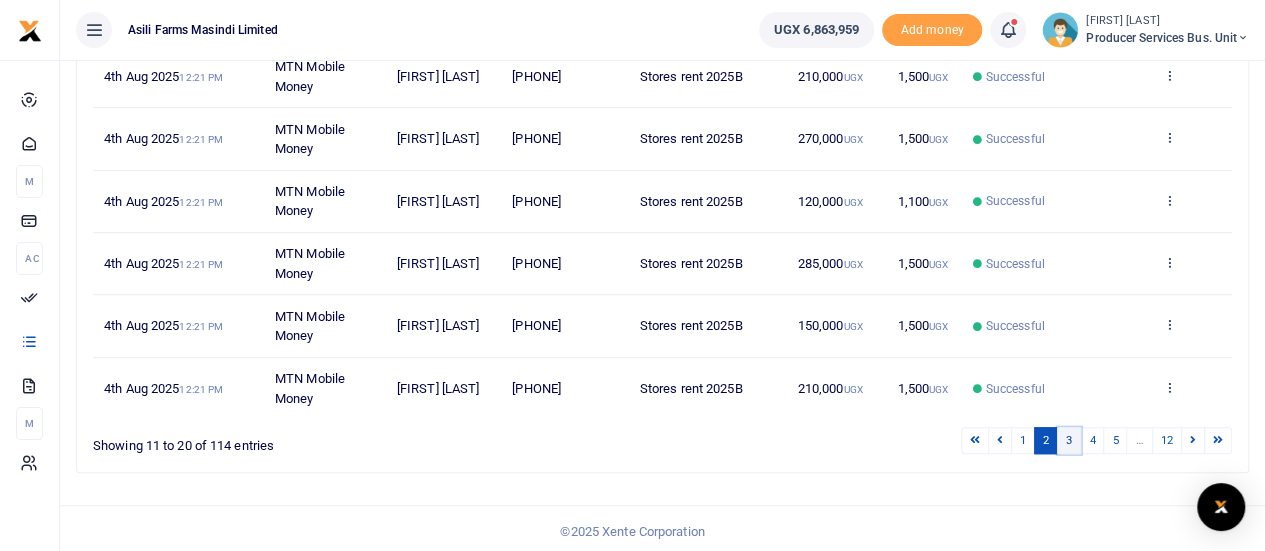 click on "3" at bounding box center (1069, 440) 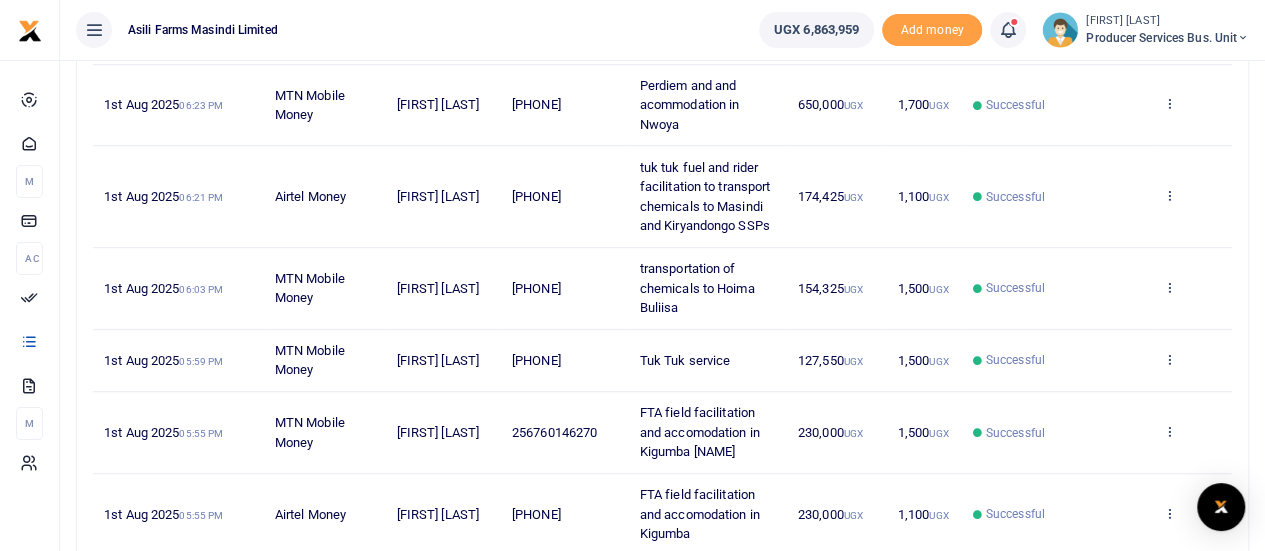scroll, scrollTop: 514, scrollLeft: 0, axis: vertical 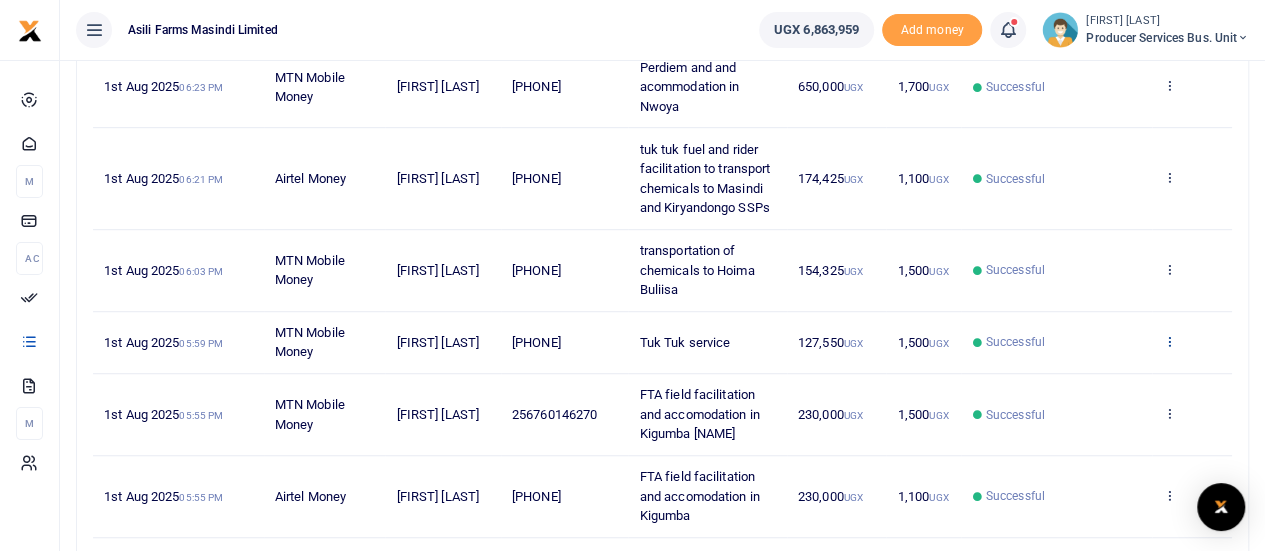 click at bounding box center [1169, 341] 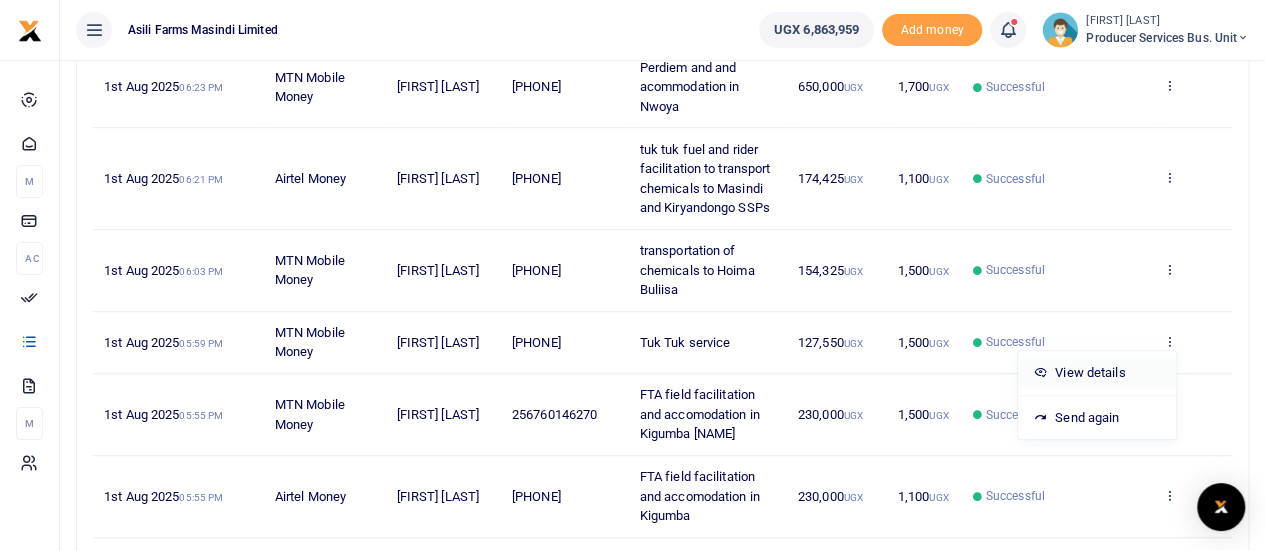 click on "View details" at bounding box center (1097, 373) 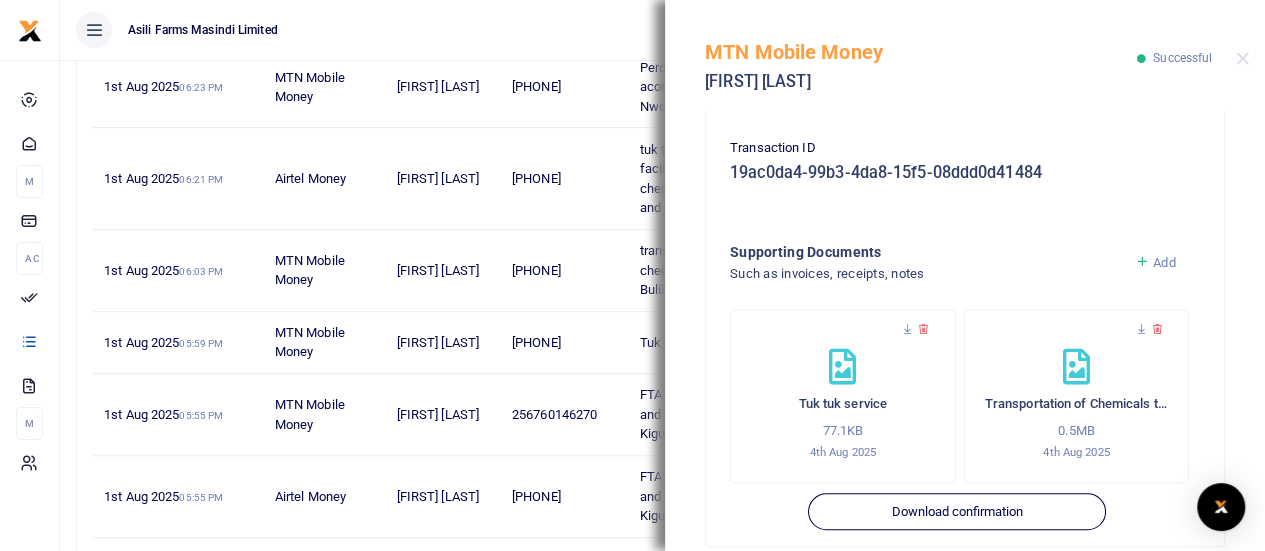 scroll, scrollTop: 674, scrollLeft: 0, axis: vertical 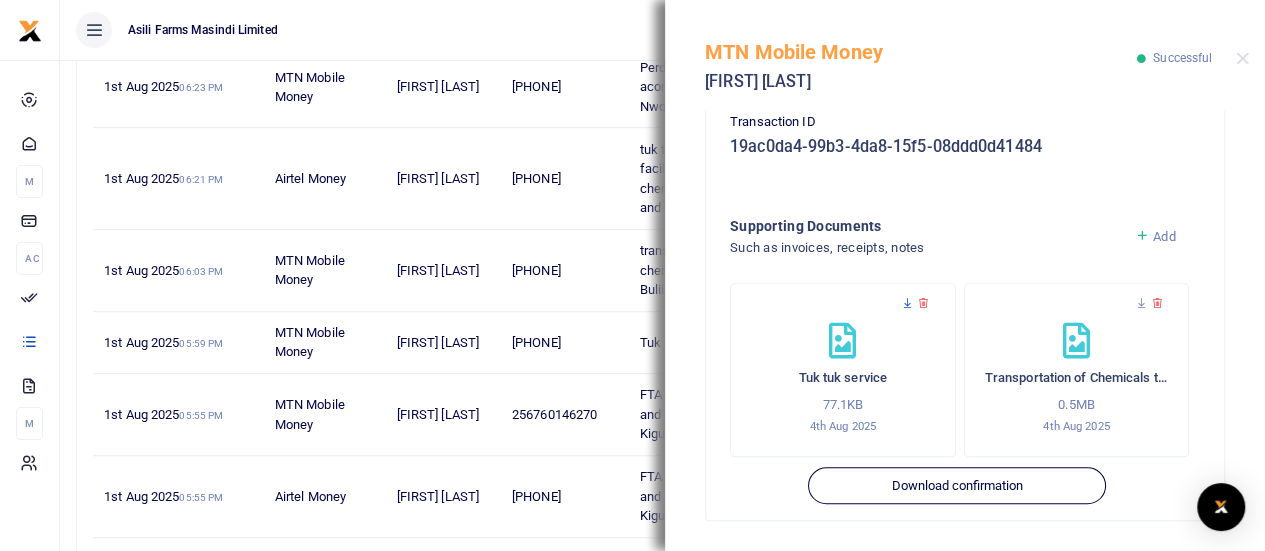 click at bounding box center [907, 303] 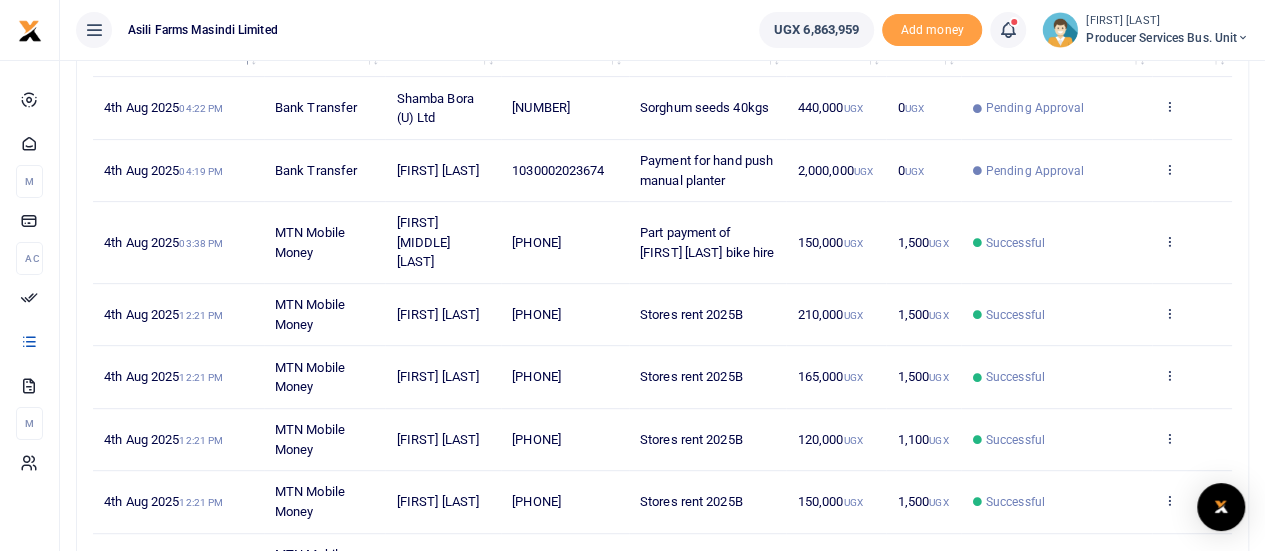 scroll, scrollTop: 596, scrollLeft: 0, axis: vertical 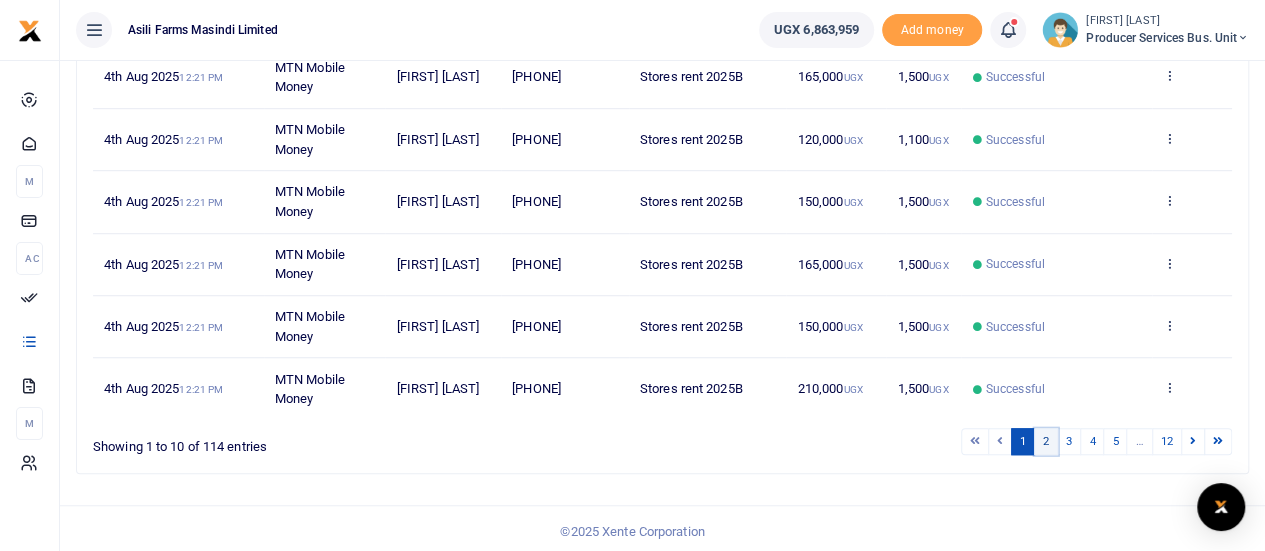 click on "2" at bounding box center (1046, 441) 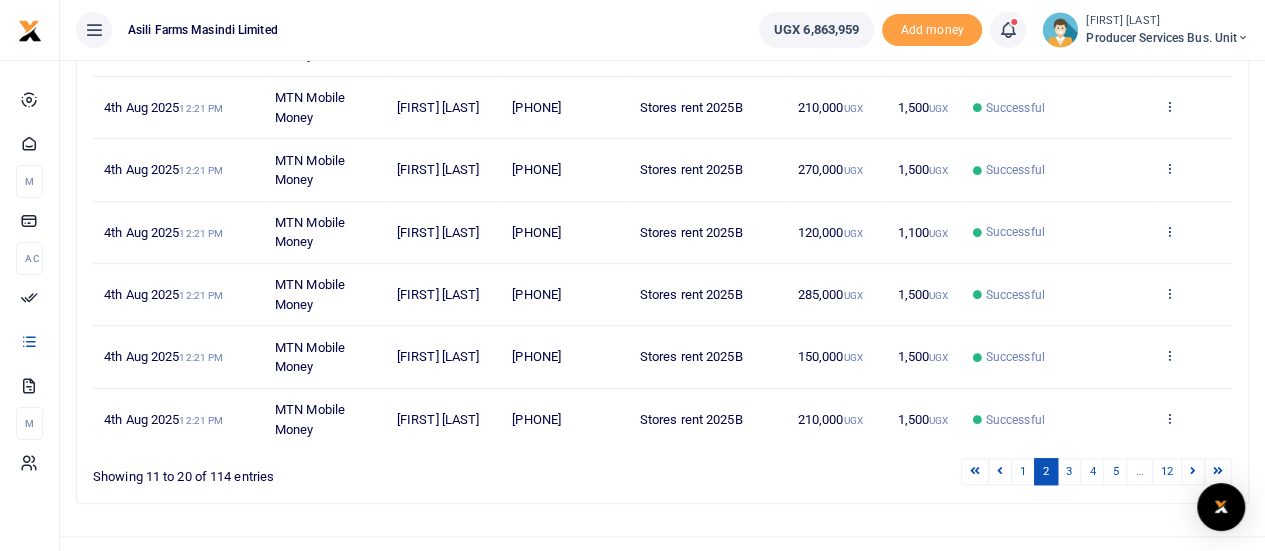 scroll, scrollTop: 577, scrollLeft: 0, axis: vertical 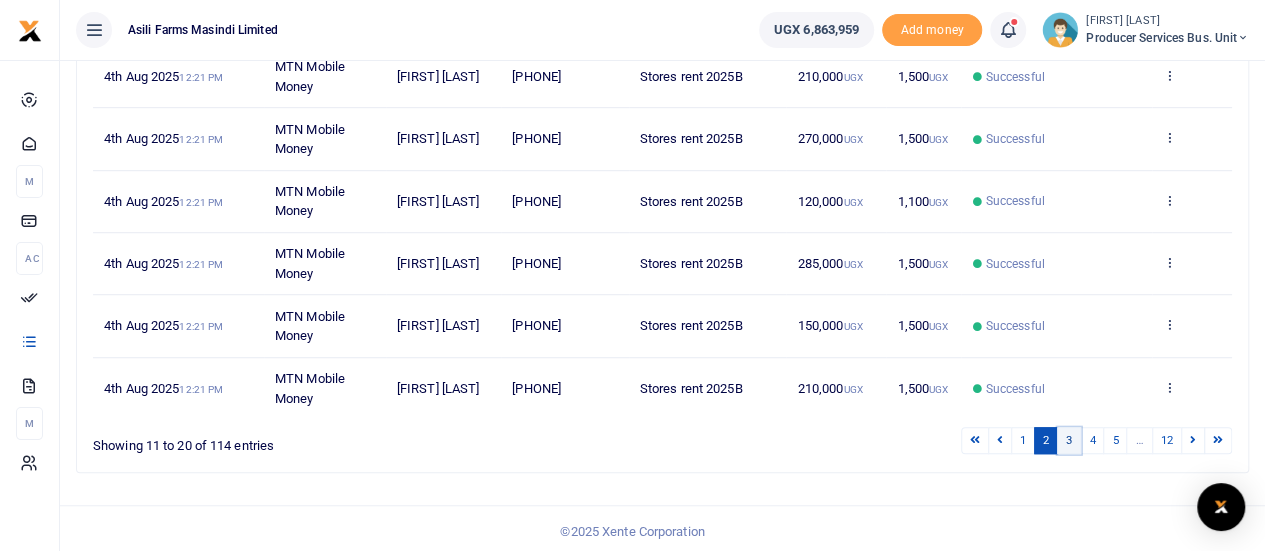 click on "3" at bounding box center (1069, 440) 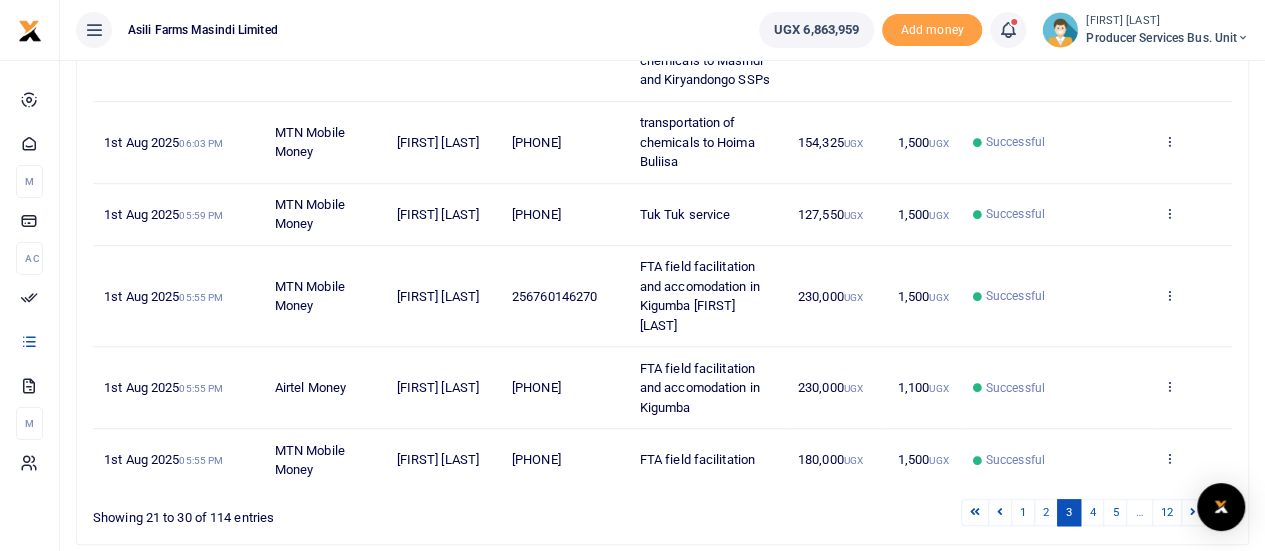 scroll, scrollTop: 614, scrollLeft: 0, axis: vertical 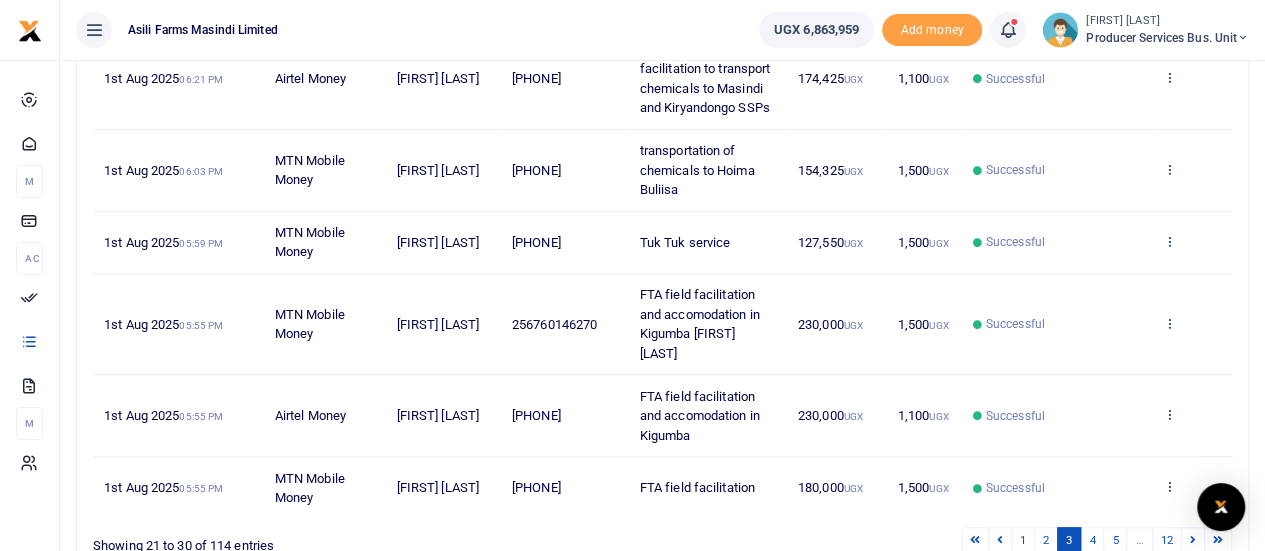 click at bounding box center (1169, 241) 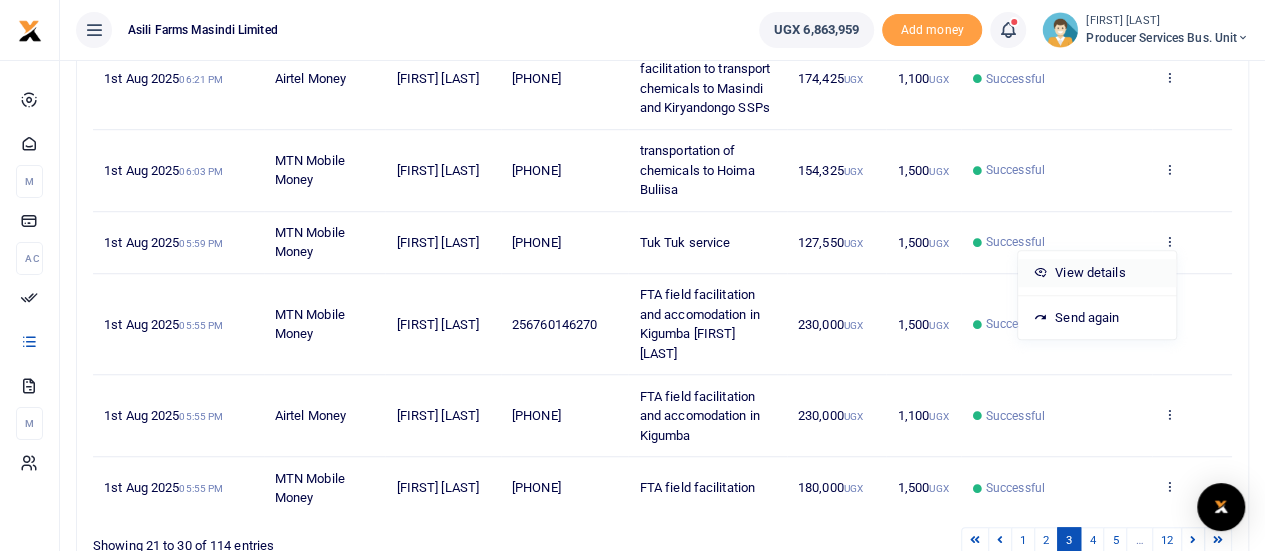 click on "View details" at bounding box center (1097, 273) 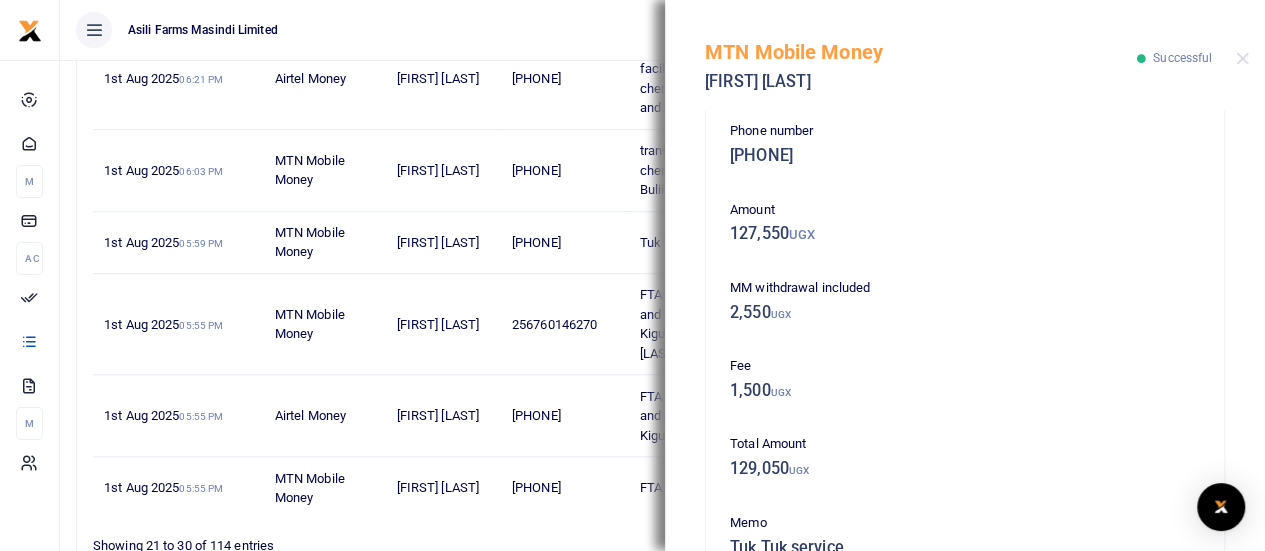 scroll, scrollTop: 0, scrollLeft: 0, axis: both 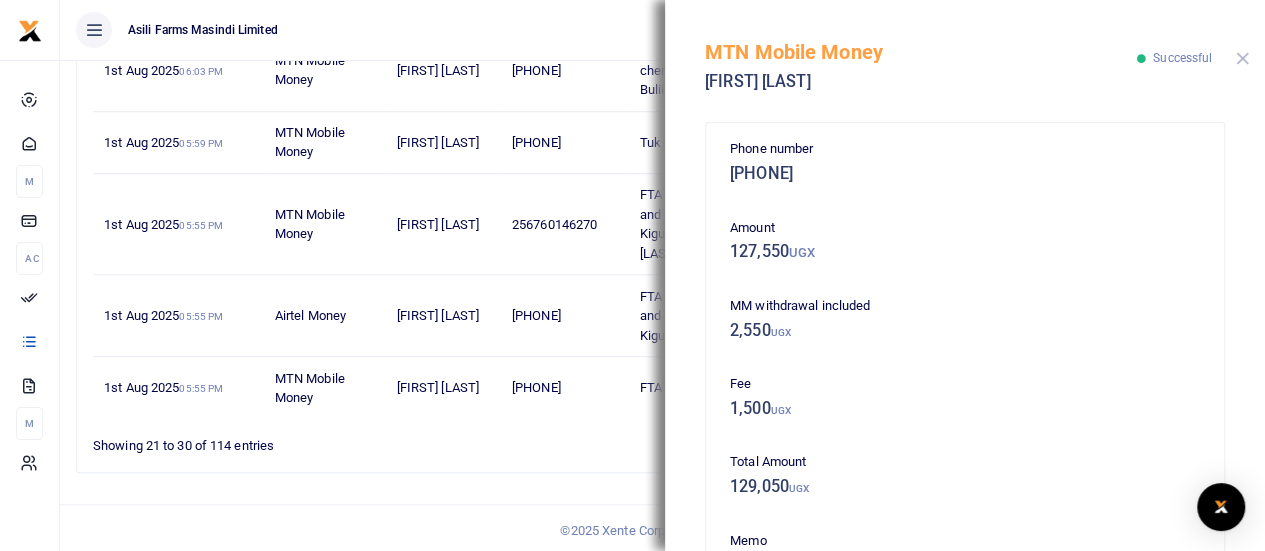 click at bounding box center (1242, 58) 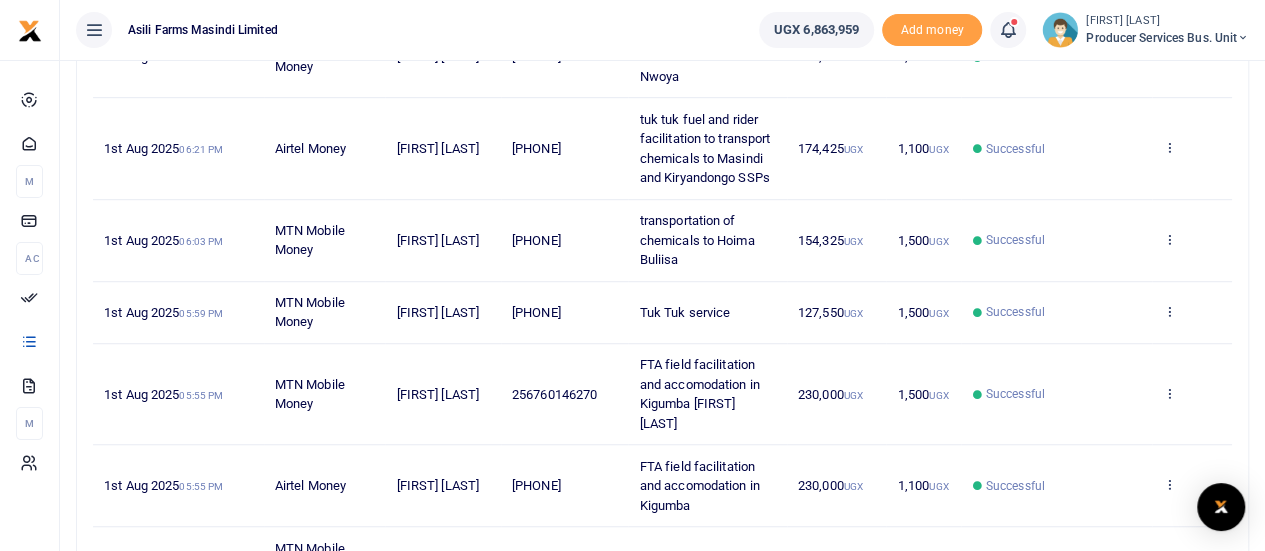 scroll, scrollTop: 514, scrollLeft: 0, axis: vertical 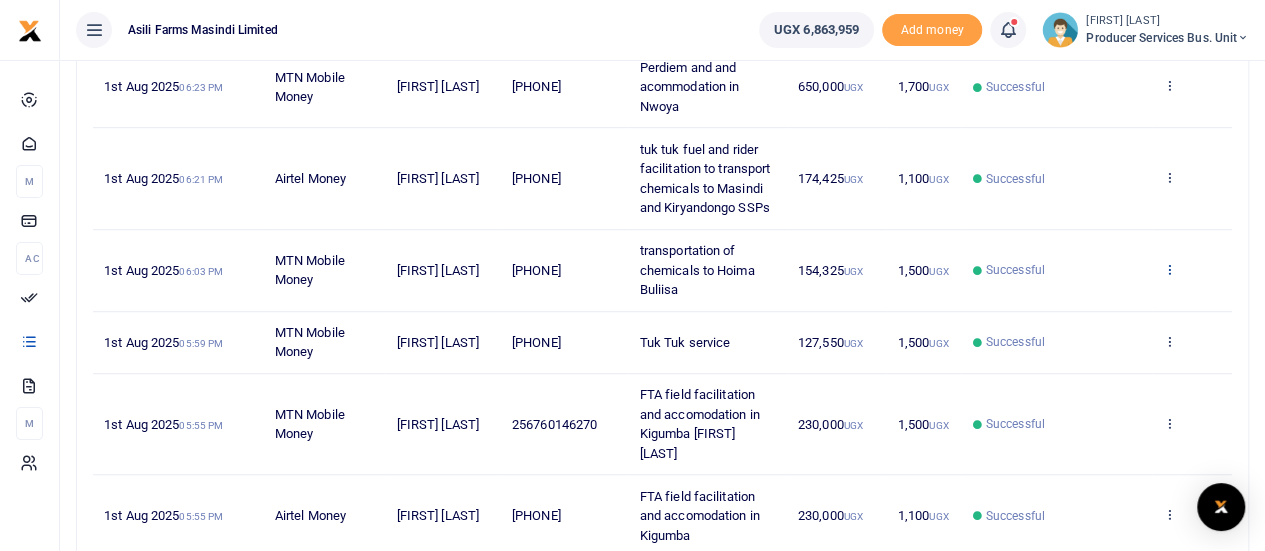 click at bounding box center (1169, 269) 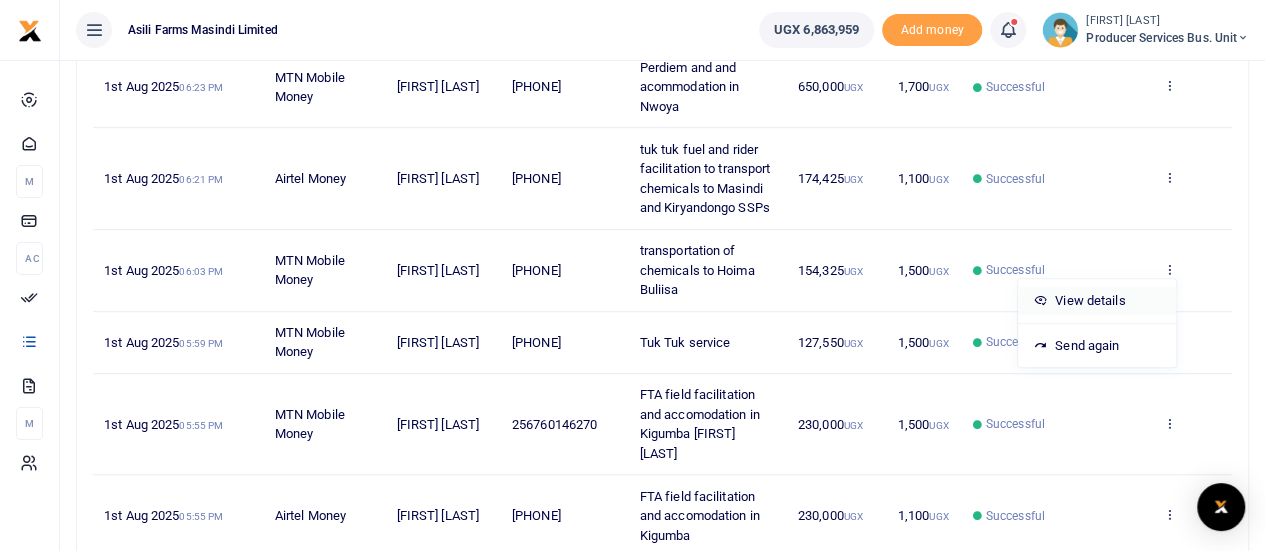 click on "View details" at bounding box center (1097, 301) 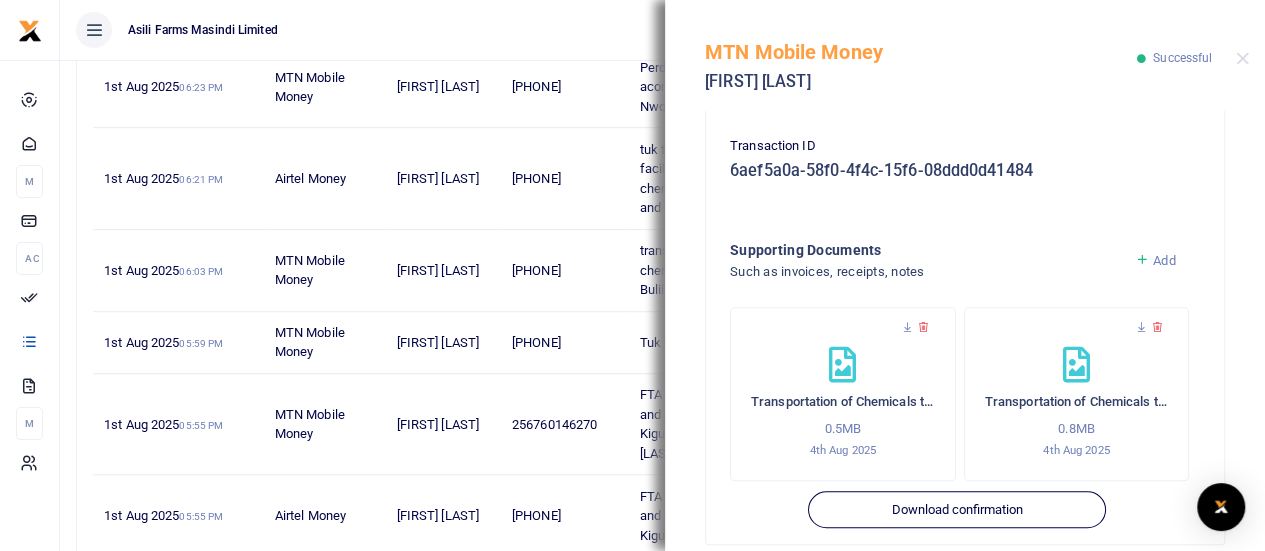 scroll, scrollTop: 674, scrollLeft: 0, axis: vertical 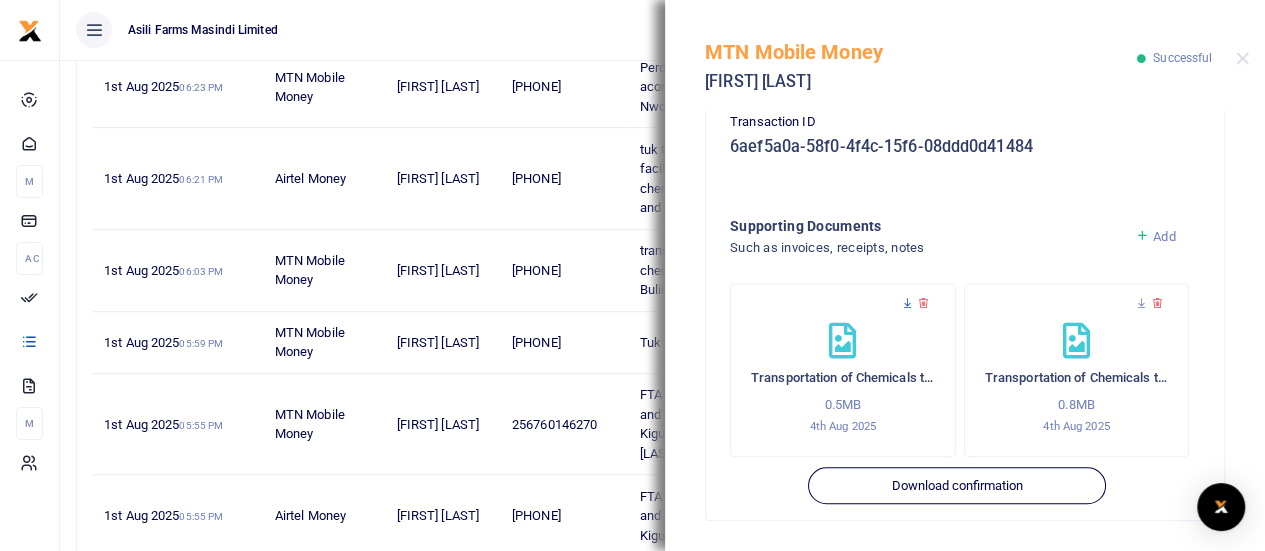 click at bounding box center (907, 303) 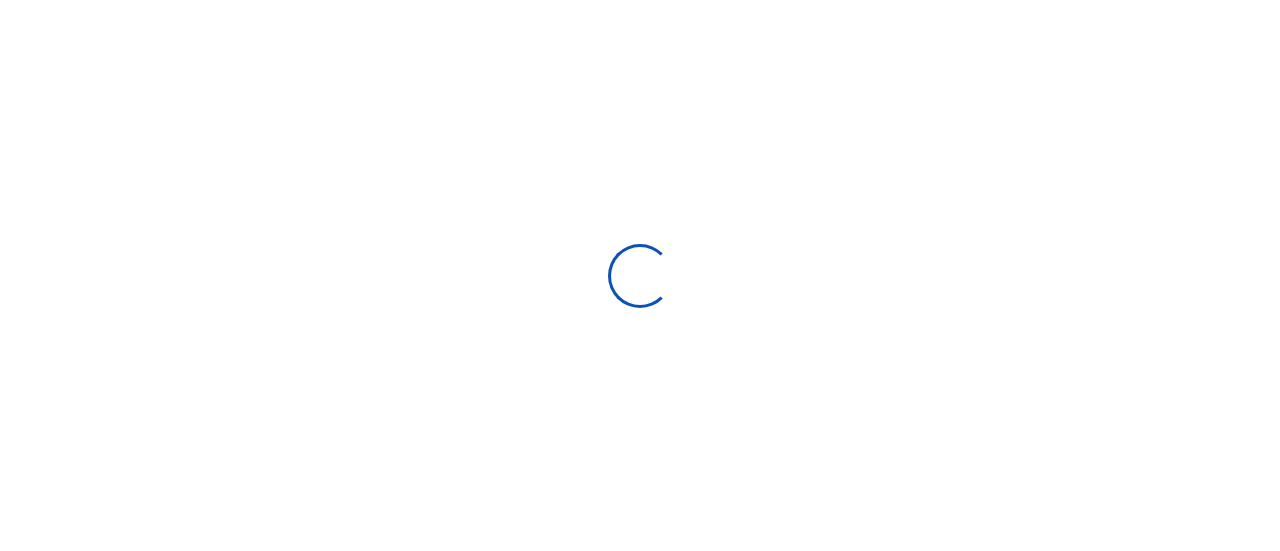 type on "07/06/2025 - 08/04/2025" 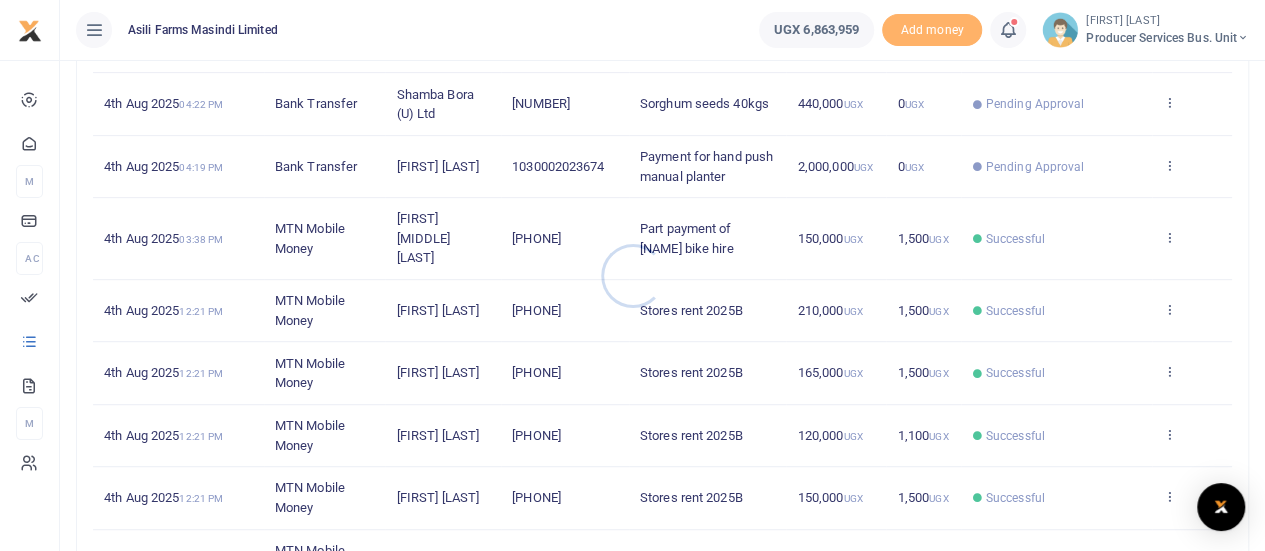 scroll, scrollTop: 596, scrollLeft: 0, axis: vertical 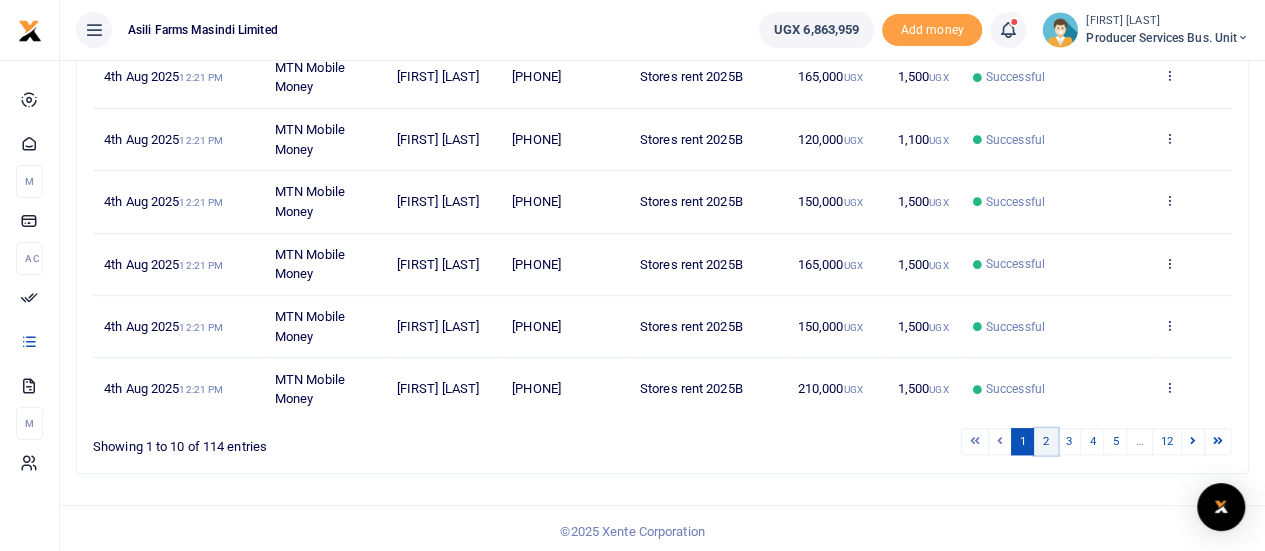 click on "2" at bounding box center [1046, 441] 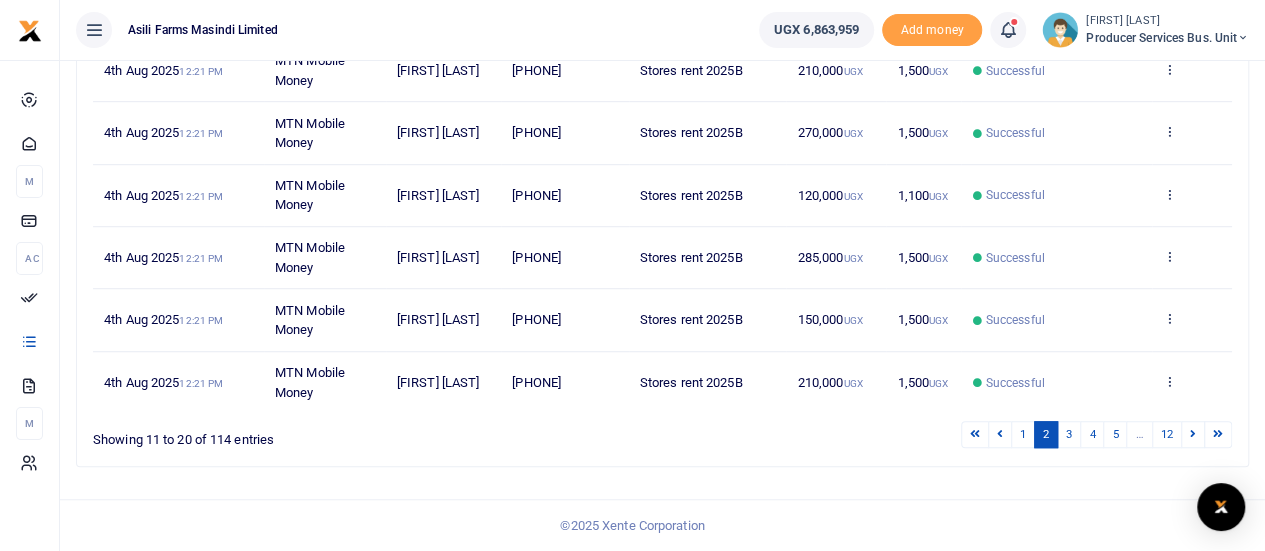 scroll, scrollTop: 577, scrollLeft: 0, axis: vertical 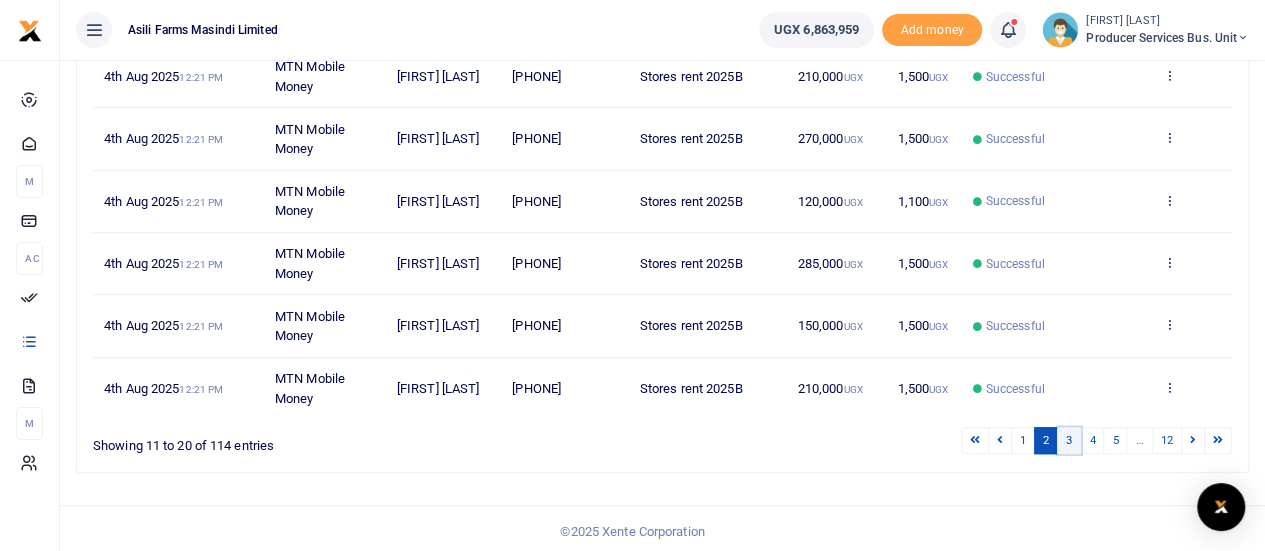 click on "3" at bounding box center (1069, 440) 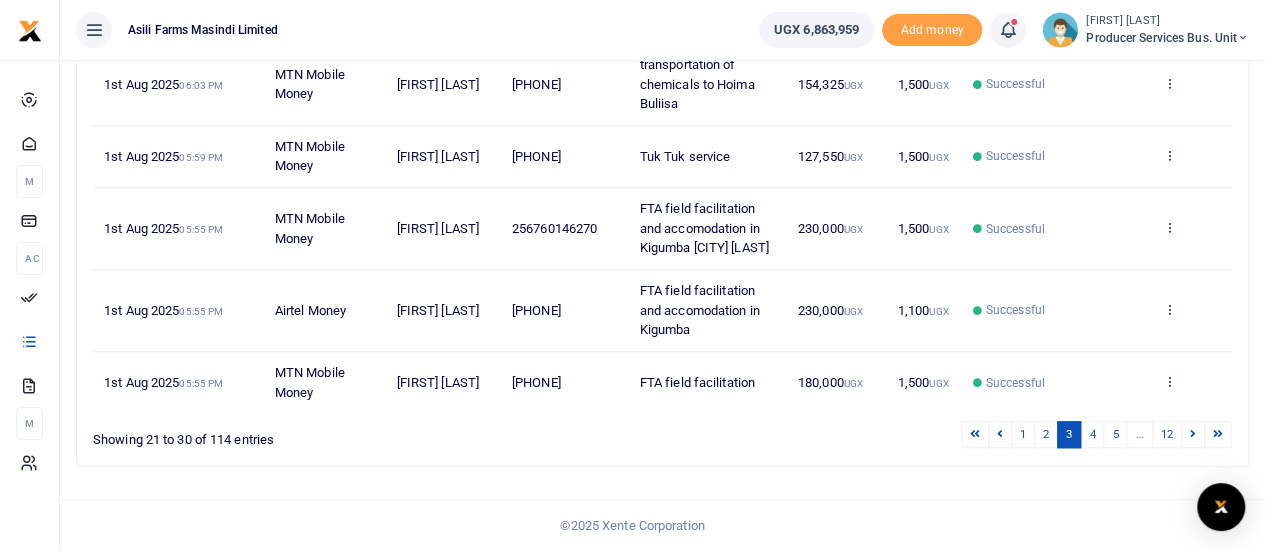 scroll, scrollTop: 614, scrollLeft: 0, axis: vertical 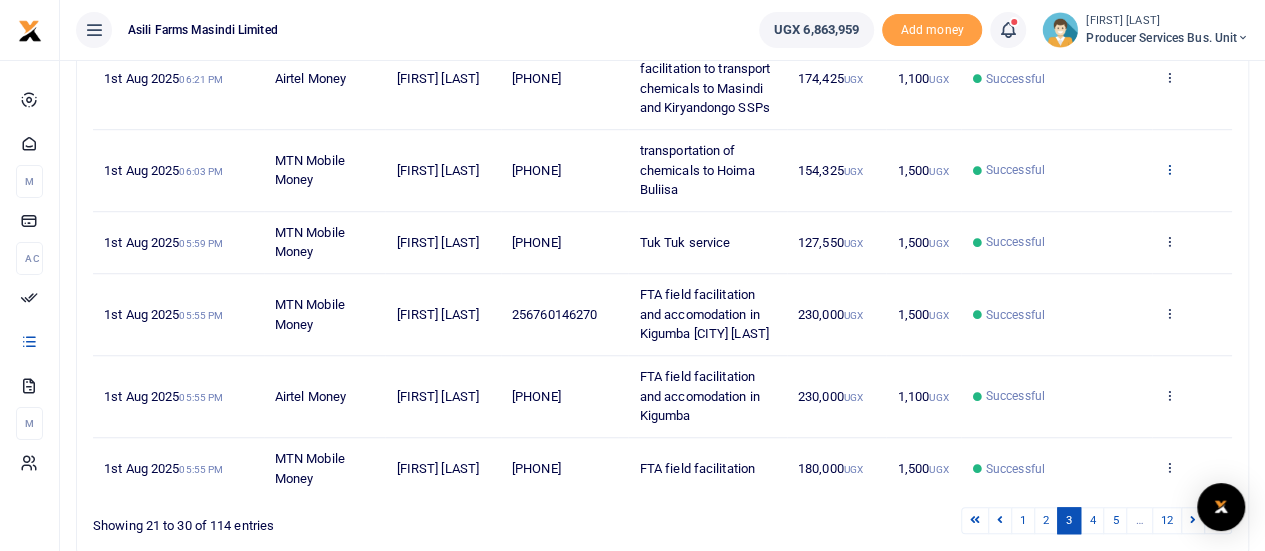 click at bounding box center [1169, 169] 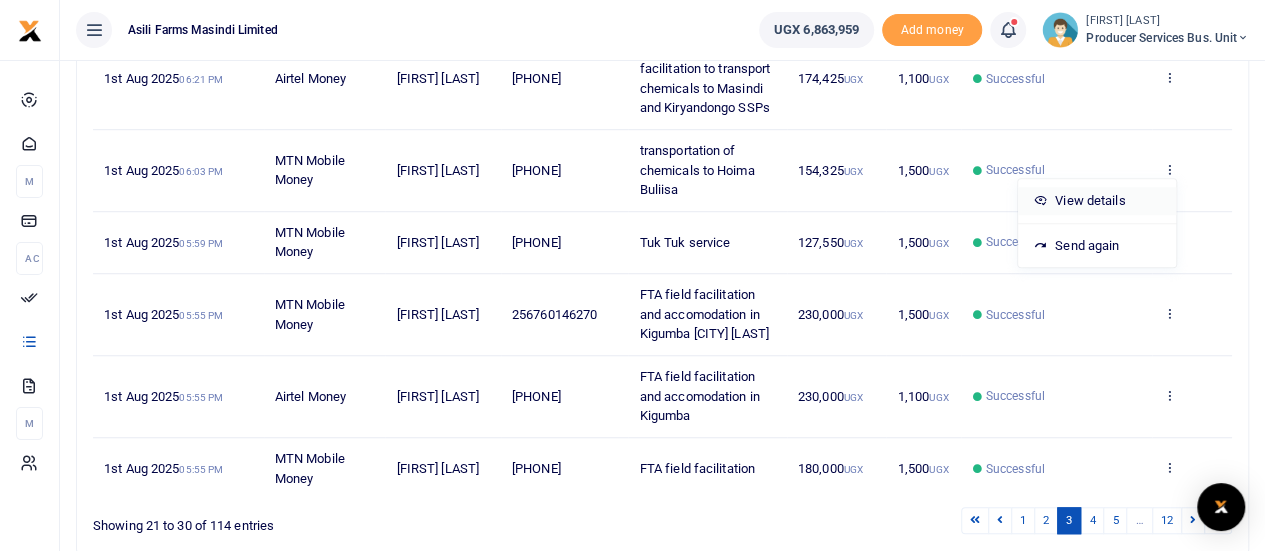 click on "View details" at bounding box center [1097, 201] 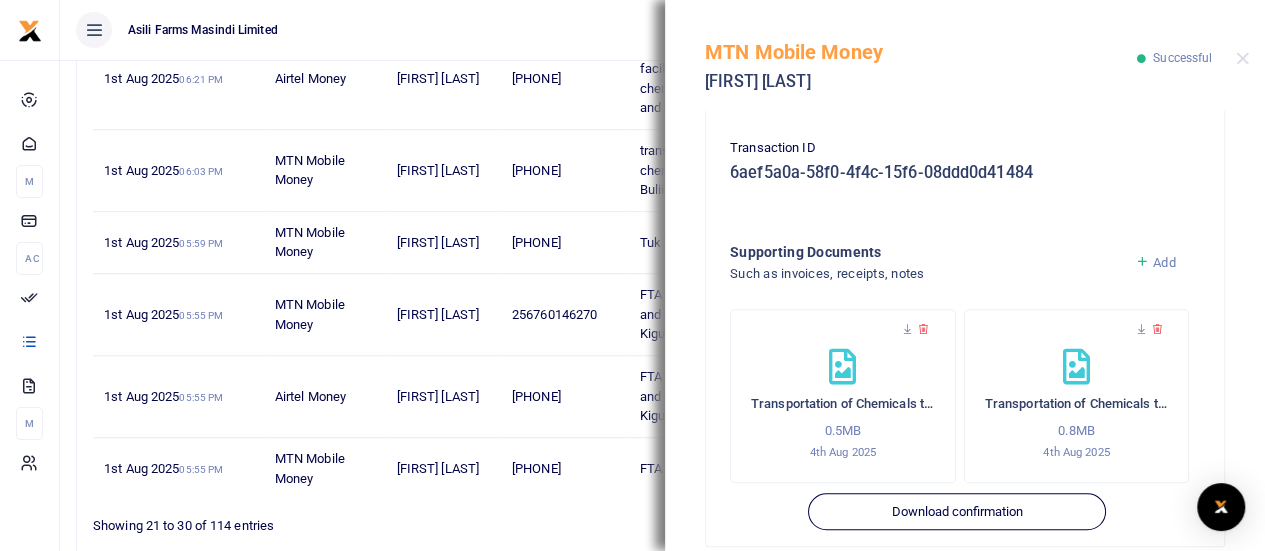 scroll, scrollTop: 674, scrollLeft: 0, axis: vertical 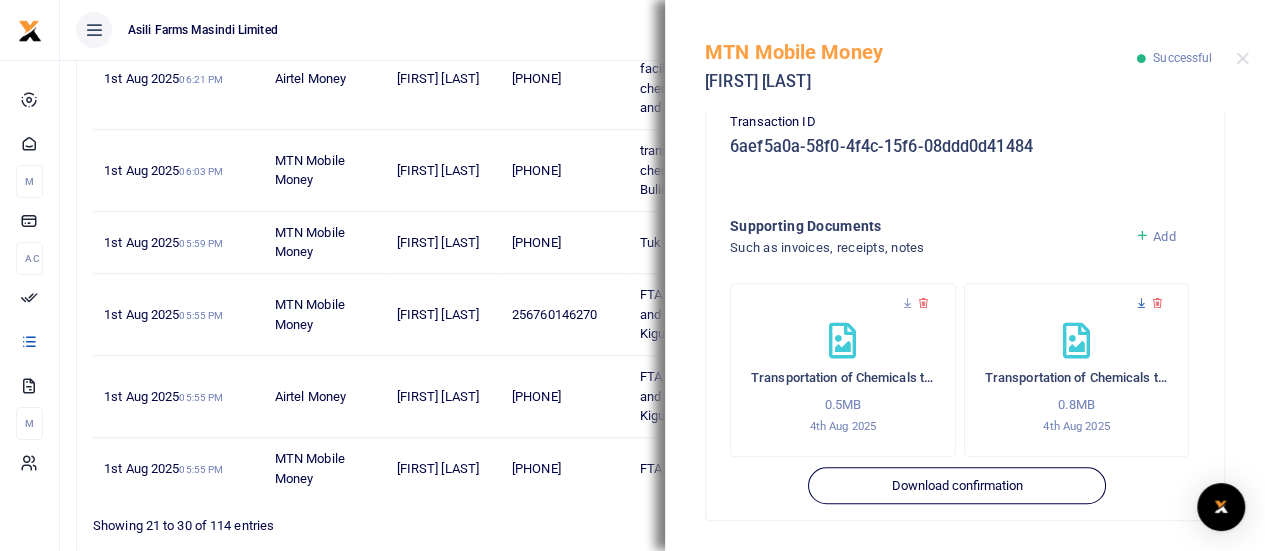 click at bounding box center [1141, 303] 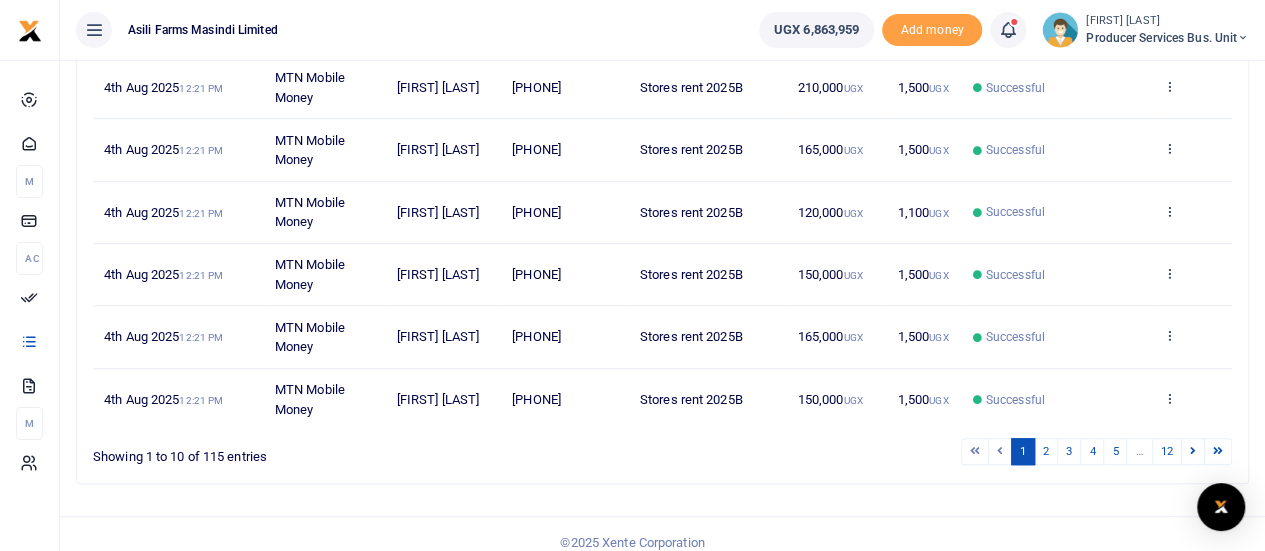 scroll, scrollTop: 596, scrollLeft: 0, axis: vertical 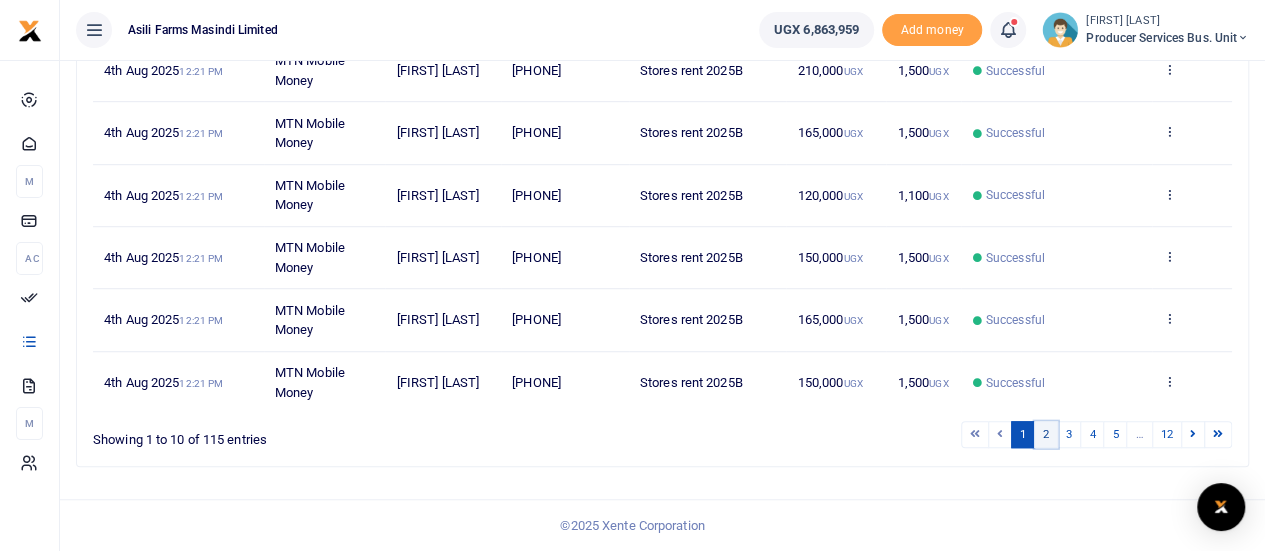 click on "2" at bounding box center [1046, 434] 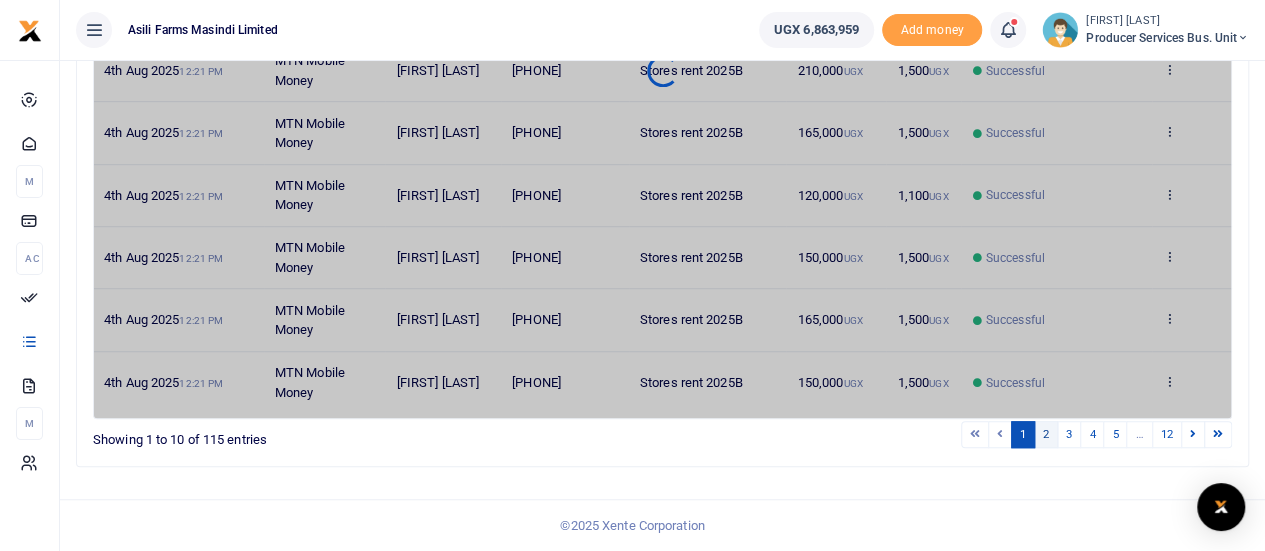 scroll, scrollTop: 577, scrollLeft: 0, axis: vertical 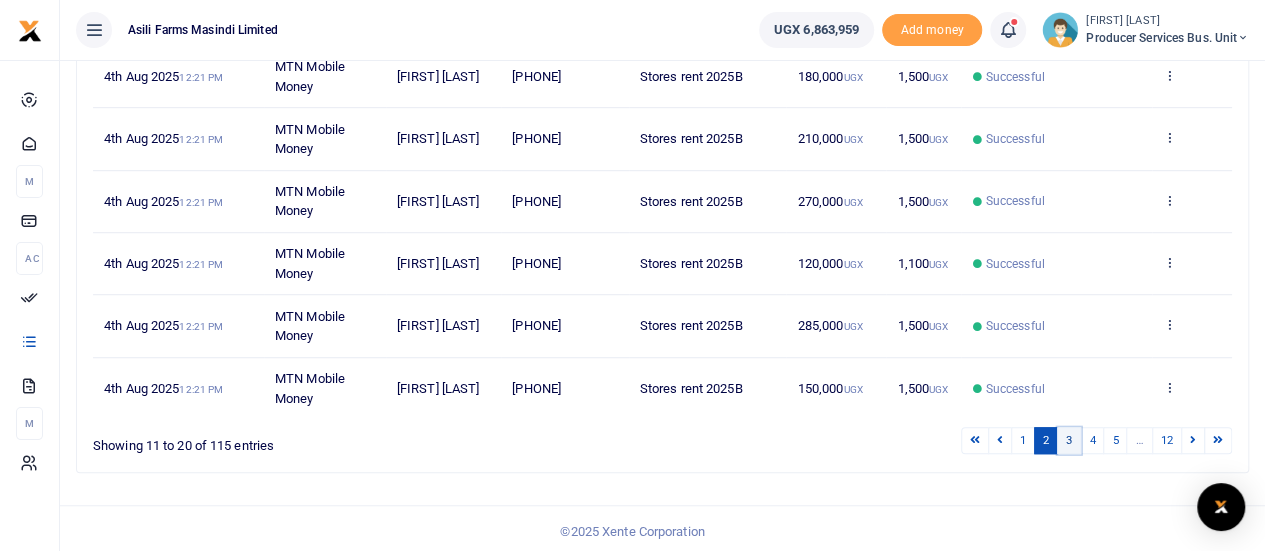 click on "3" at bounding box center [1069, 440] 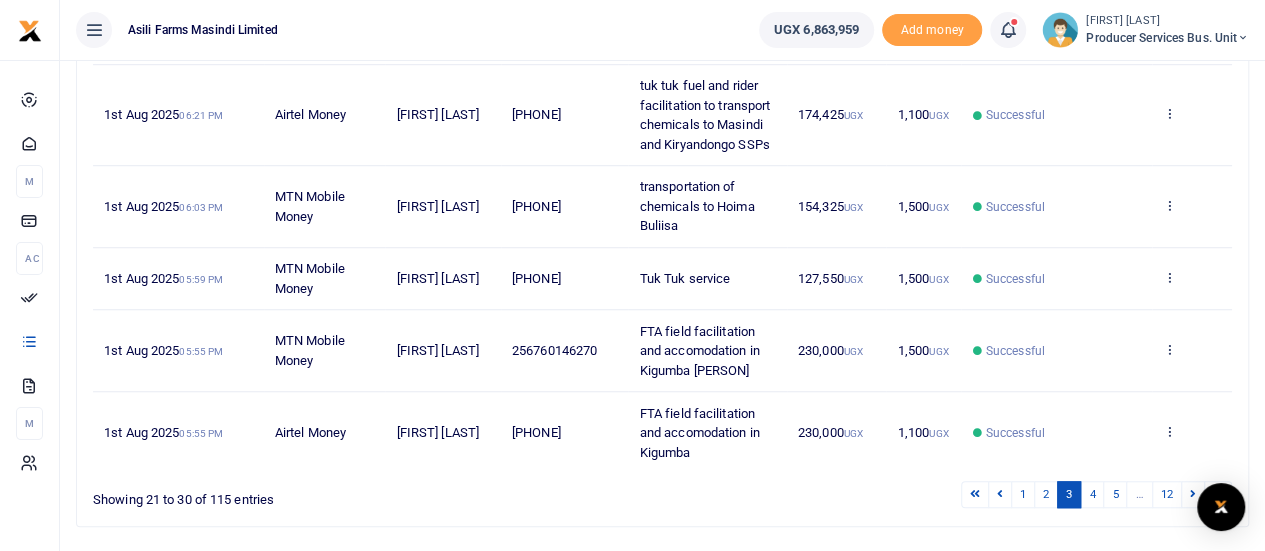 scroll, scrollTop: 614, scrollLeft: 0, axis: vertical 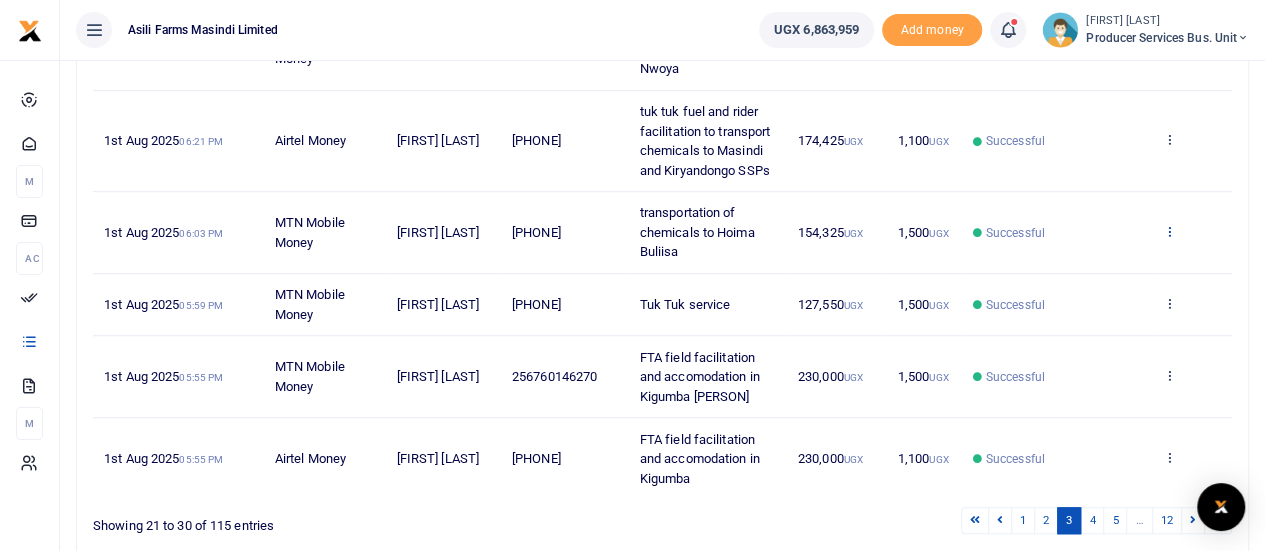 click at bounding box center (1169, 231) 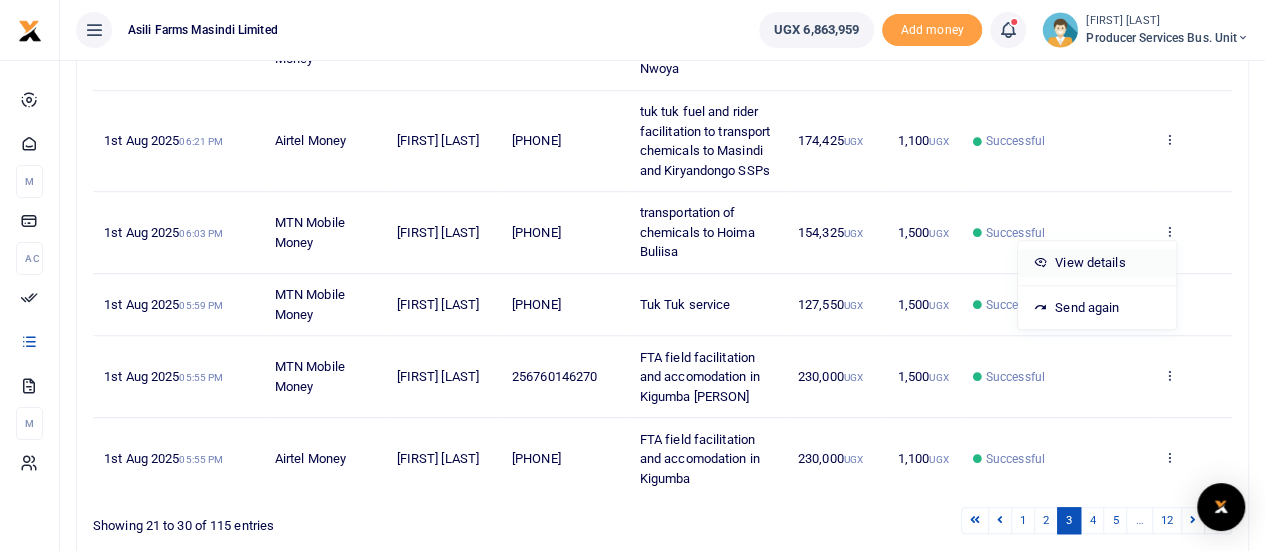 click on "View details" at bounding box center [1097, 263] 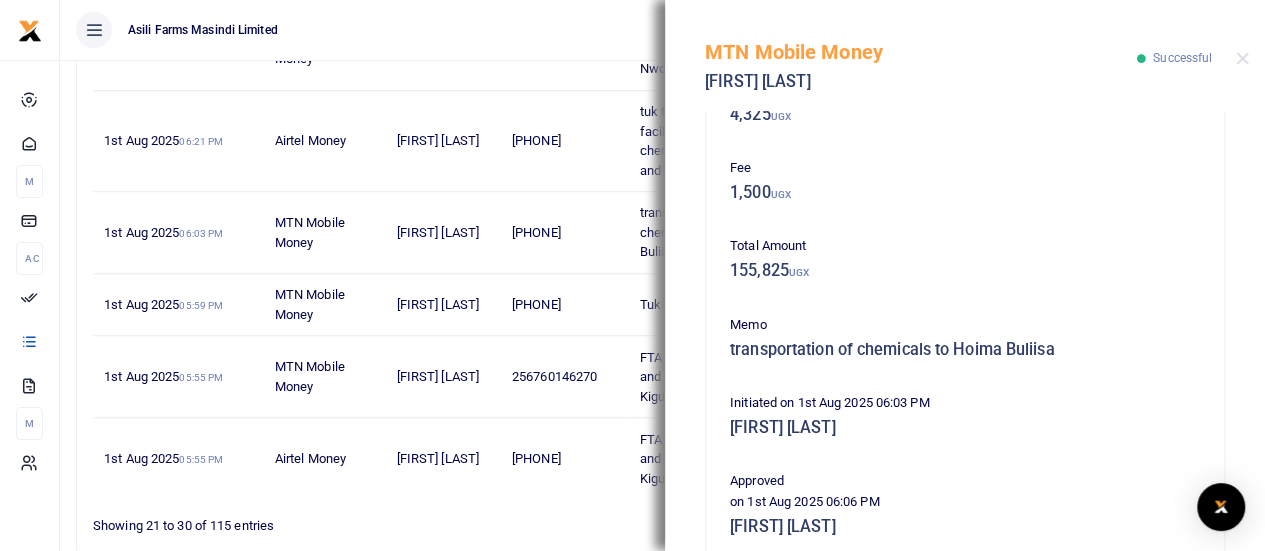 scroll, scrollTop: 274, scrollLeft: 0, axis: vertical 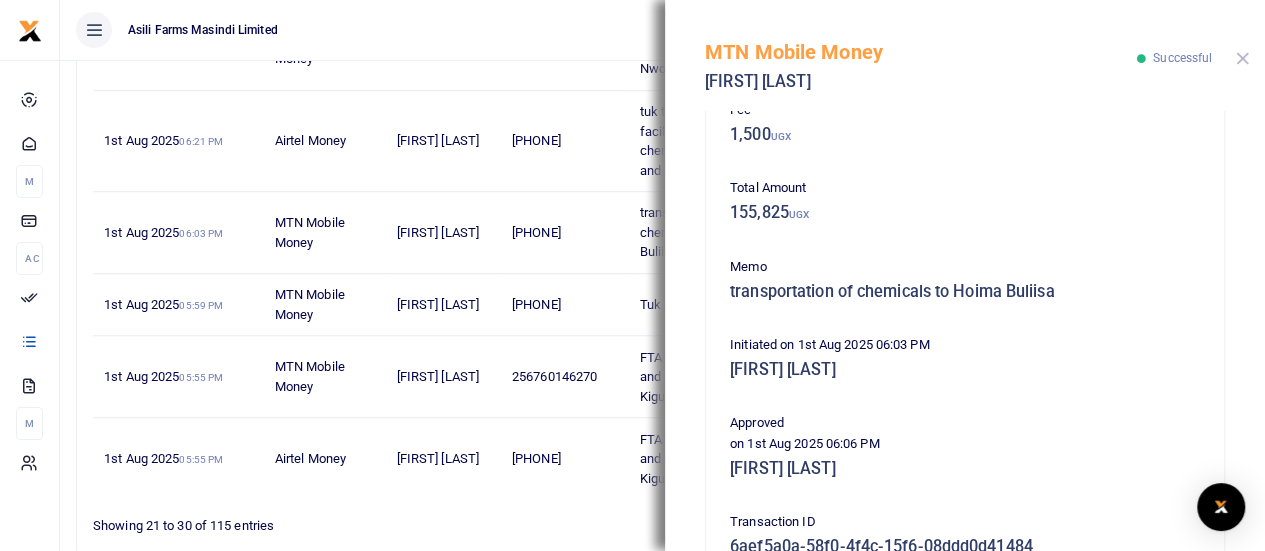 click at bounding box center (1242, 58) 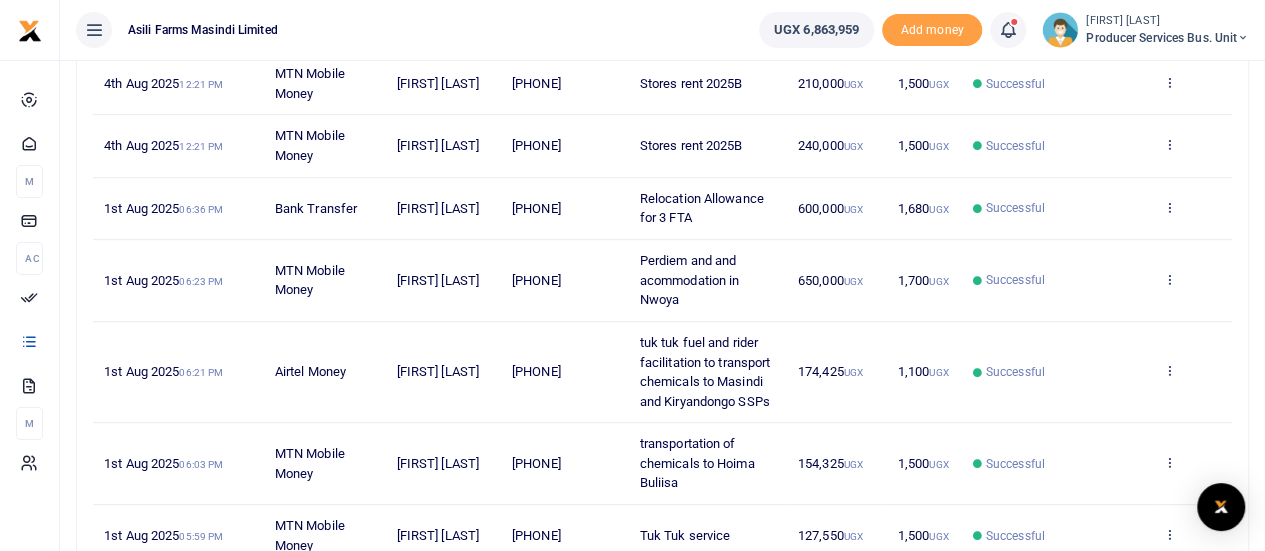scroll, scrollTop: 414, scrollLeft: 0, axis: vertical 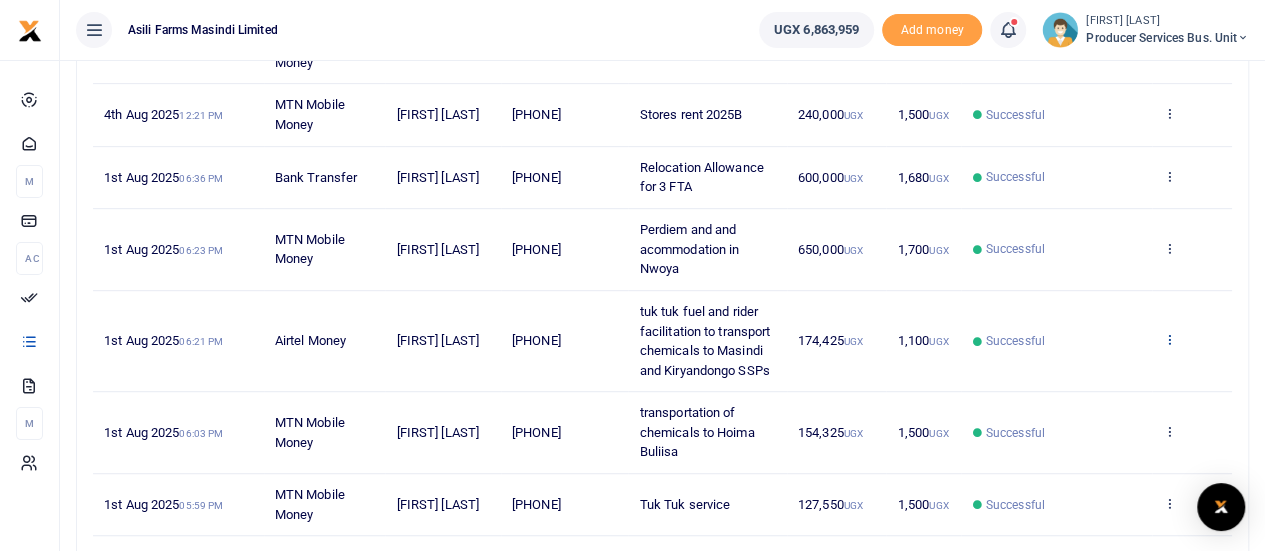 click at bounding box center (1169, 339) 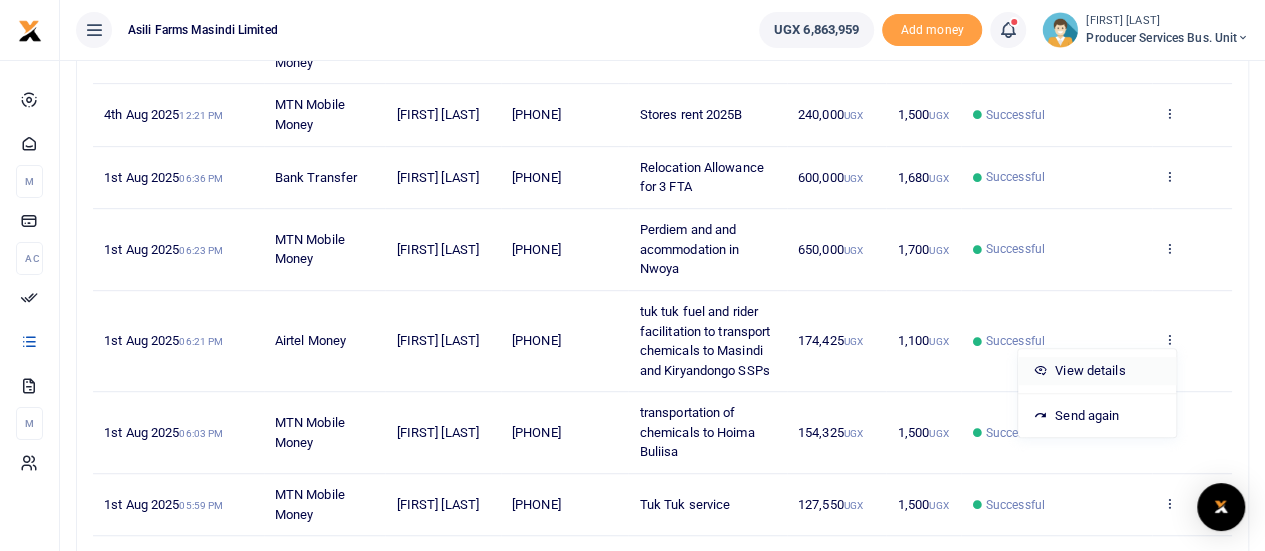 click on "View details" at bounding box center (1097, 371) 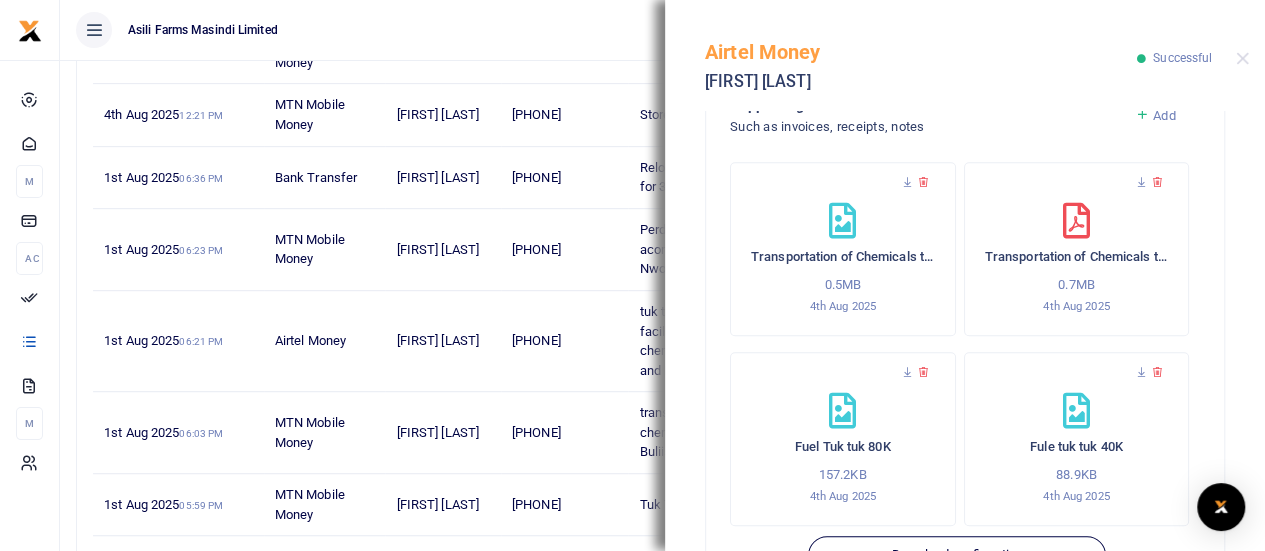 scroll, scrollTop: 783, scrollLeft: 0, axis: vertical 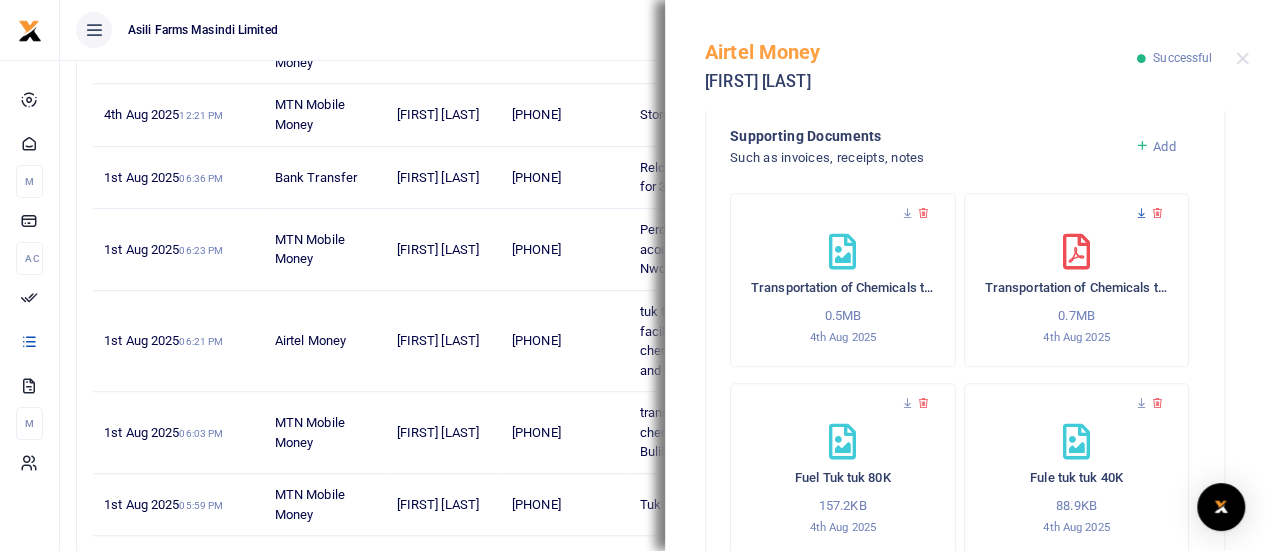 click at bounding box center (1141, 213) 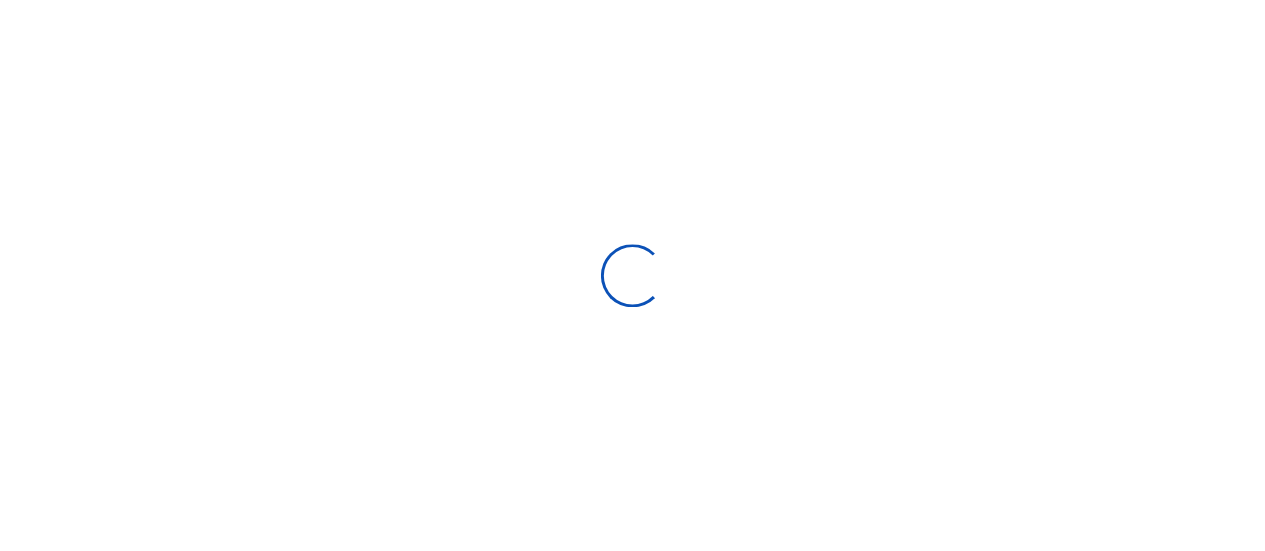scroll, scrollTop: 0, scrollLeft: 0, axis: both 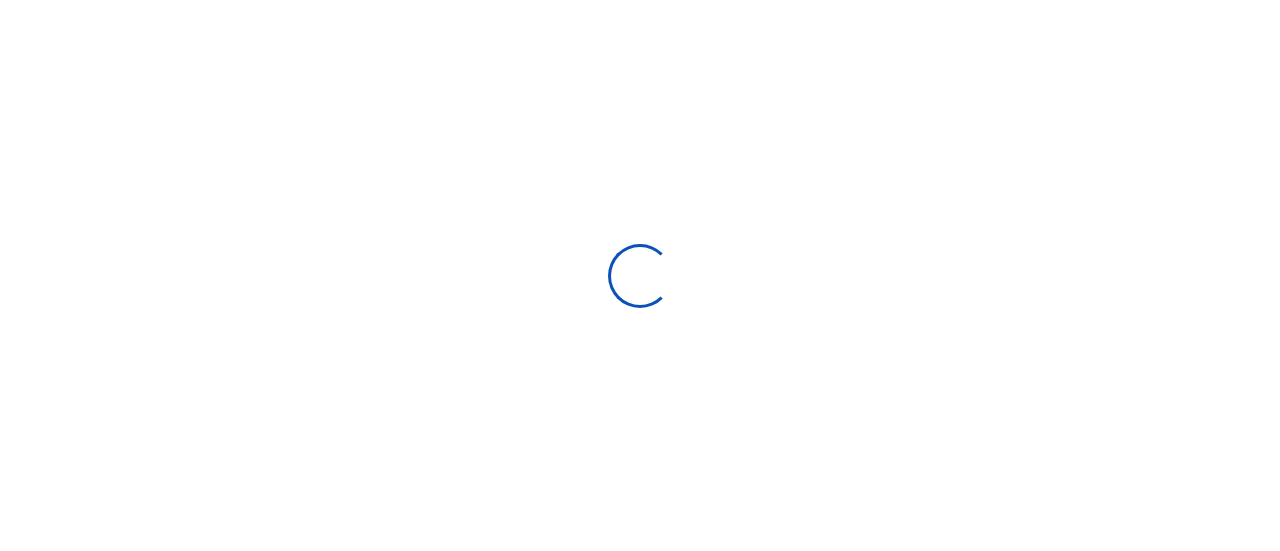 type on "07/06/2025 - 08/04/2025" 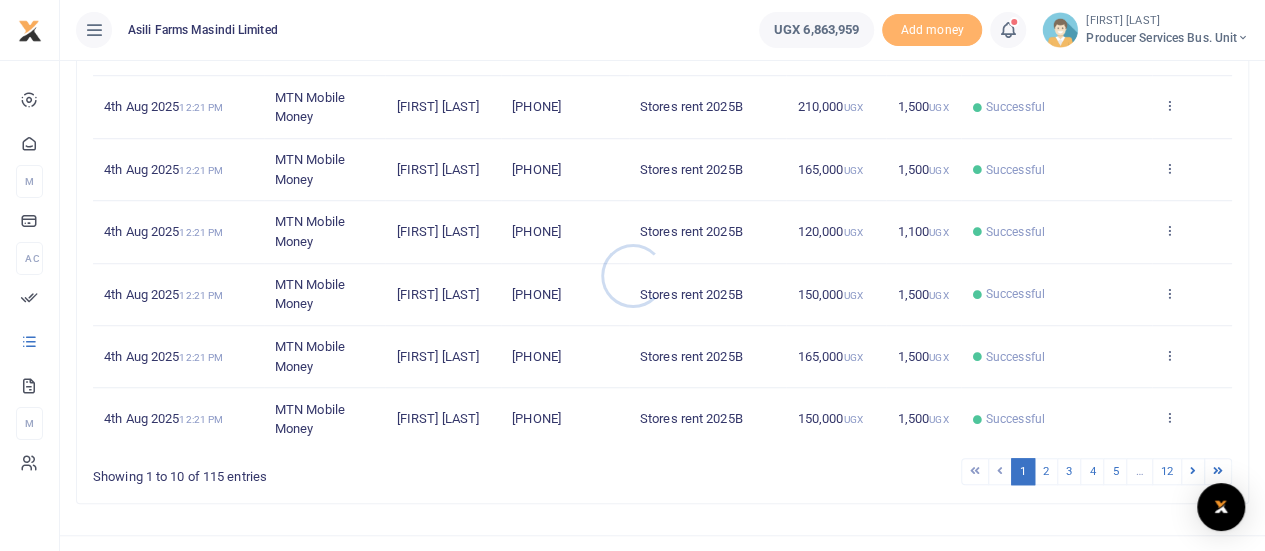 scroll, scrollTop: 596, scrollLeft: 0, axis: vertical 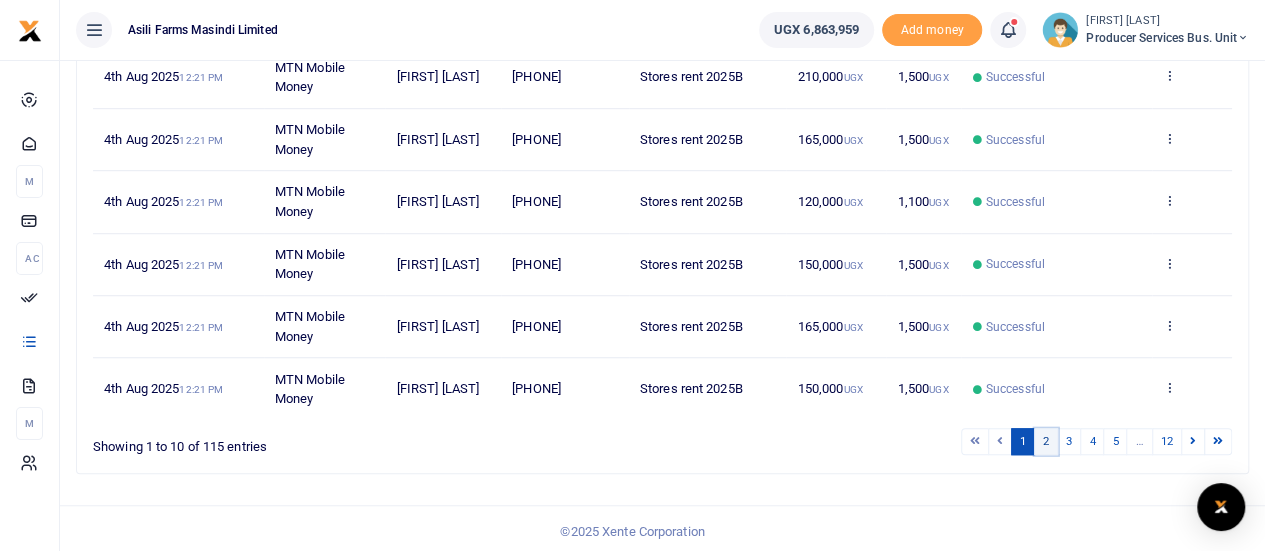 click on "2" at bounding box center (1046, 441) 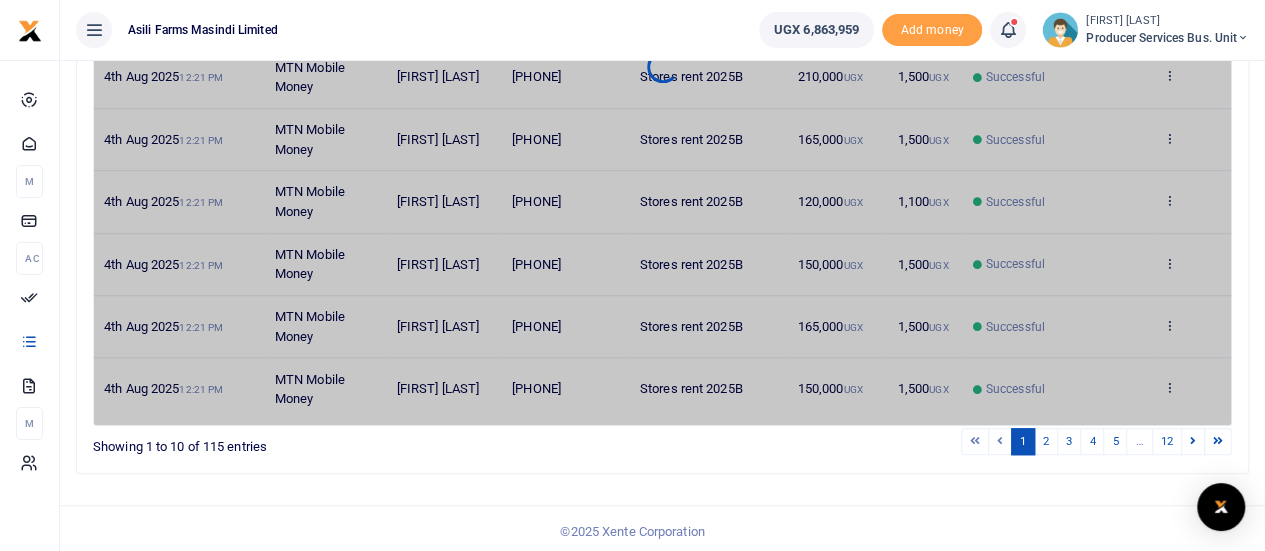 scroll, scrollTop: 577, scrollLeft: 0, axis: vertical 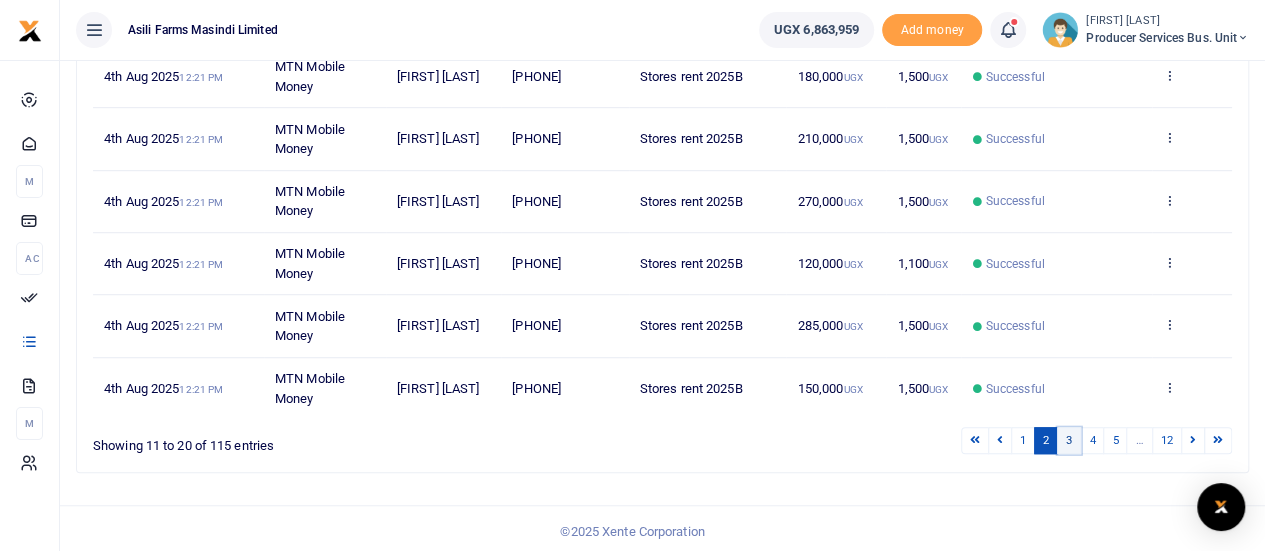 click on "3" at bounding box center (1069, 440) 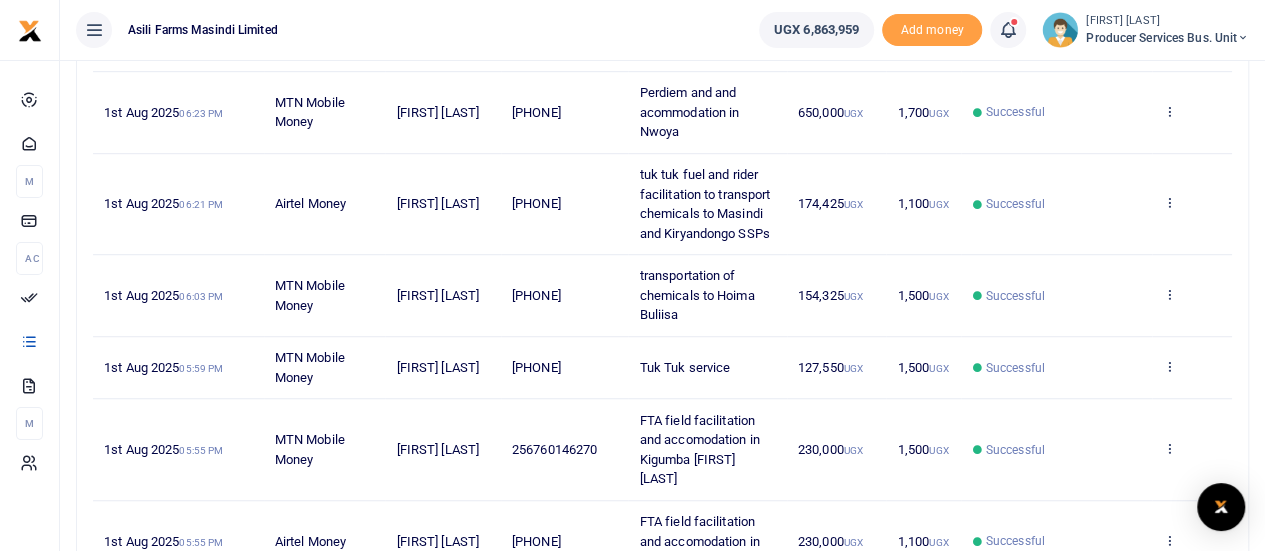 scroll, scrollTop: 514, scrollLeft: 0, axis: vertical 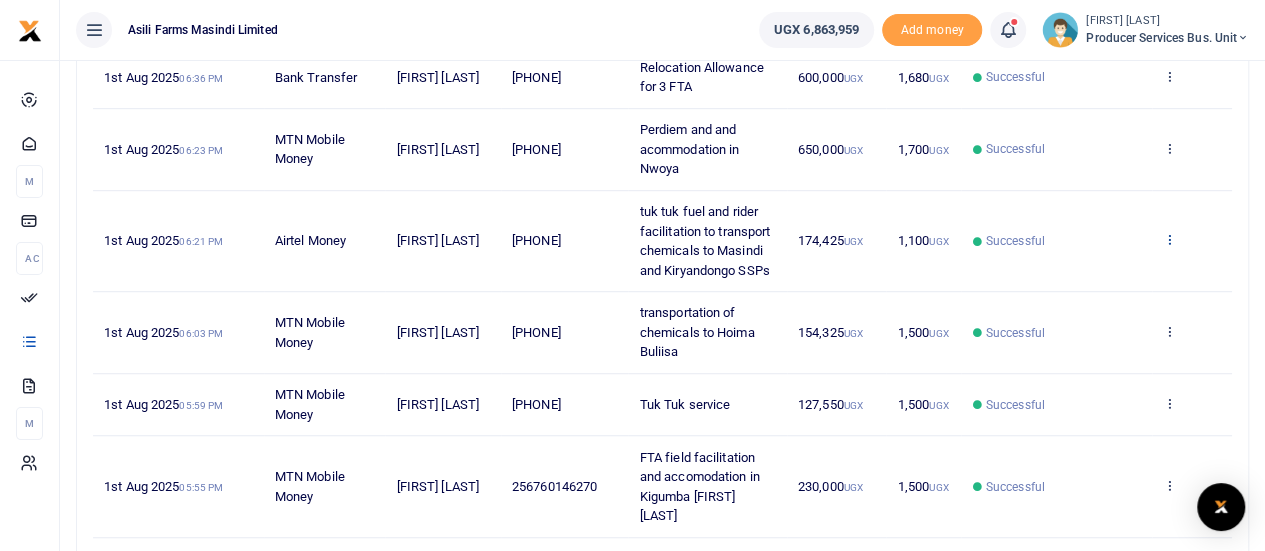 click at bounding box center [1169, 239] 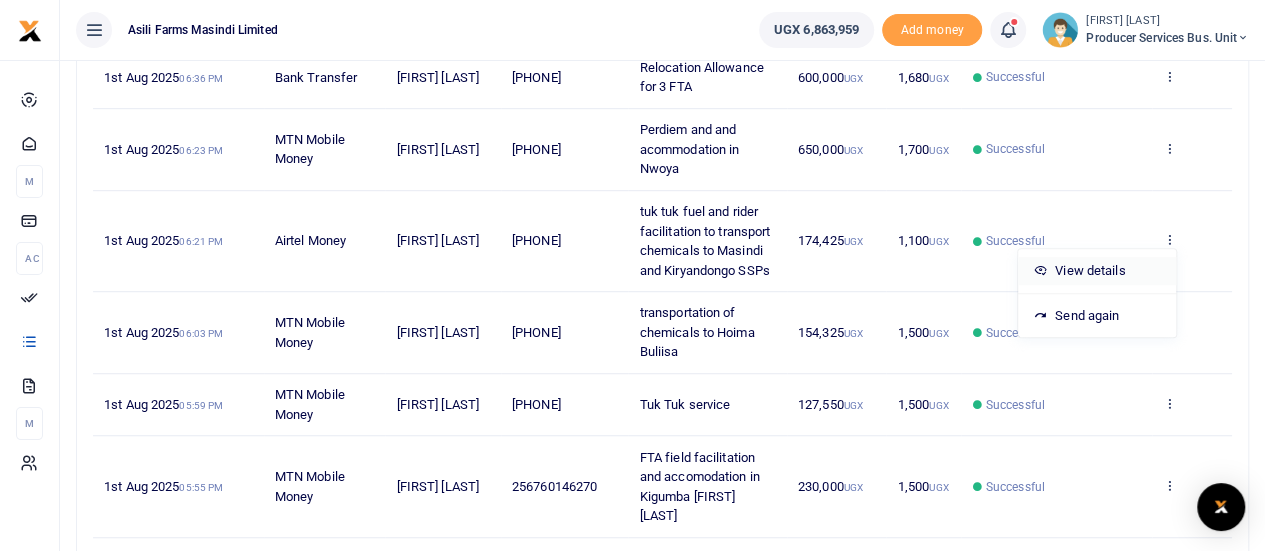 click on "View details" at bounding box center [1097, 271] 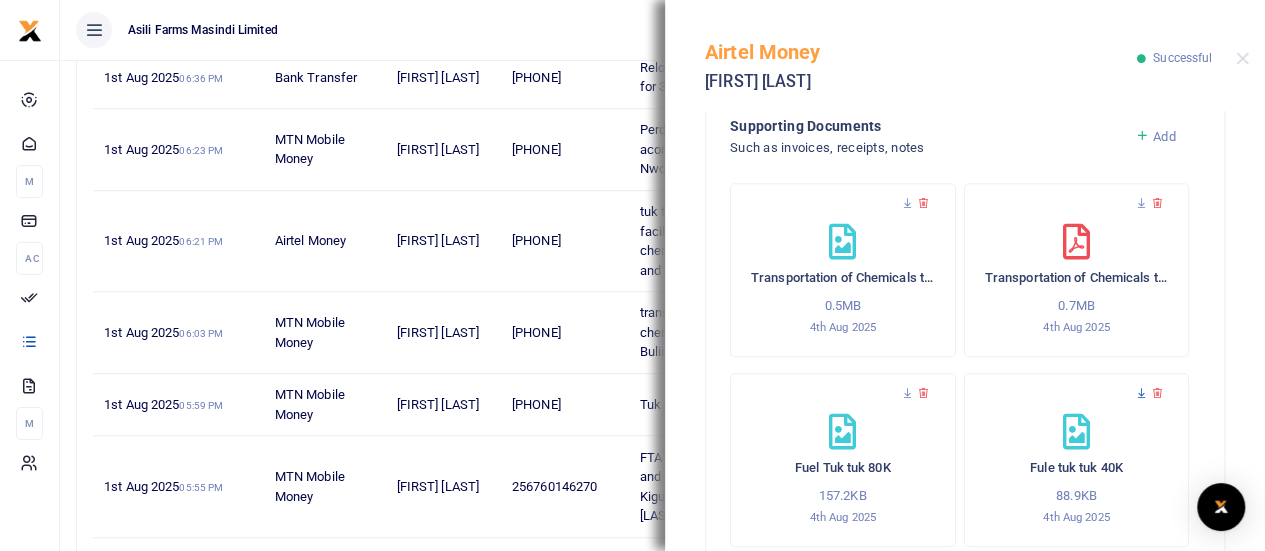 scroll, scrollTop: 883, scrollLeft: 0, axis: vertical 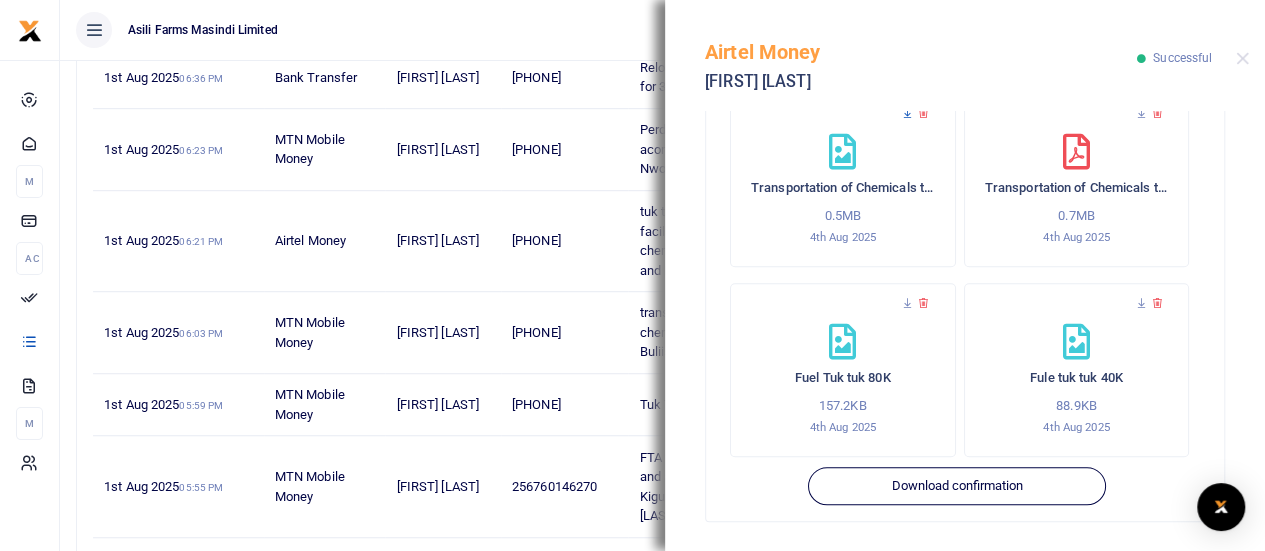 click at bounding box center [907, 113] 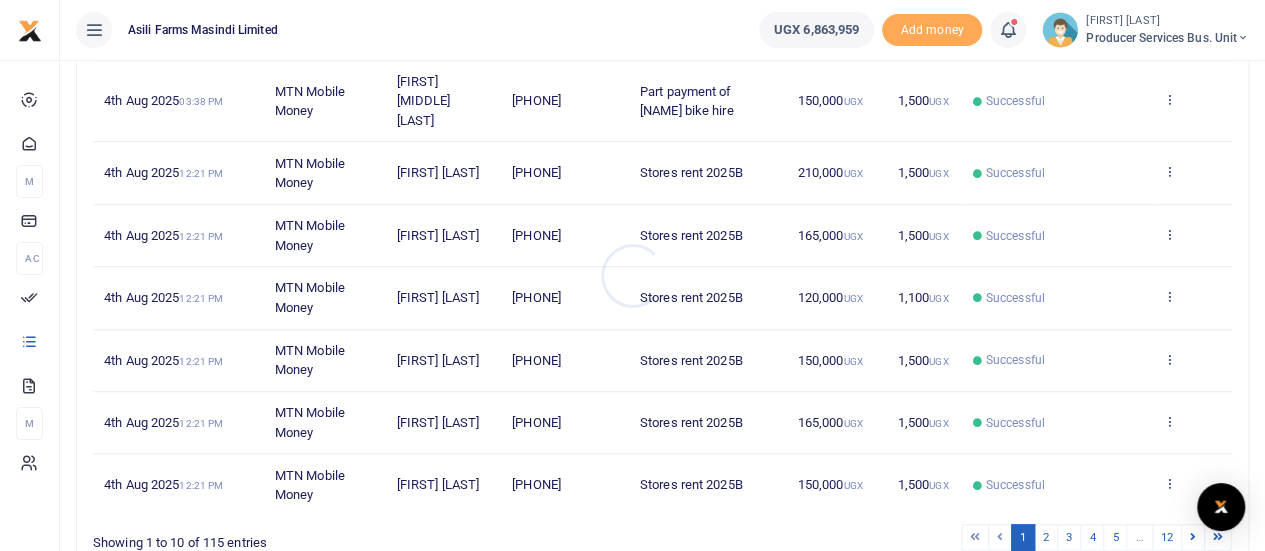 scroll, scrollTop: 596, scrollLeft: 0, axis: vertical 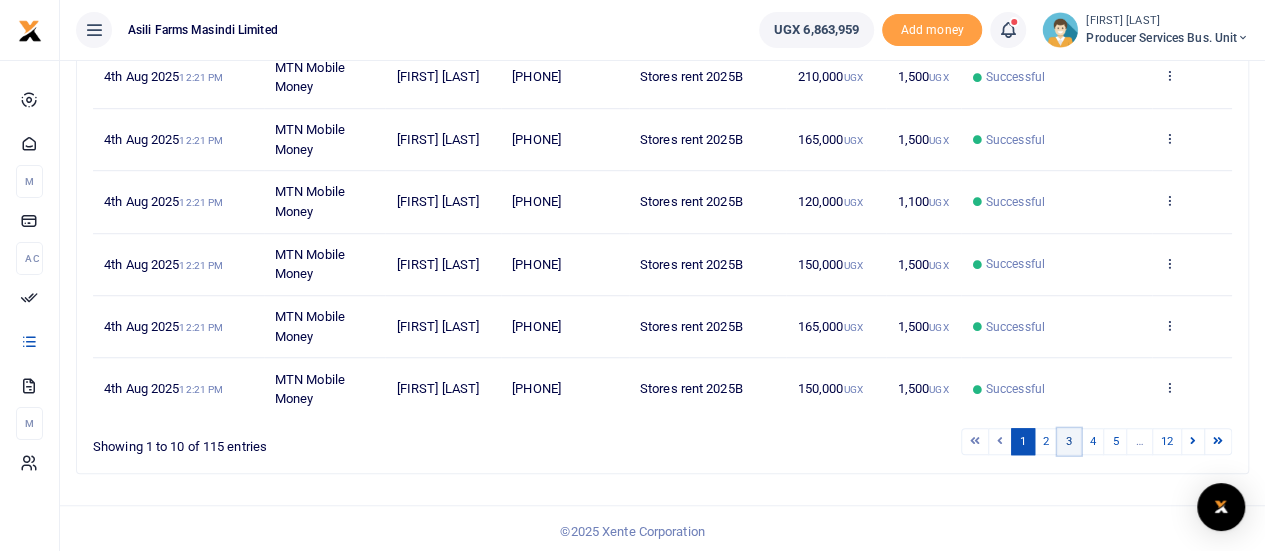 click on "3" at bounding box center (1069, 441) 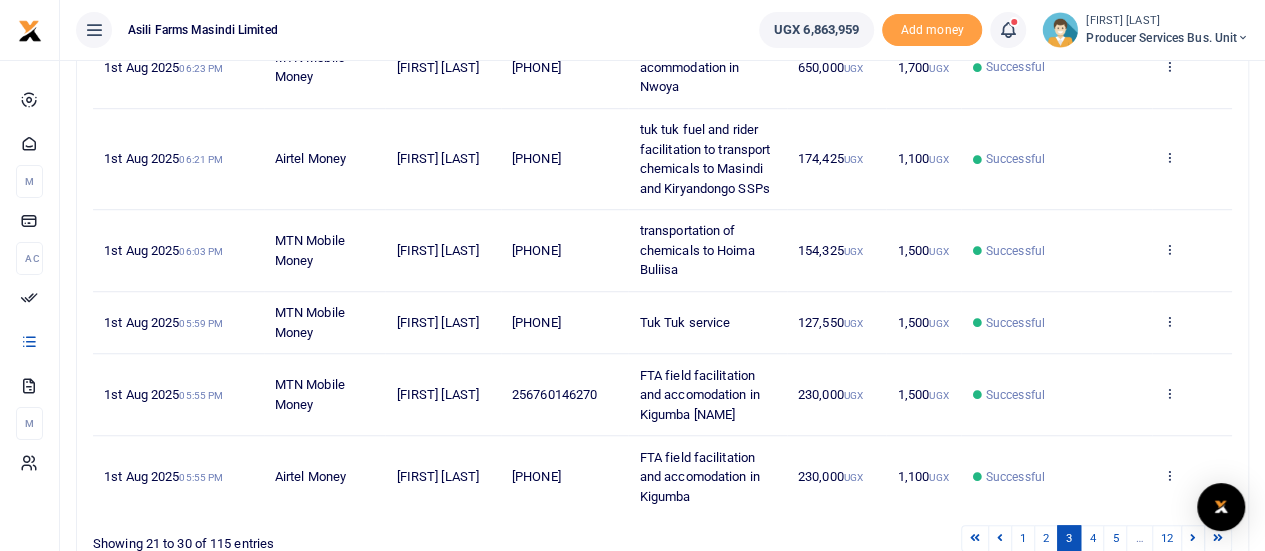 scroll, scrollTop: 611, scrollLeft: 0, axis: vertical 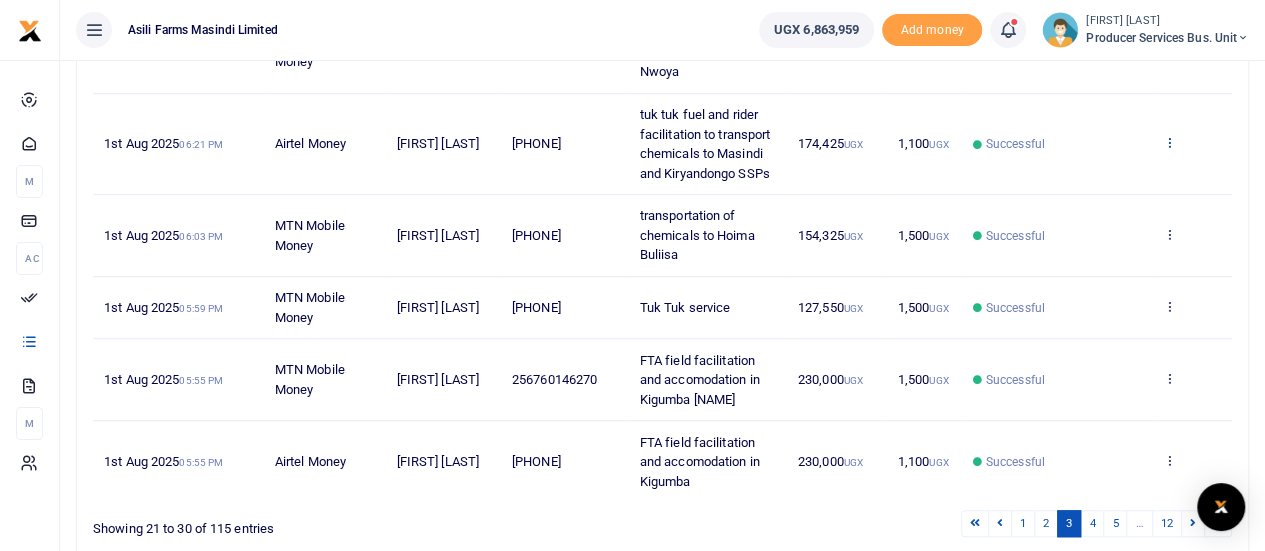 click at bounding box center (1169, 142) 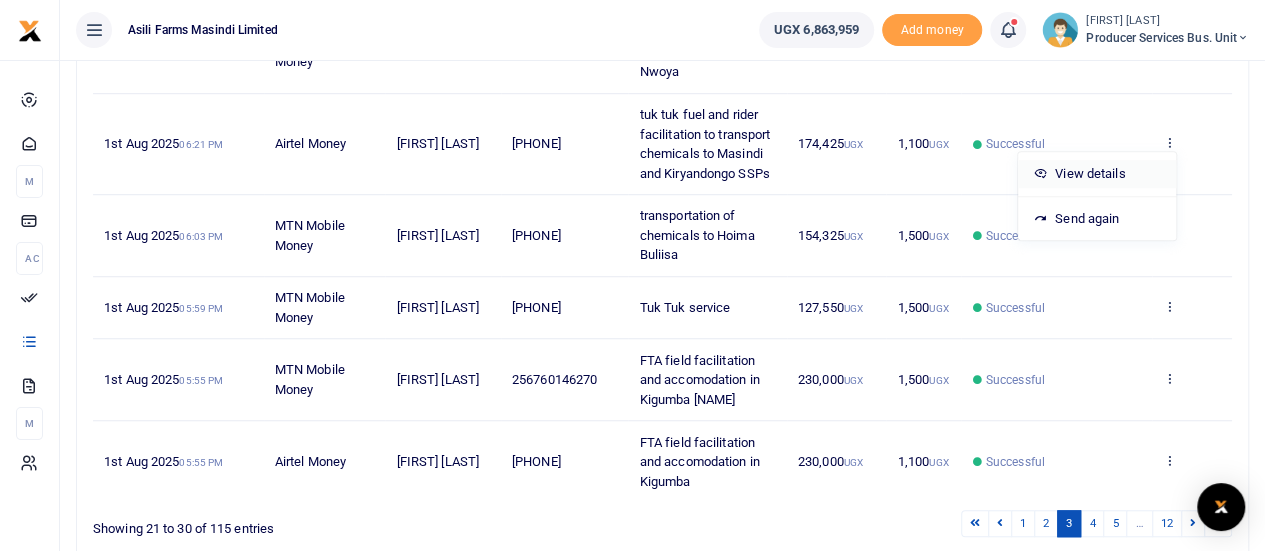 click on "View details" at bounding box center (1097, 174) 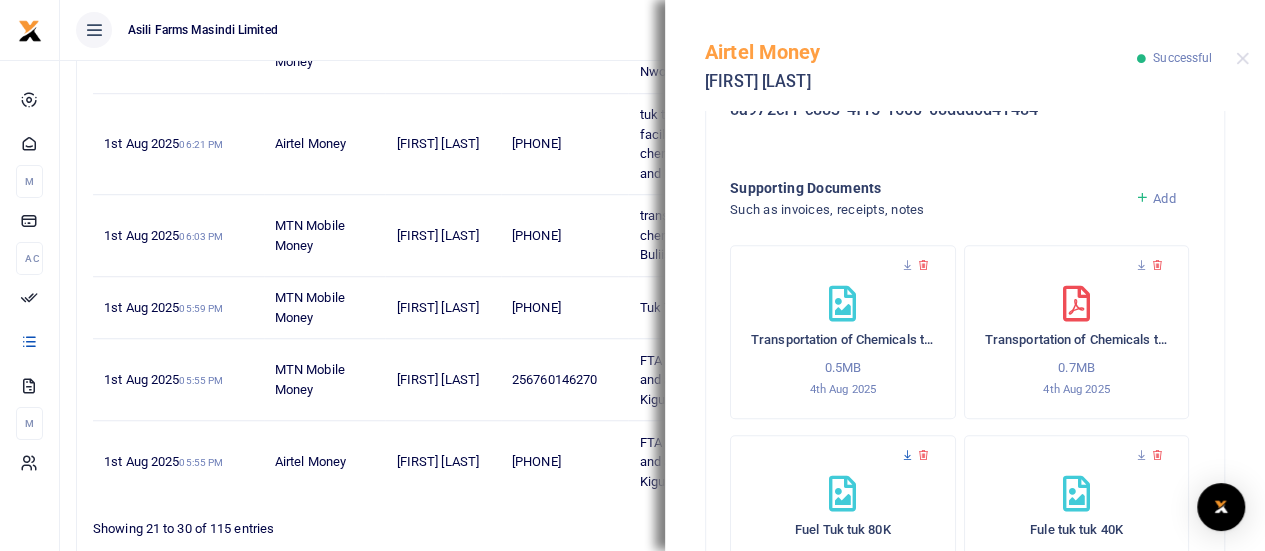 scroll, scrollTop: 883, scrollLeft: 0, axis: vertical 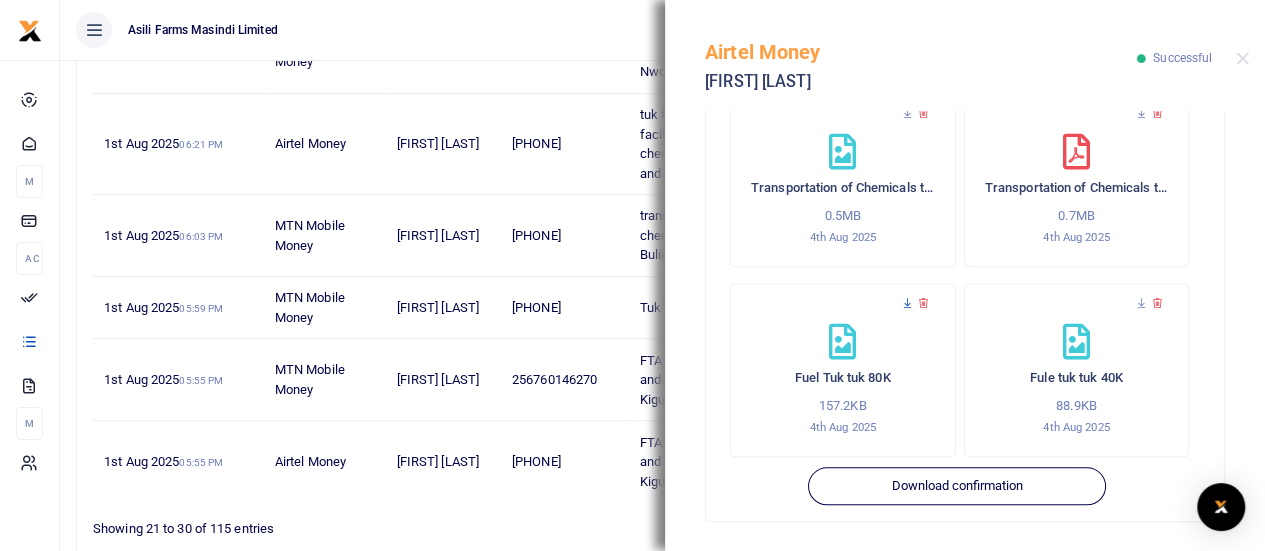 click at bounding box center [907, 303] 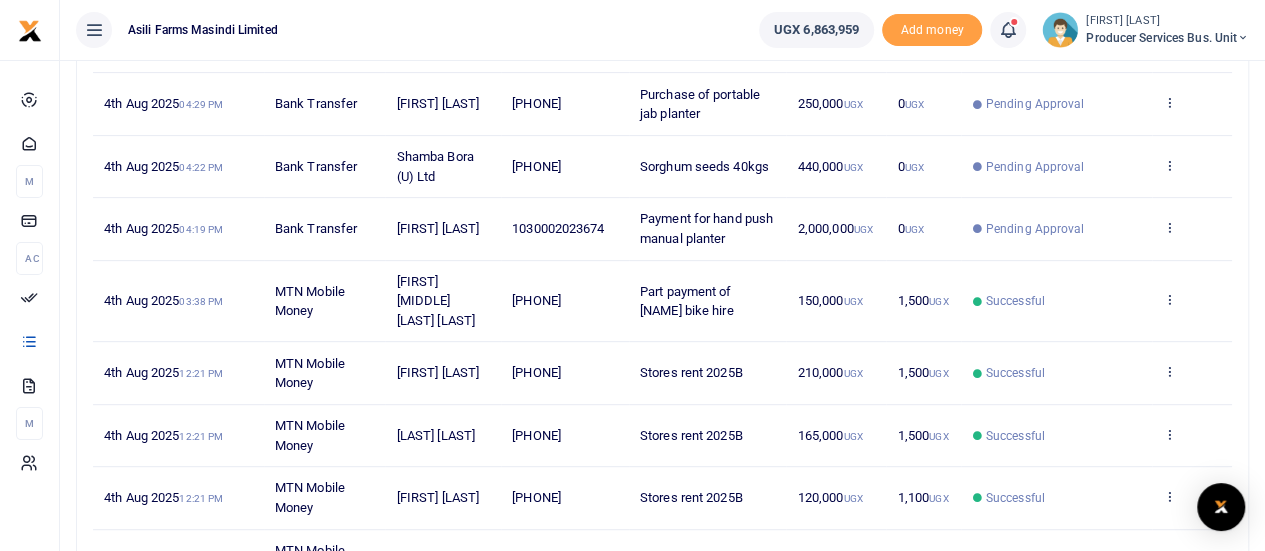 scroll, scrollTop: 596, scrollLeft: 0, axis: vertical 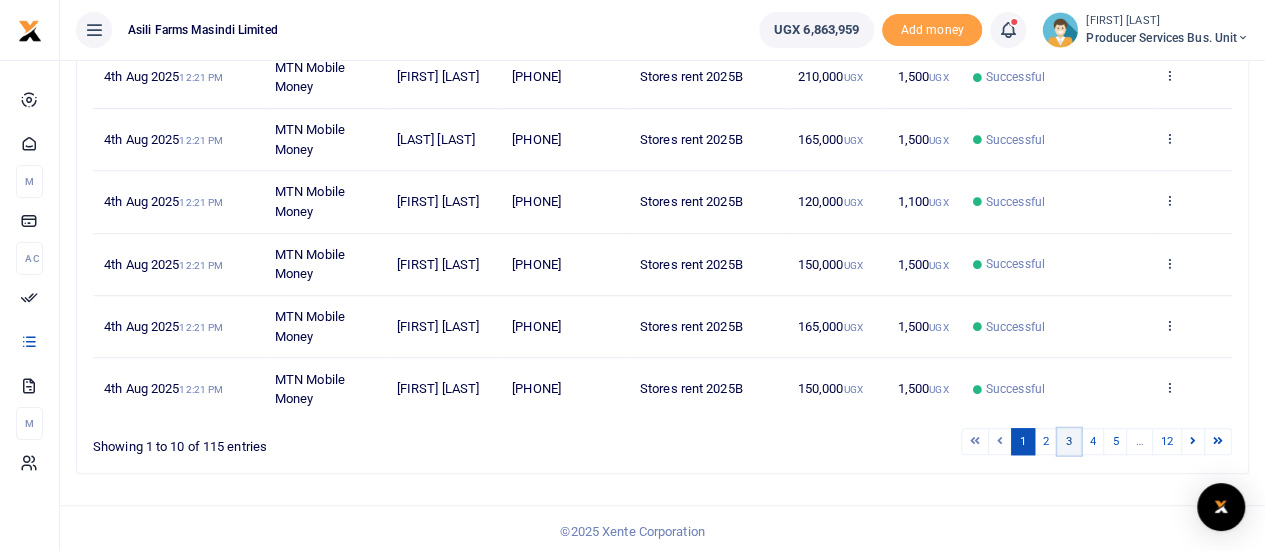 click on "3" at bounding box center [1069, 441] 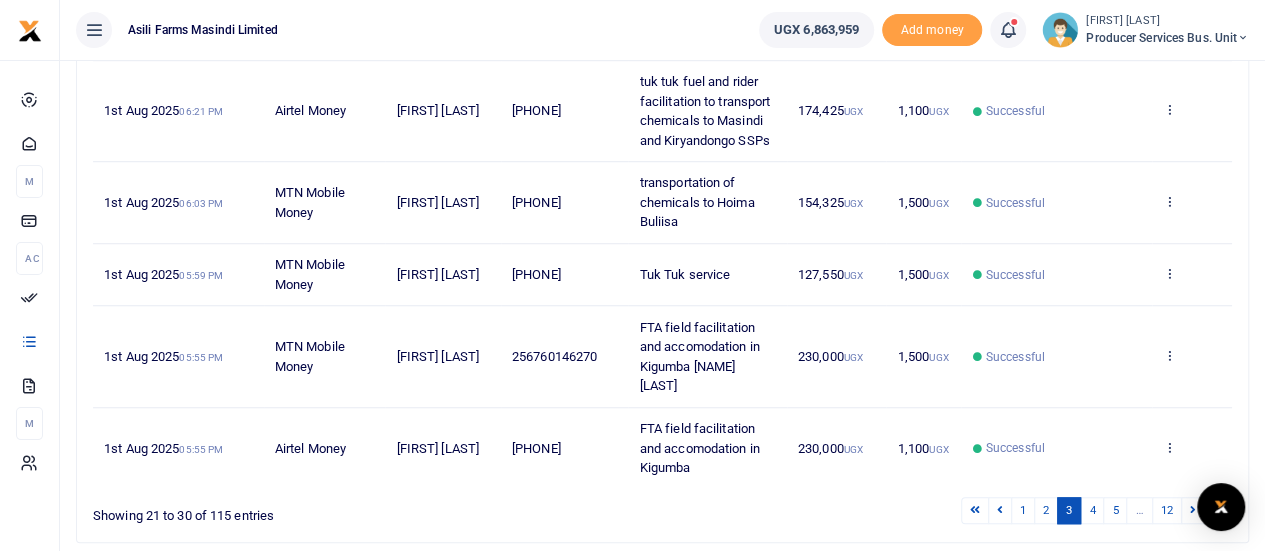 scroll, scrollTop: 614, scrollLeft: 0, axis: vertical 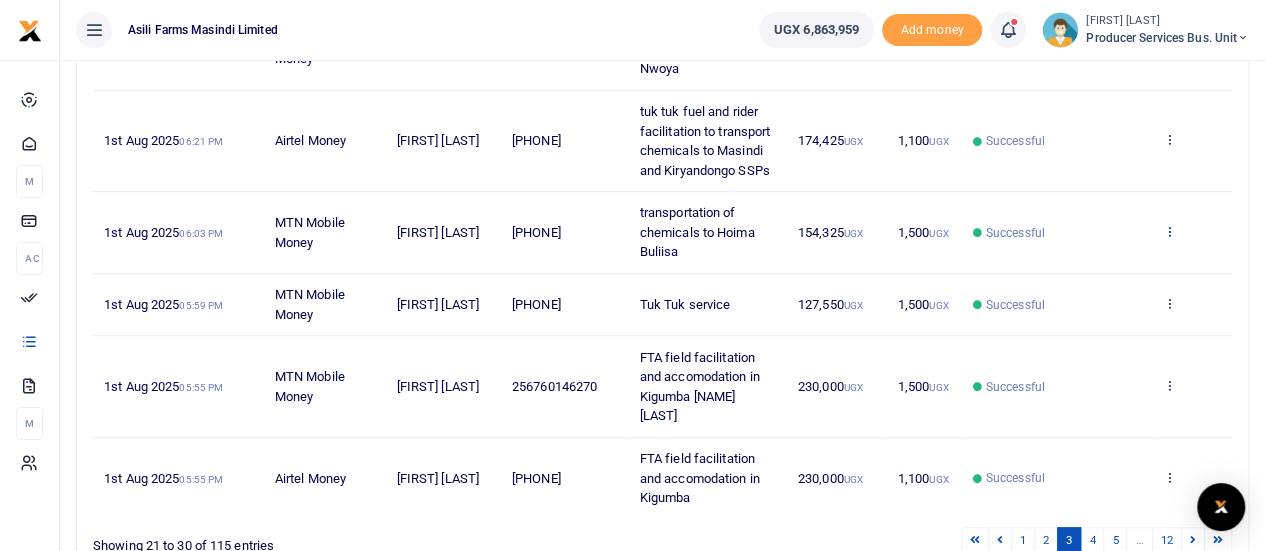 click at bounding box center [1169, 231] 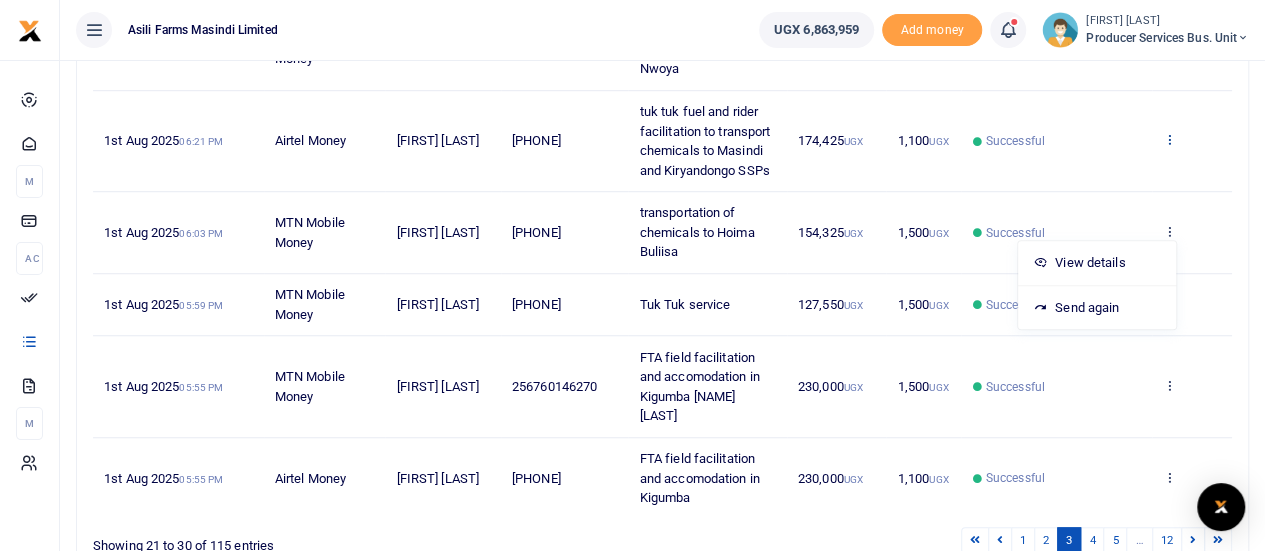 click at bounding box center [1169, 139] 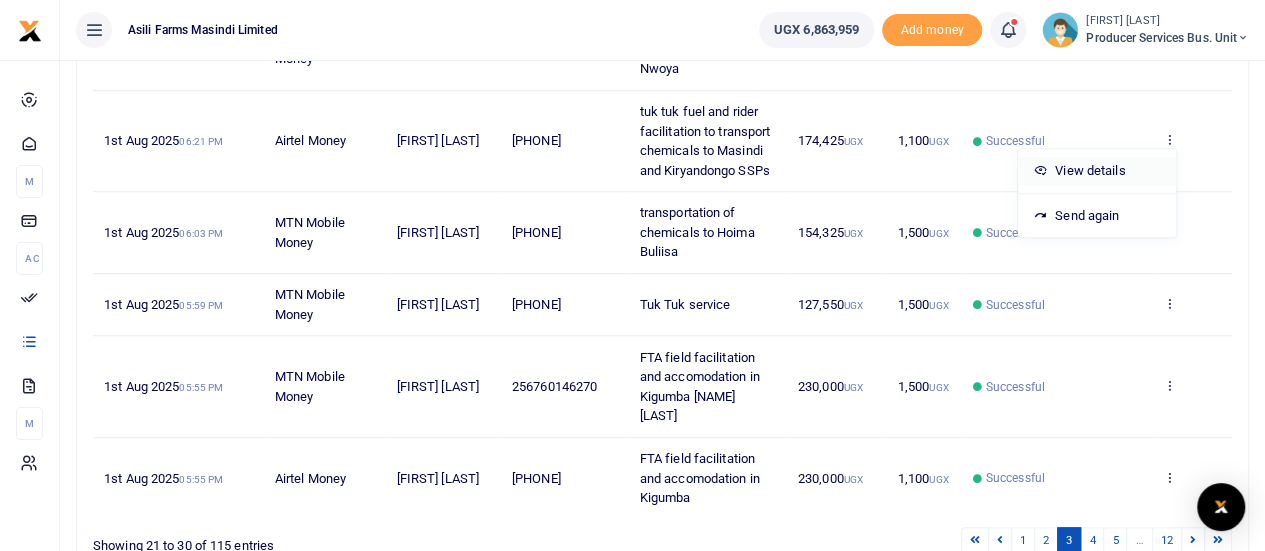 click on "View details" at bounding box center [1097, 171] 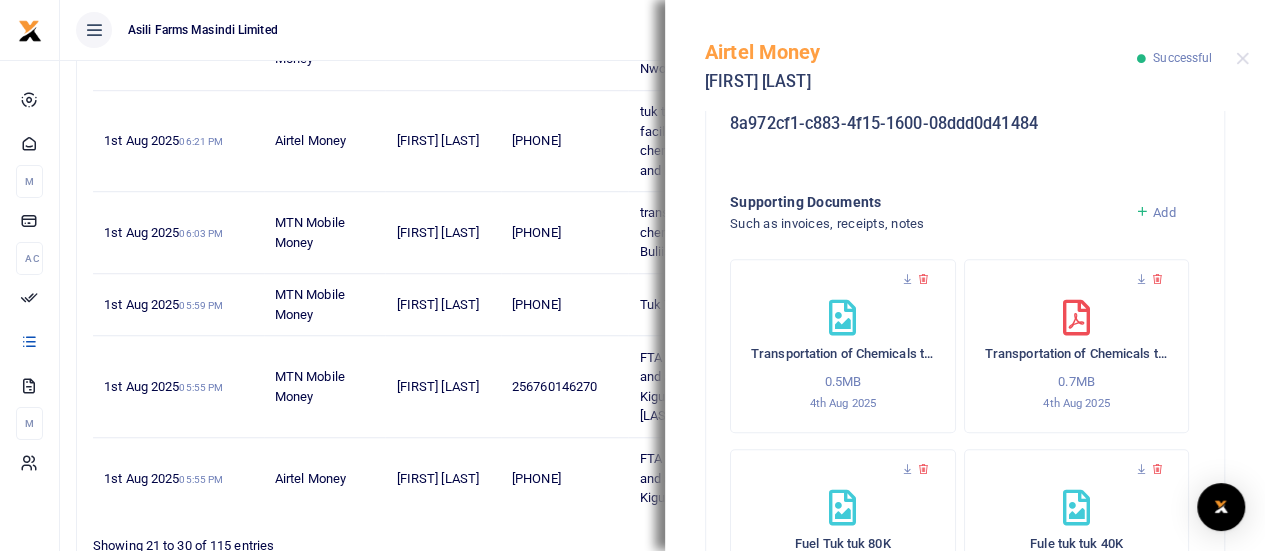 scroll, scrollTop: 883, scrollLeft: 0, axis: vertical 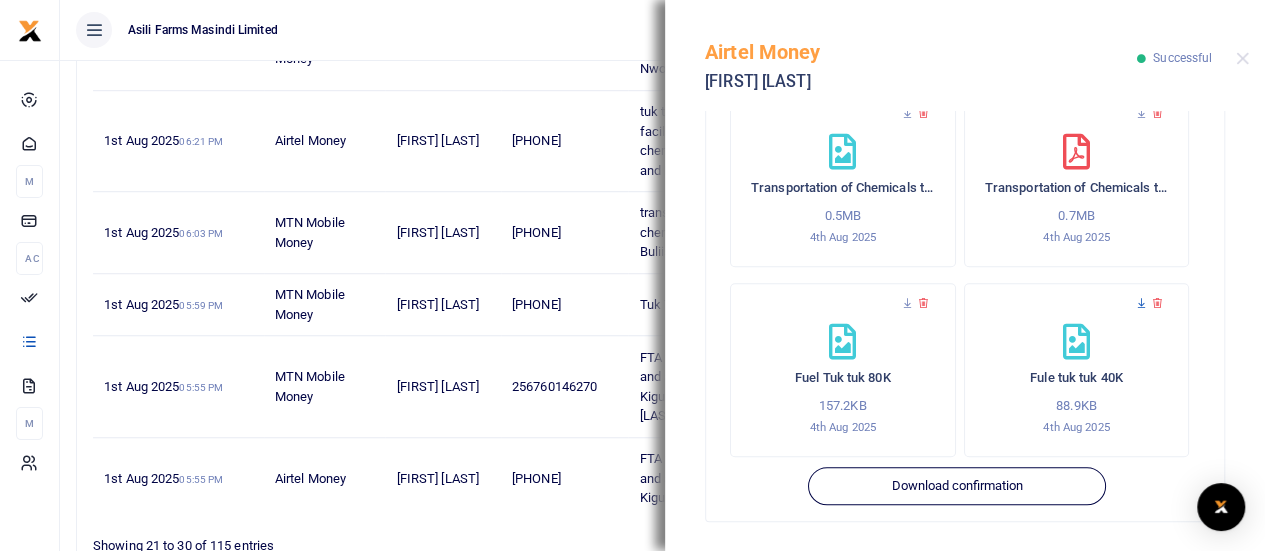 click at bounding box center (1141, 303) 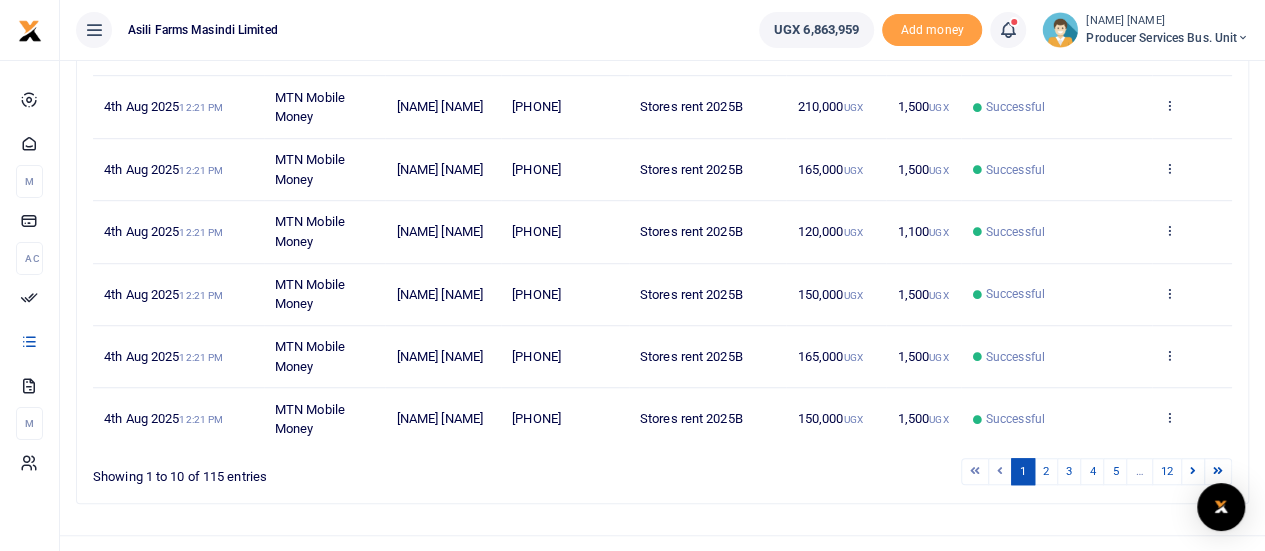 scroll, scrollTop: 596, scrollLeft: 0, axis: vertical 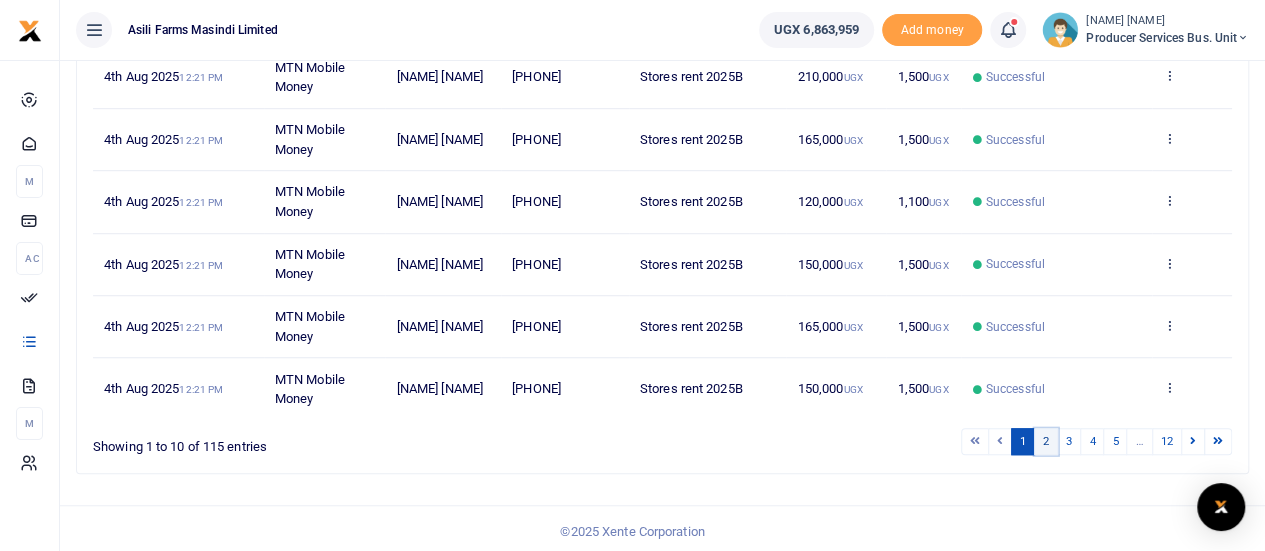 click on "2" at bounding box center (1046, 441) 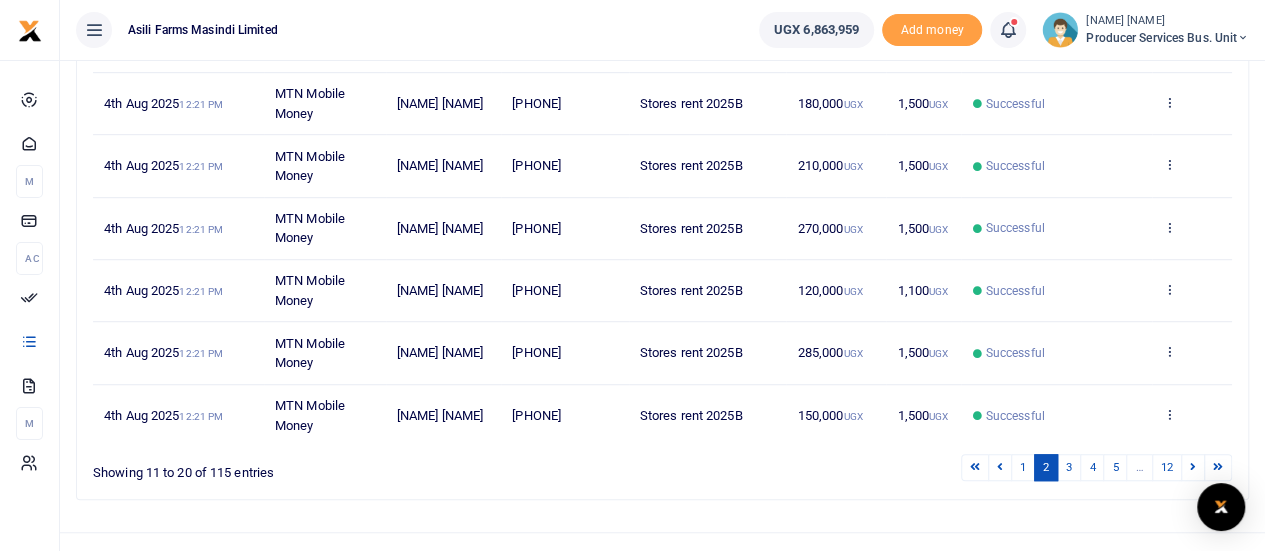 scroll, scrollTop: 577, scrollLeft: 0, axis: vertical 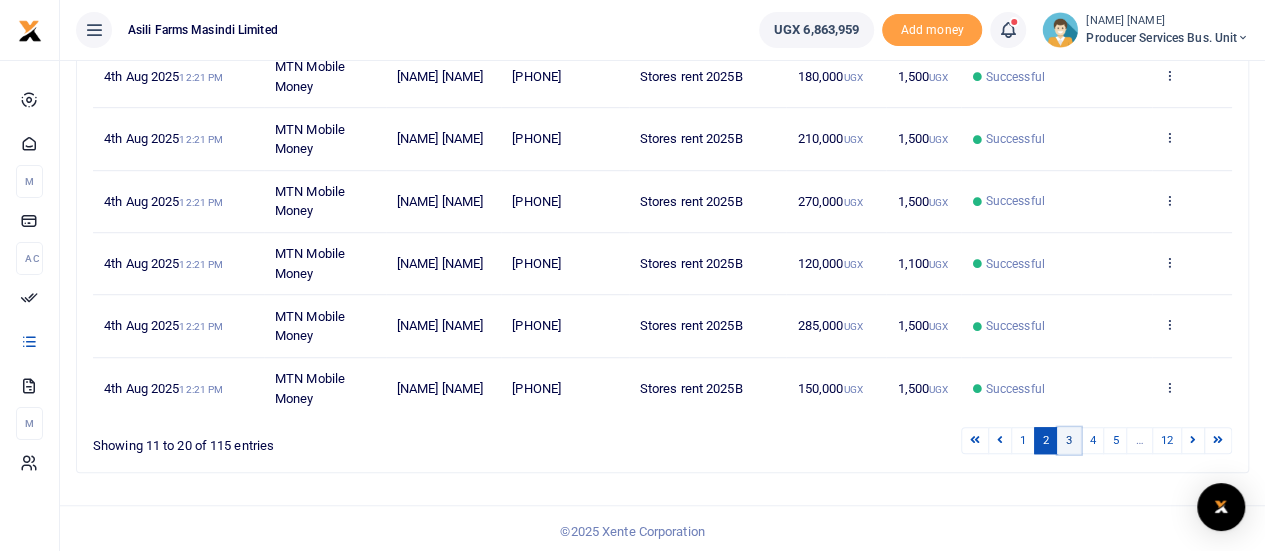 click on "3" at bounding box center [1069, 440] 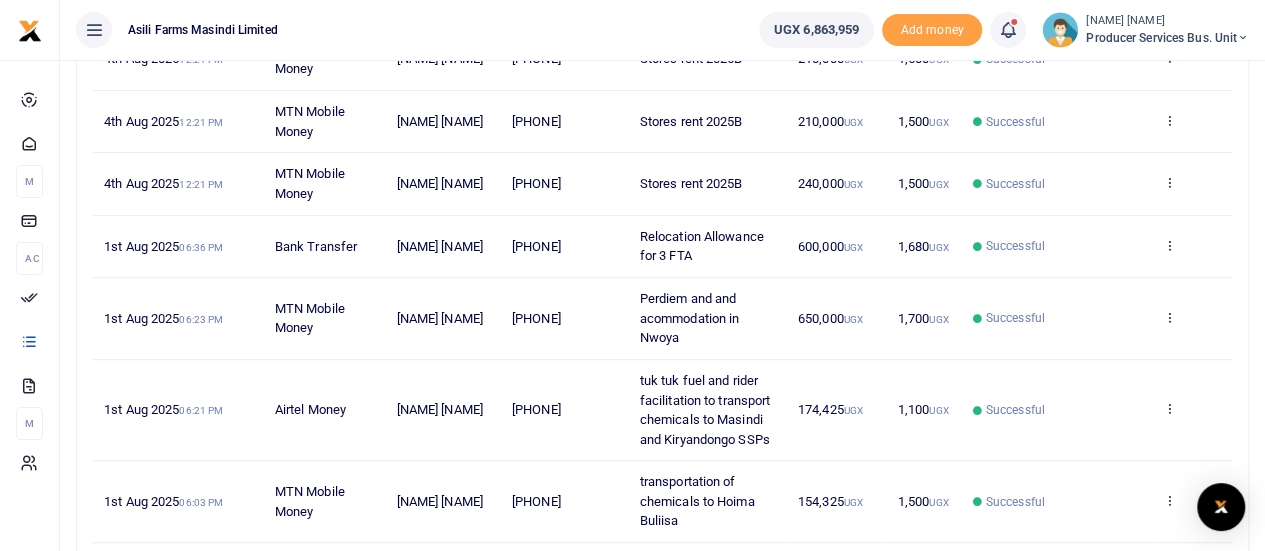 scroll, scrollTop: 314, scrollLeft: 0, axis: vertical 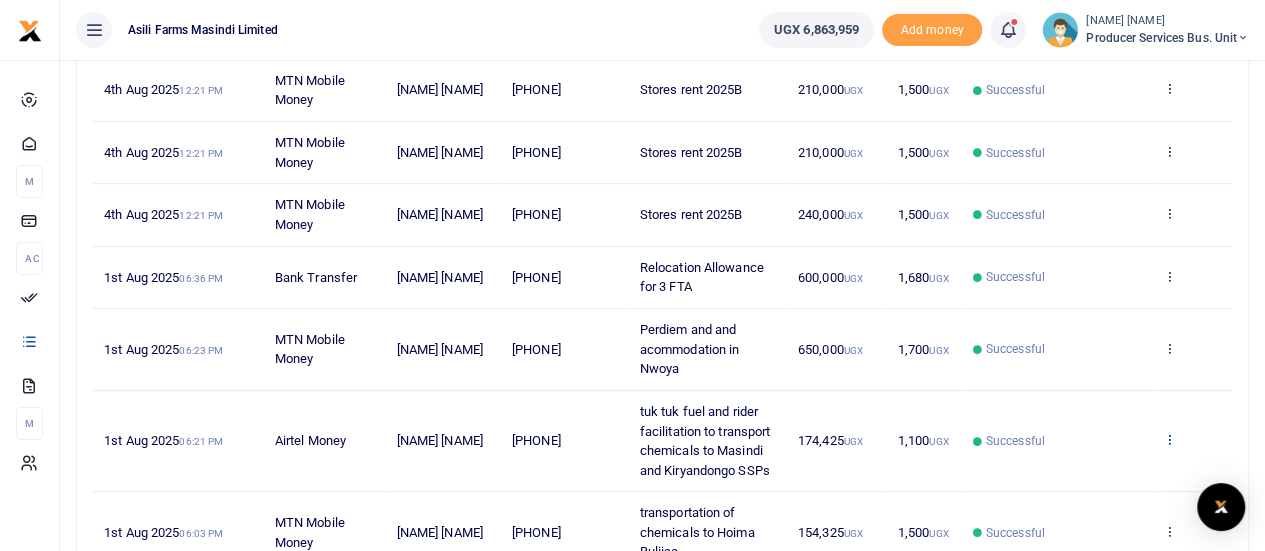 click at bounding box center [1169, 439] 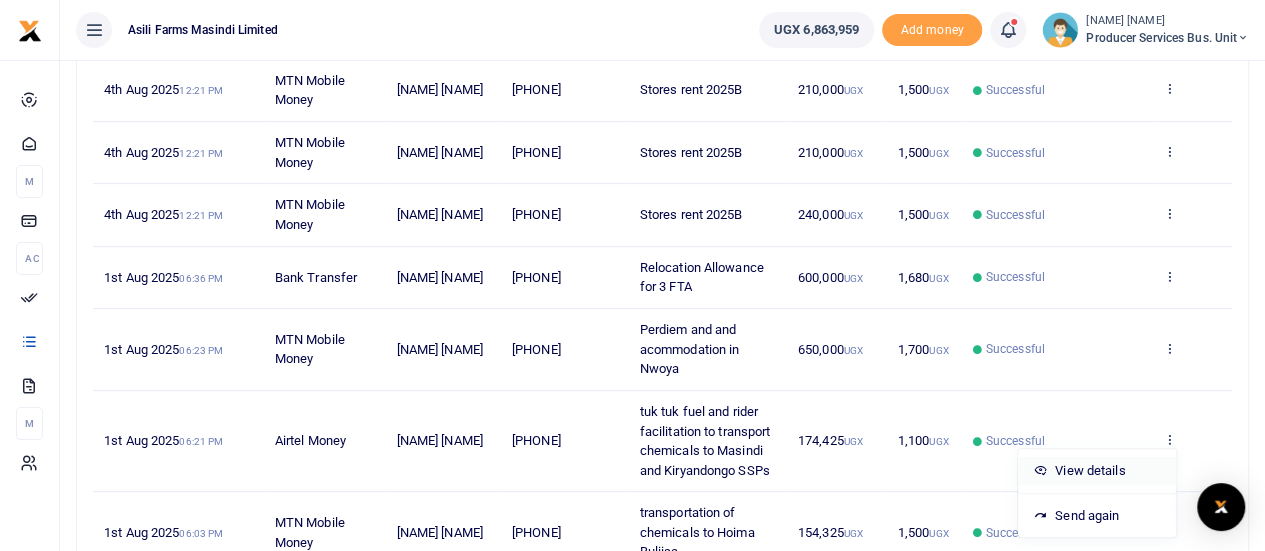 click on "View details" at bounding box center (1097, 471) 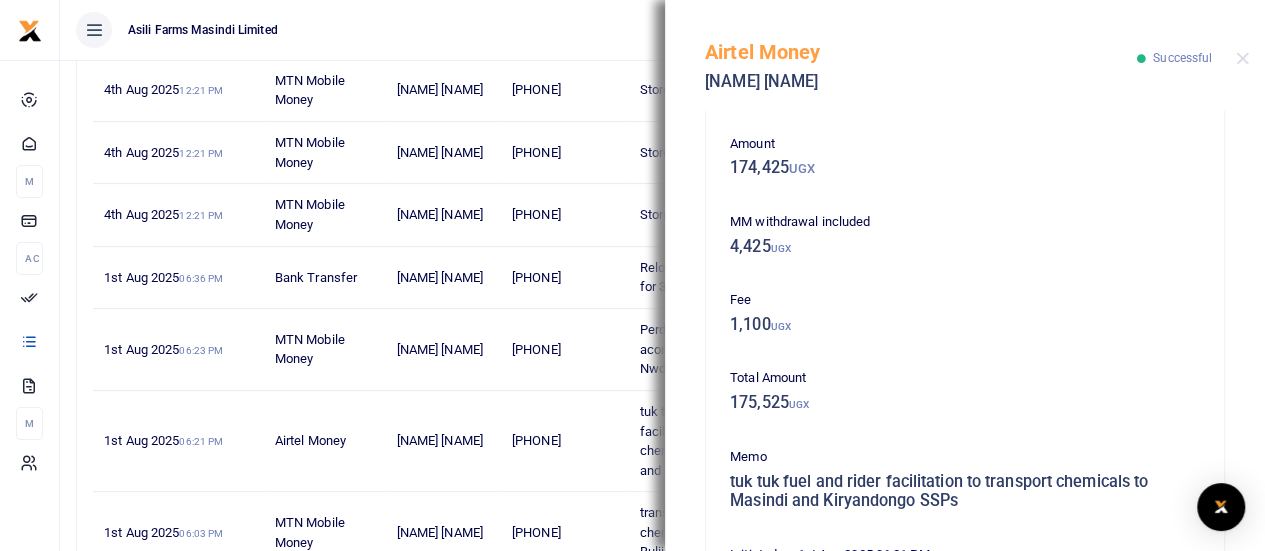 scroll, scrollTop: 83, scrollLeft: 0, axis: vertical 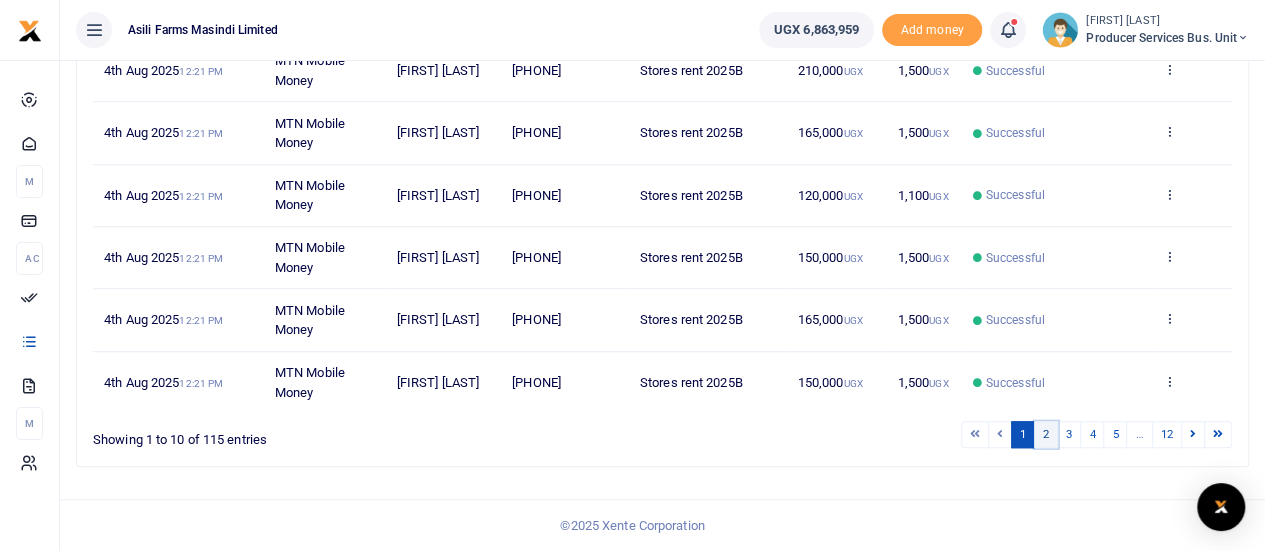 click on "2" at bounding box center [1046, 434] 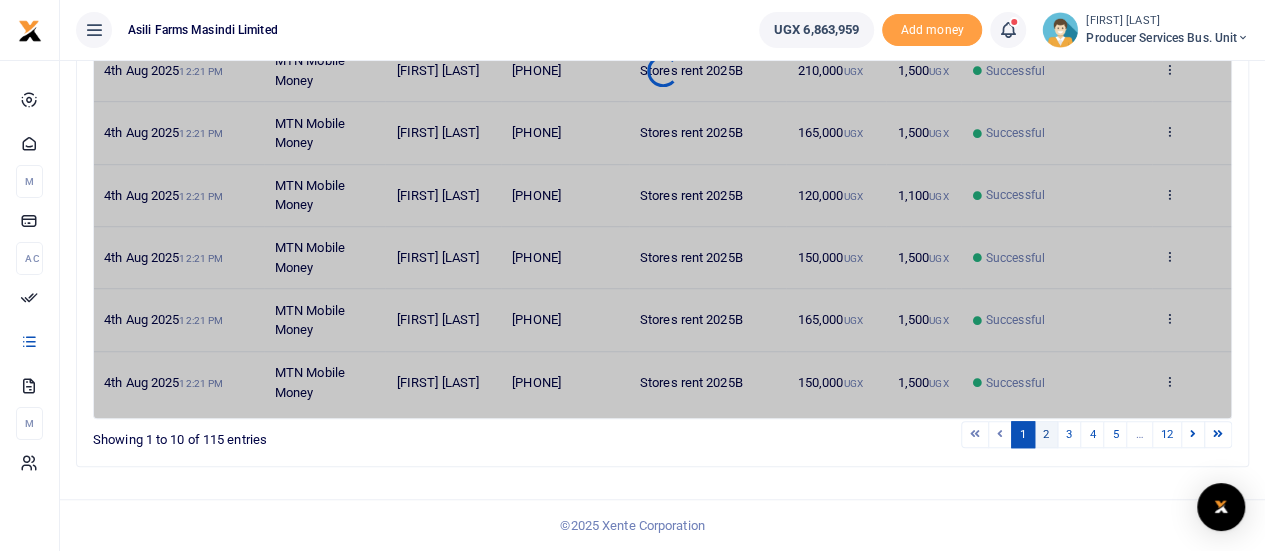 scroll, scrollTop: 577, scrollLeft: 0, axis: vertical 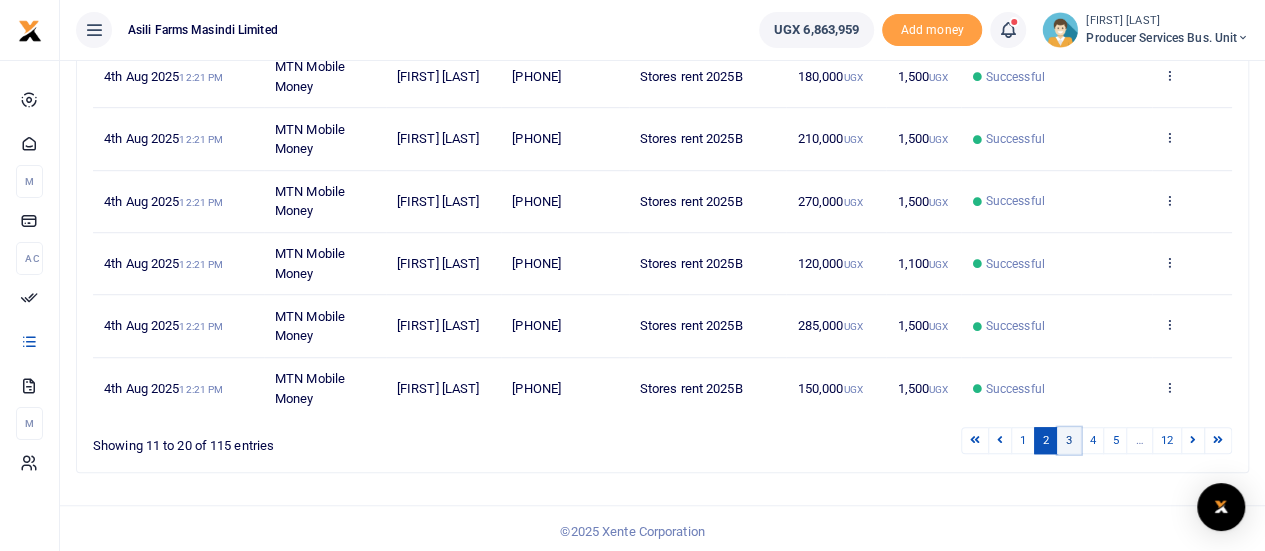 click on "3" at bounding box center (1069, 440) 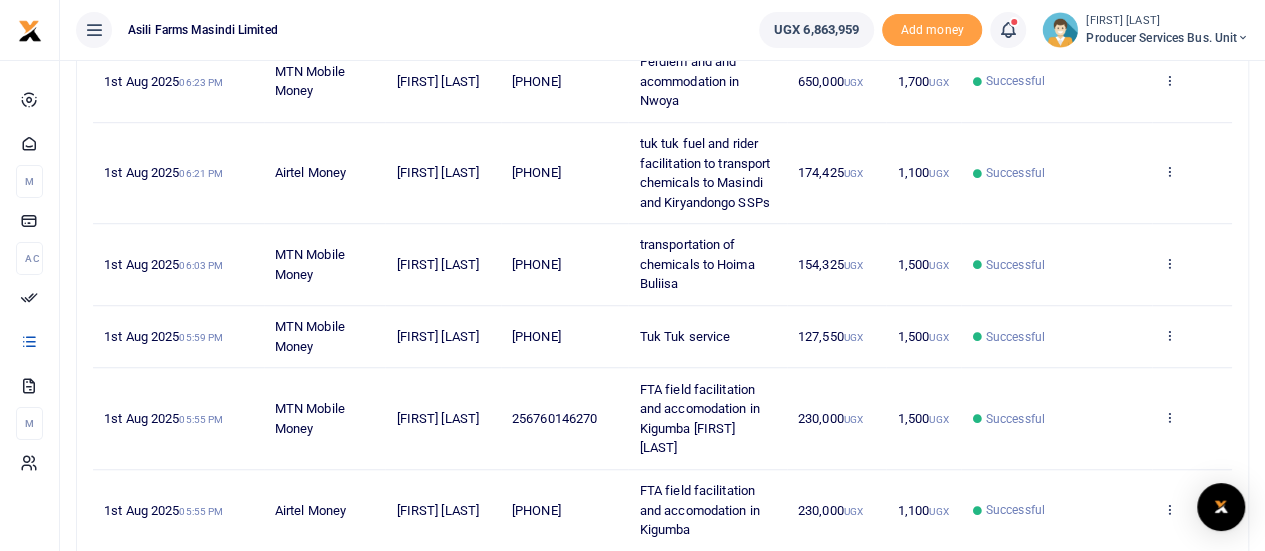 scroll, scrollTop: 614, scrollLeft: 0, axis: vertical 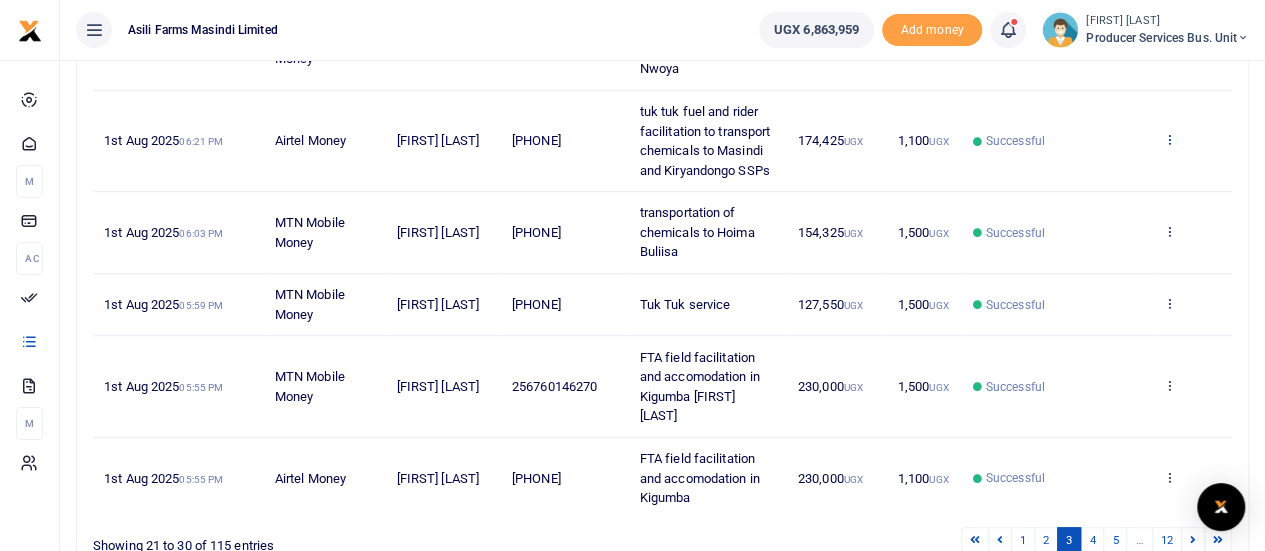 click at bounding box center [1169, 139] 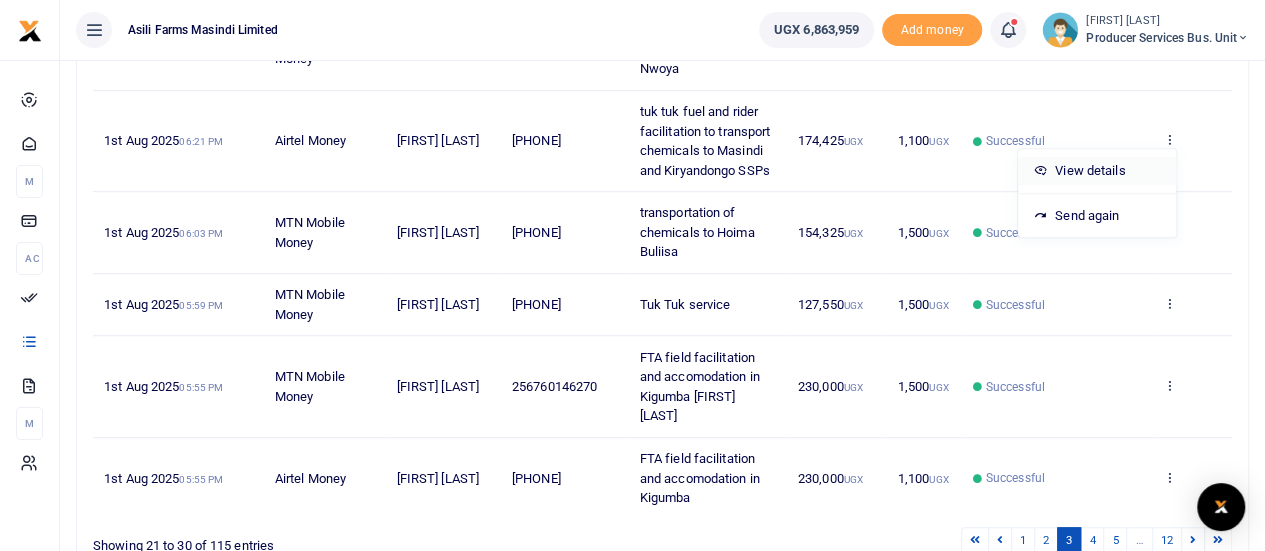 click on "View details" at bounding box center (1097, 171) 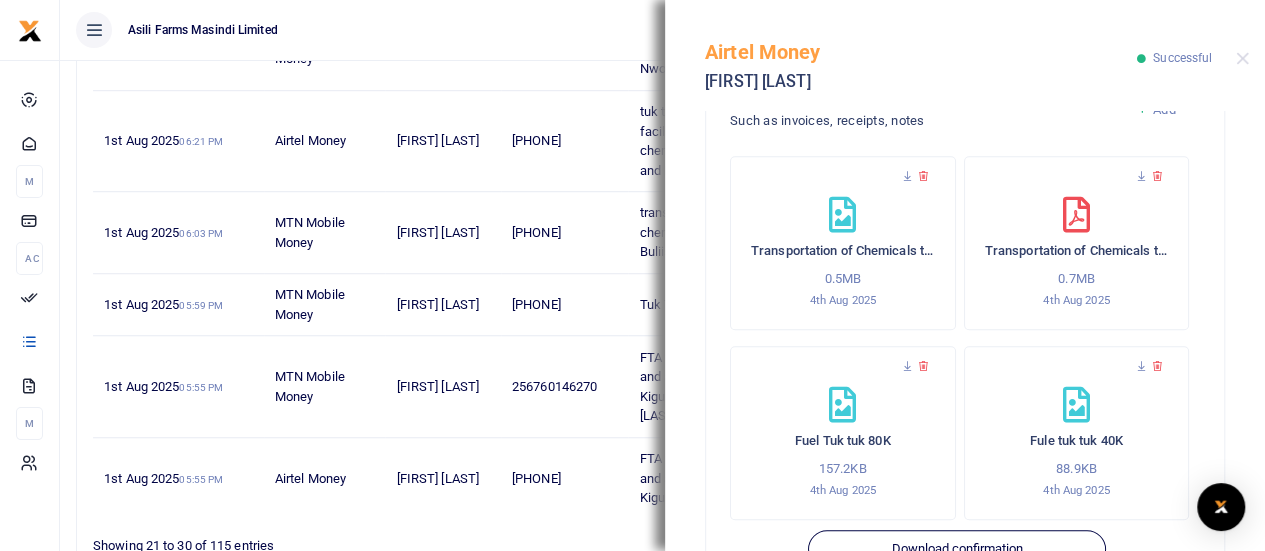 scroll, scrollTop: 883, scrollLeft: 0, axis: vertical 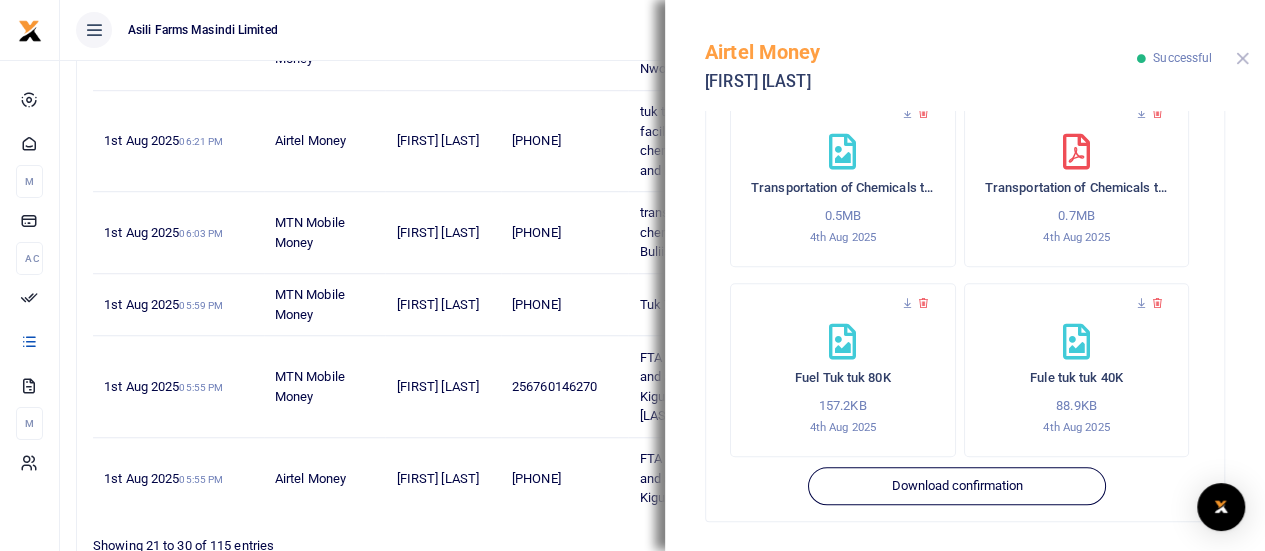 click at bounding box center [1242, 58] 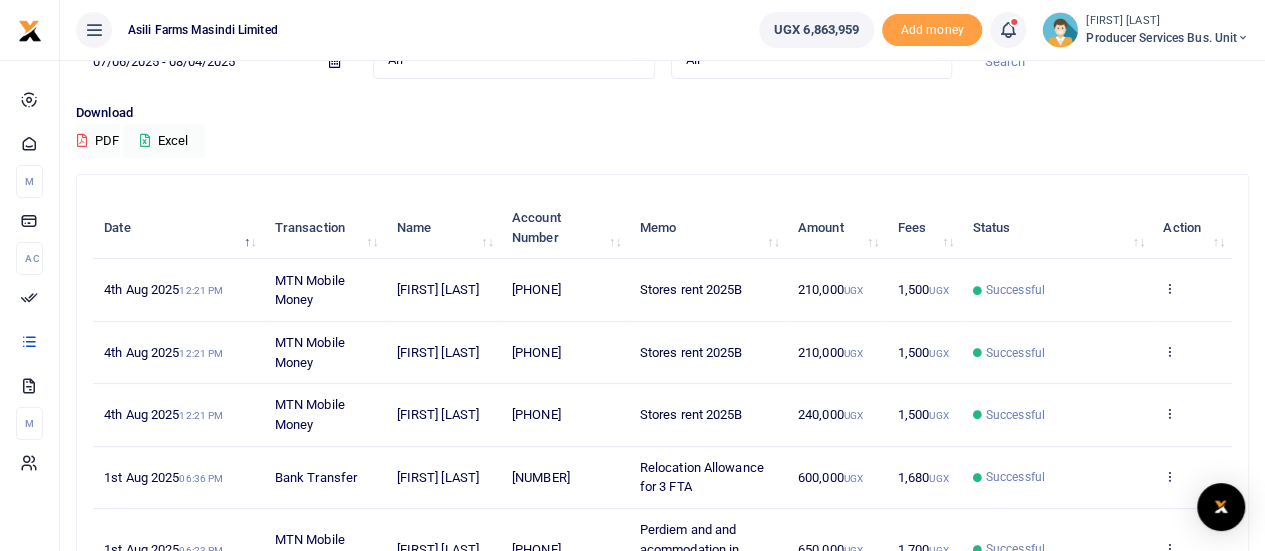 scroll, scrollTop: 214, scrollLeft: 0, axis: vertical 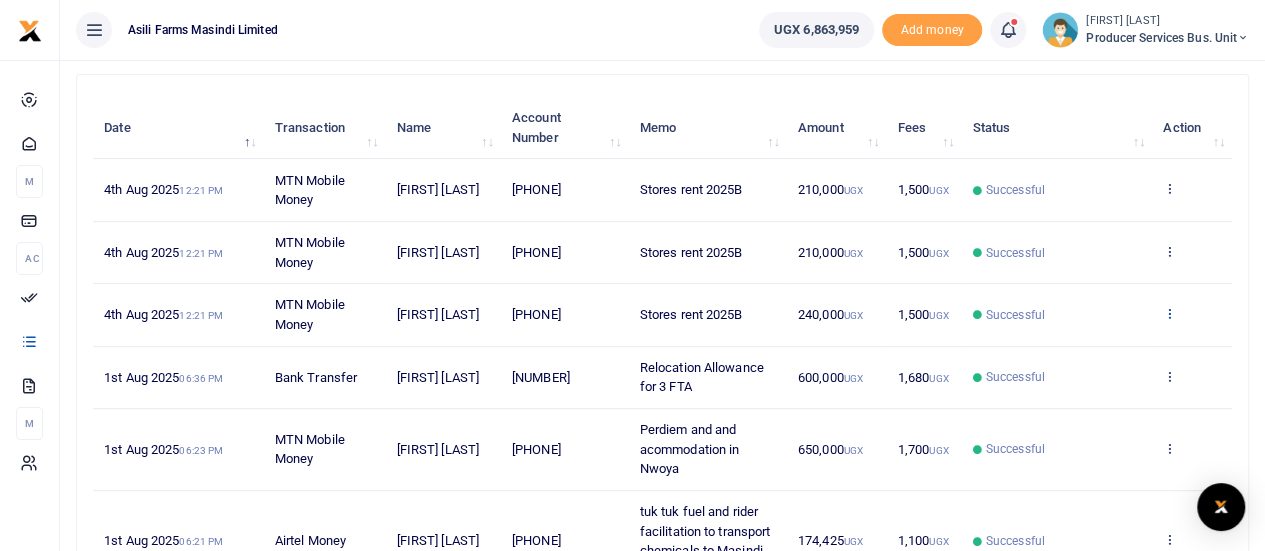 click at bounding box center (1169, 313) 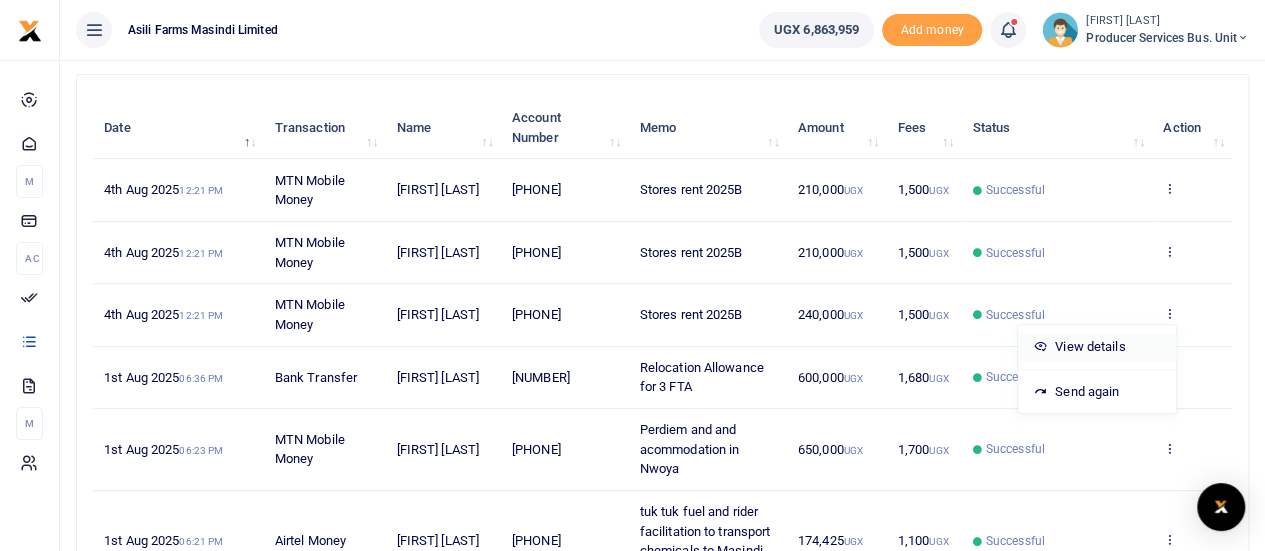 click on "View details" at bounding box center (1097, 347) 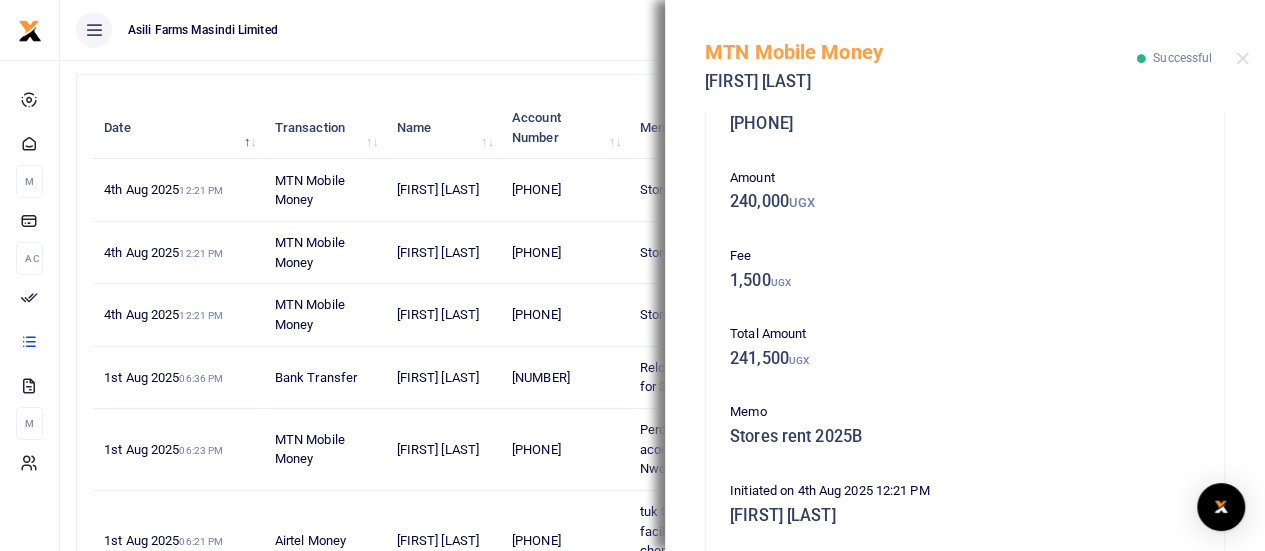 scroll, scrollTop: 0, scrollLeft: 0, axis: both 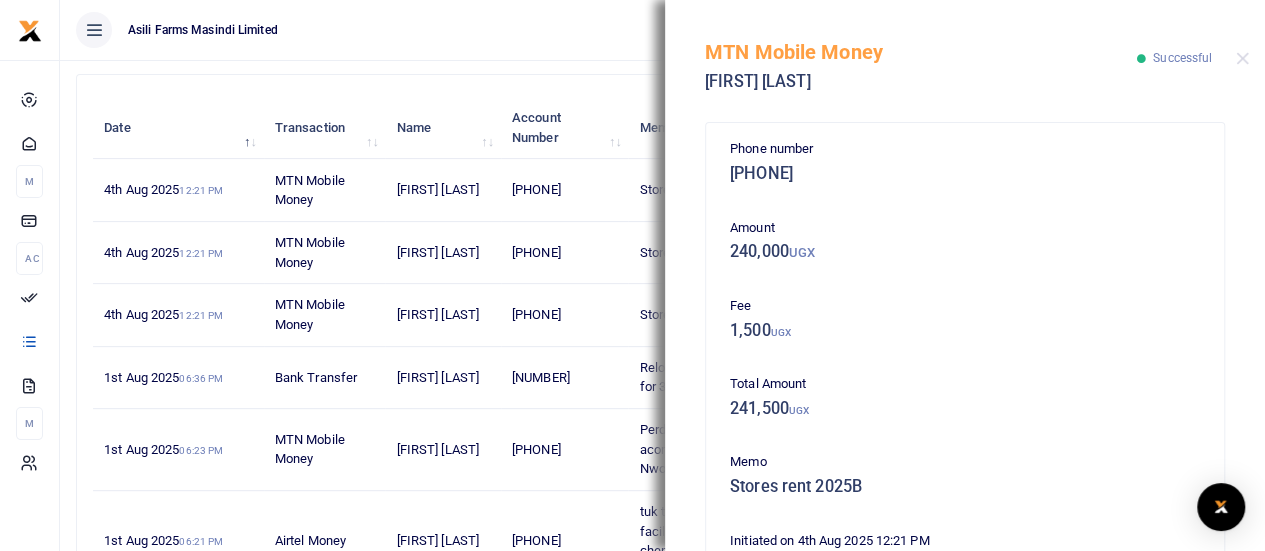 click on "Transactions
Period
07/06/2025 - 08/04/2025
Transaction
All Select an option...
All
Airtime
Internet
Utilities
Invoices
Mobile Money Payout
Deposits/Topup
Card creation
Taxes
Bank to Bank Transfer
Status
All Select an option...
All" at bounding box center [662, 417] 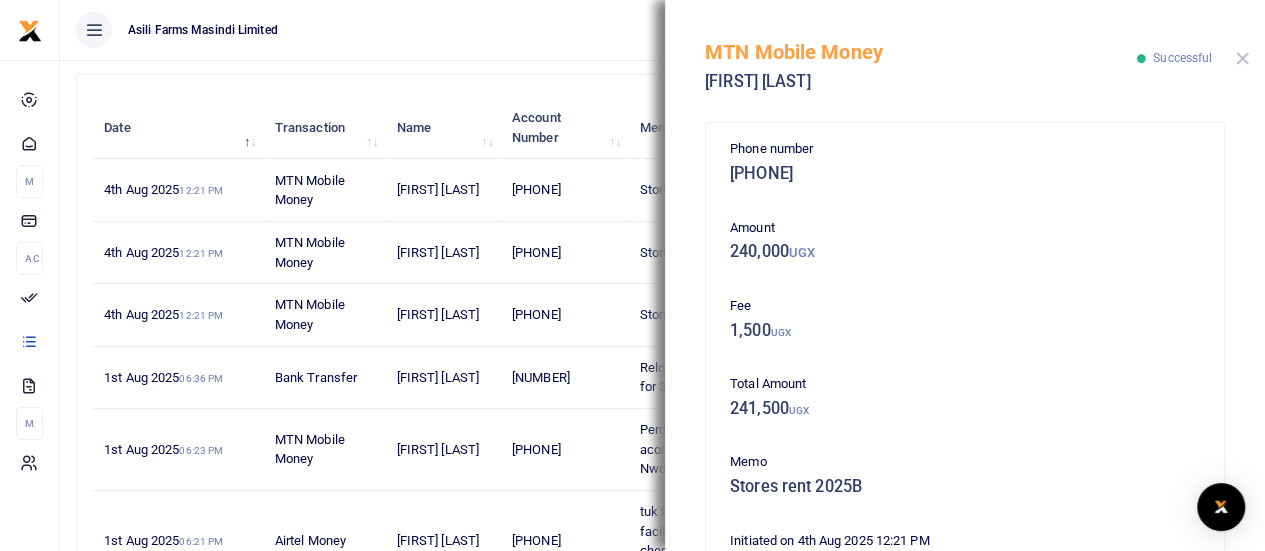 click at bounding box center [1242, 58] 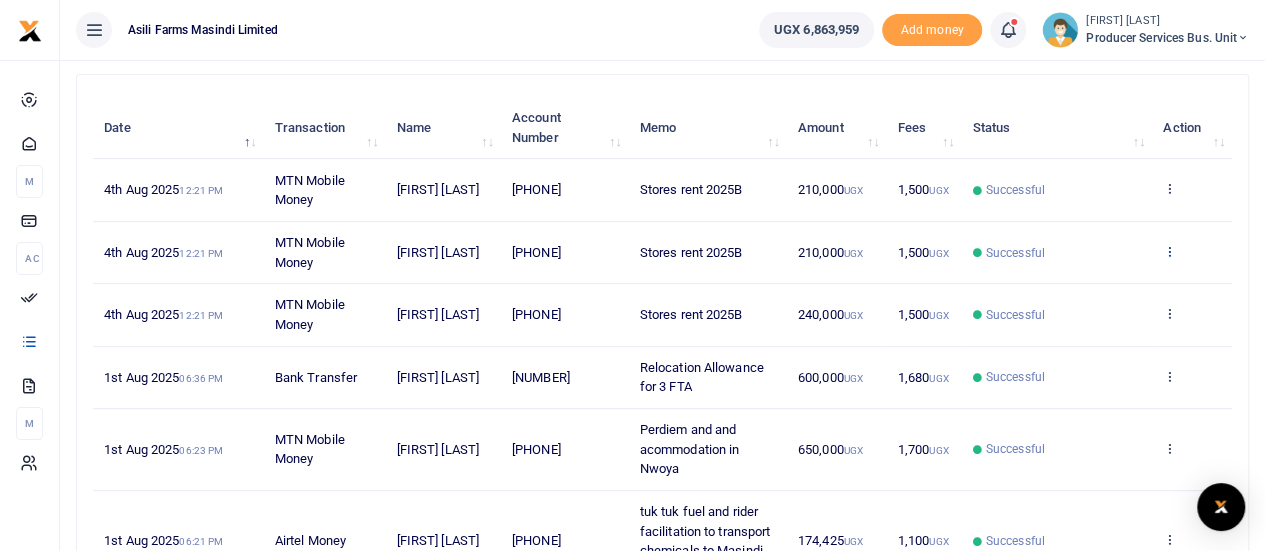 click at bounding box center (1169, 251) 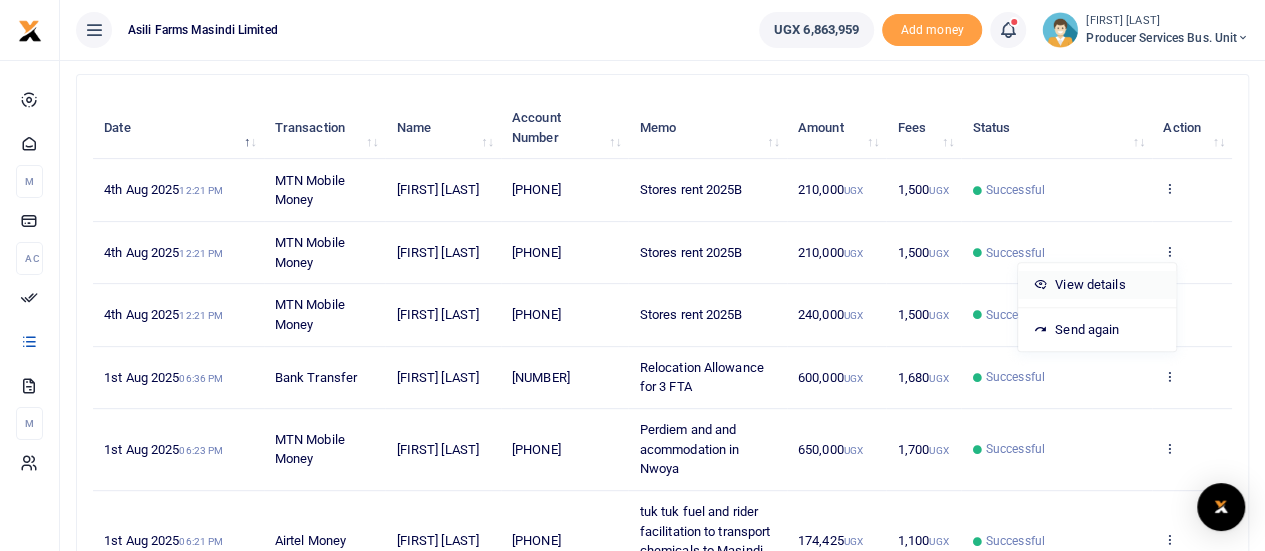 click on "View details" at bounding box center [1097, 285] 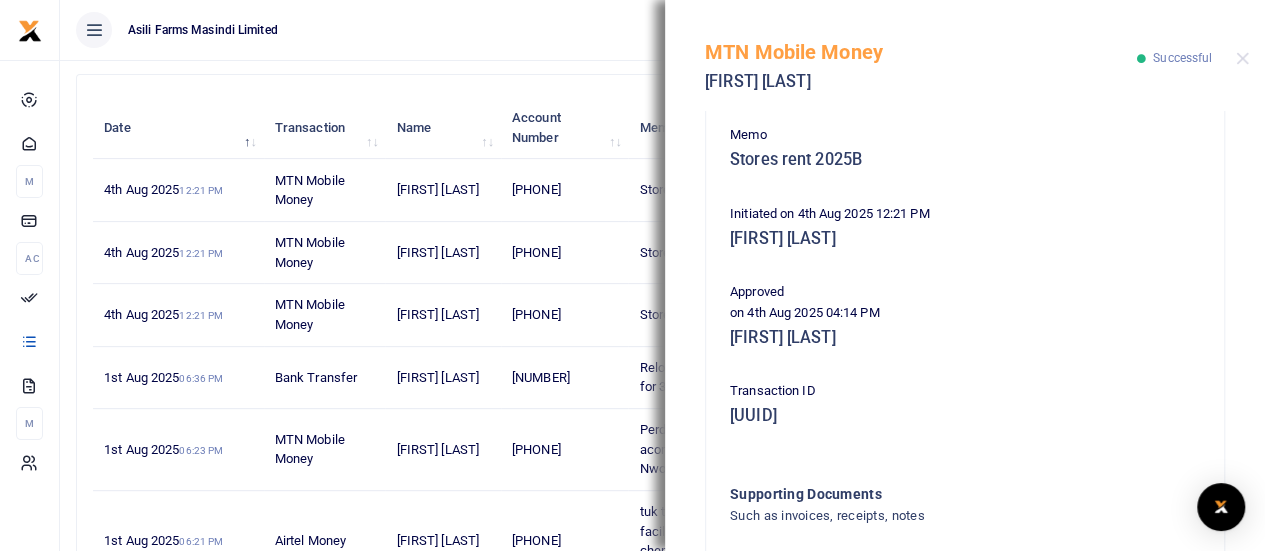 scroll, scrollTop: 511, scrollLeft: 0, axis: vertical 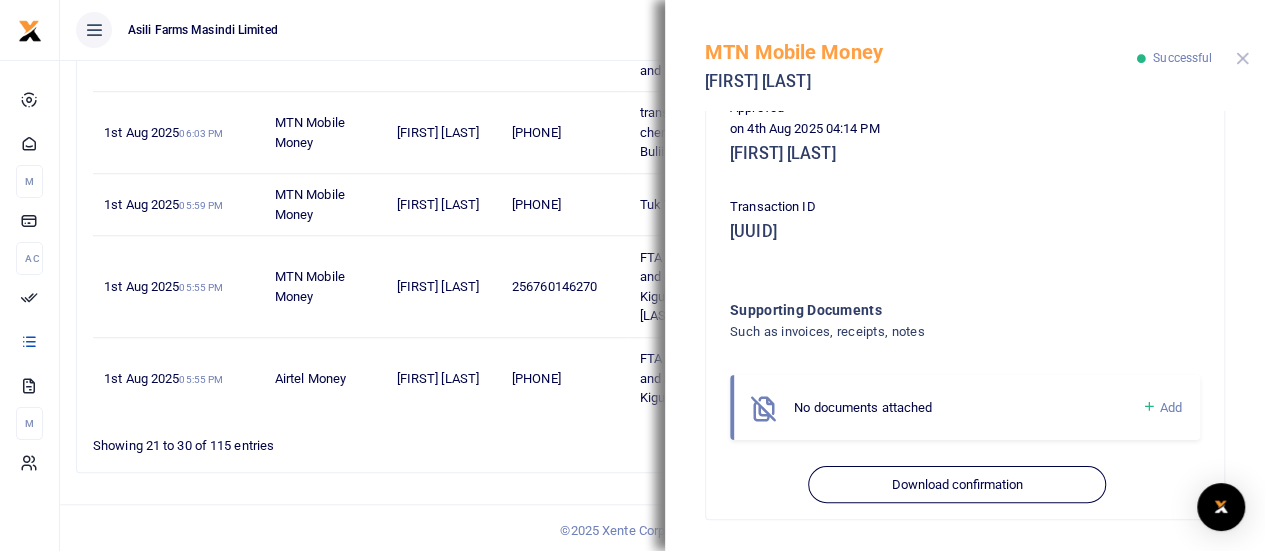 drag, startPoint x: 1244, startPoint y: 59, endPoint x: 1060, endPoint y: 110, distance: 190.93716 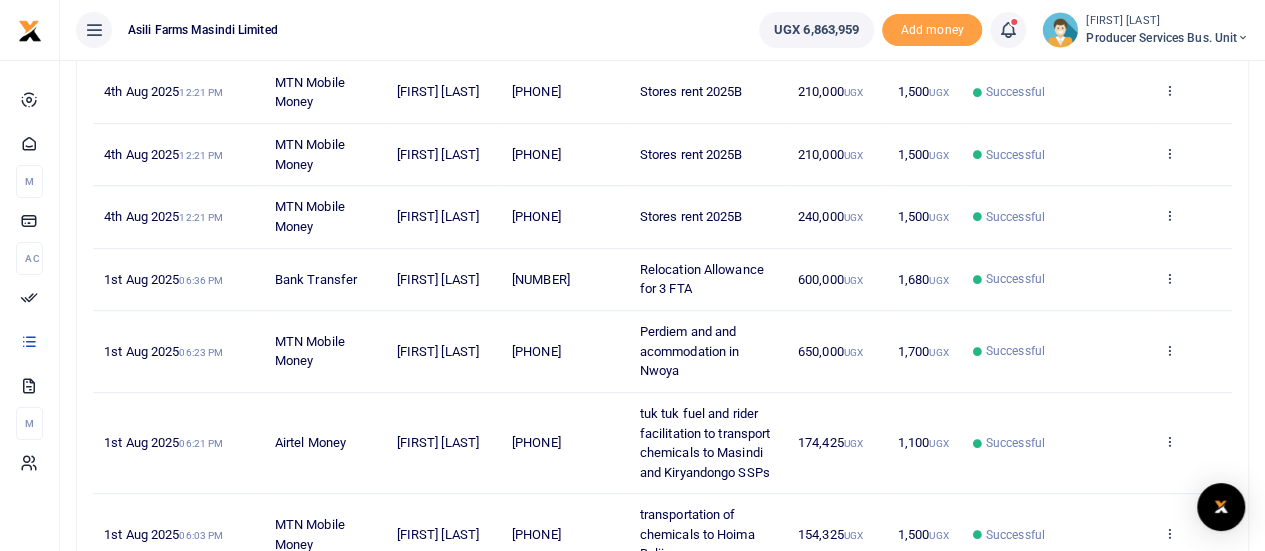scroll, scrollTop: 0, scrollLeft: 0, axis: both 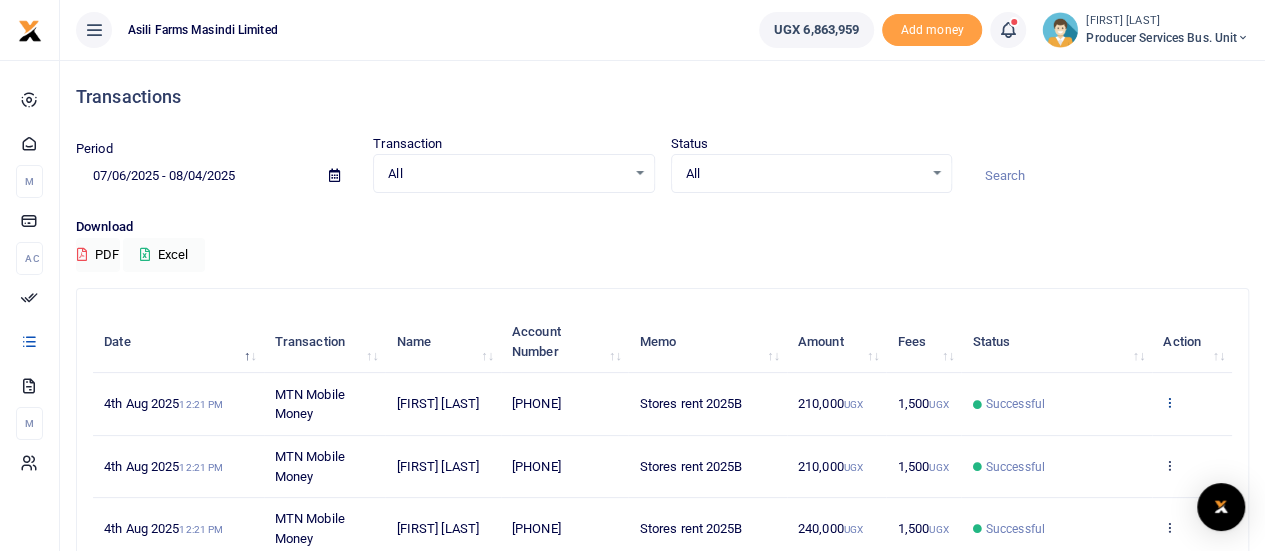 click at bounding box center [1169, 402] 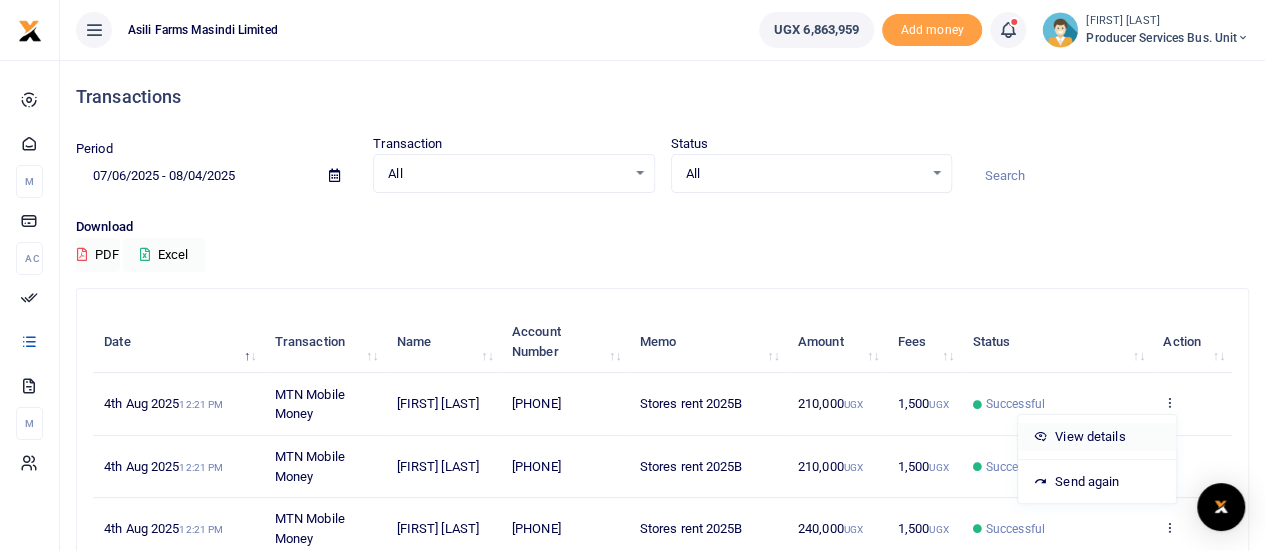 click on "View details" at bounding box center [1097, 437] 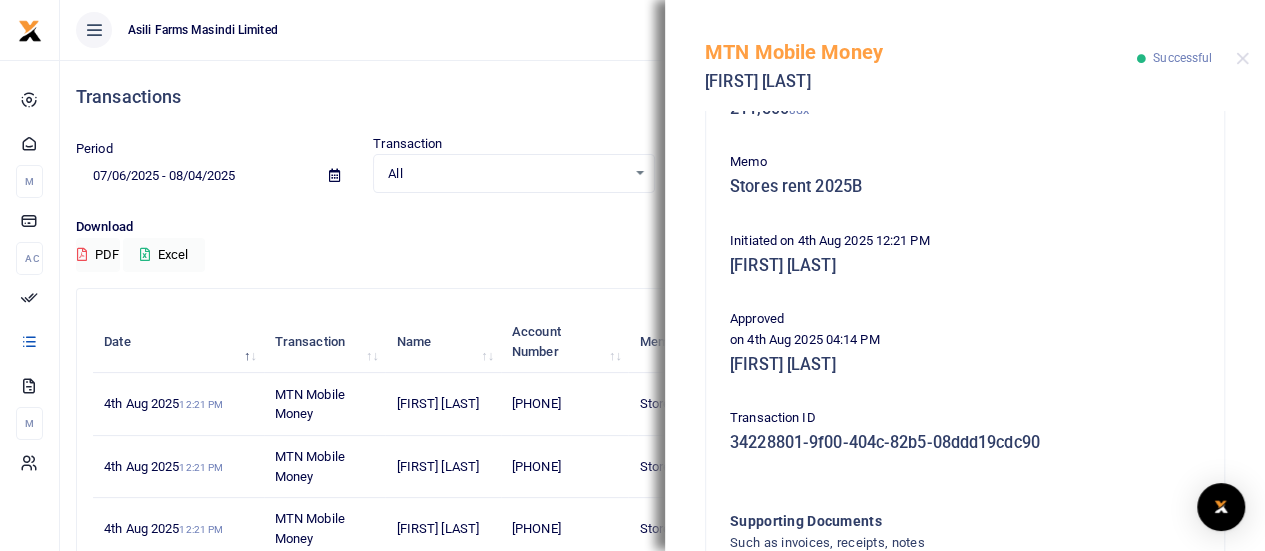 scroll, scrollTop: 511, scrollLeft: 0, axis: vertical 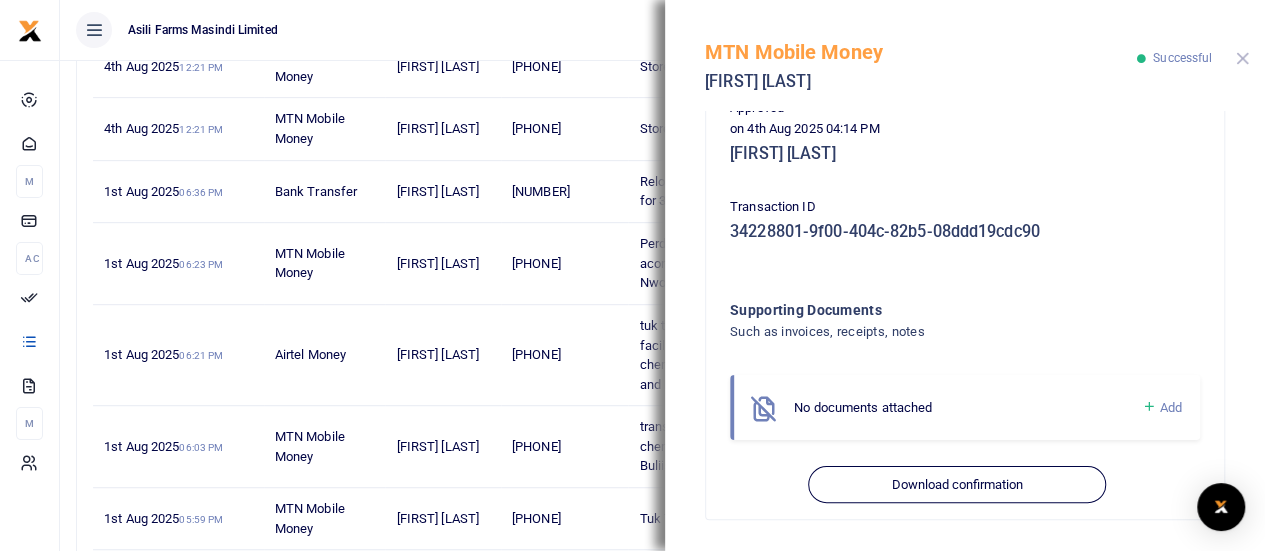 click at bounding box center [1242, 58] 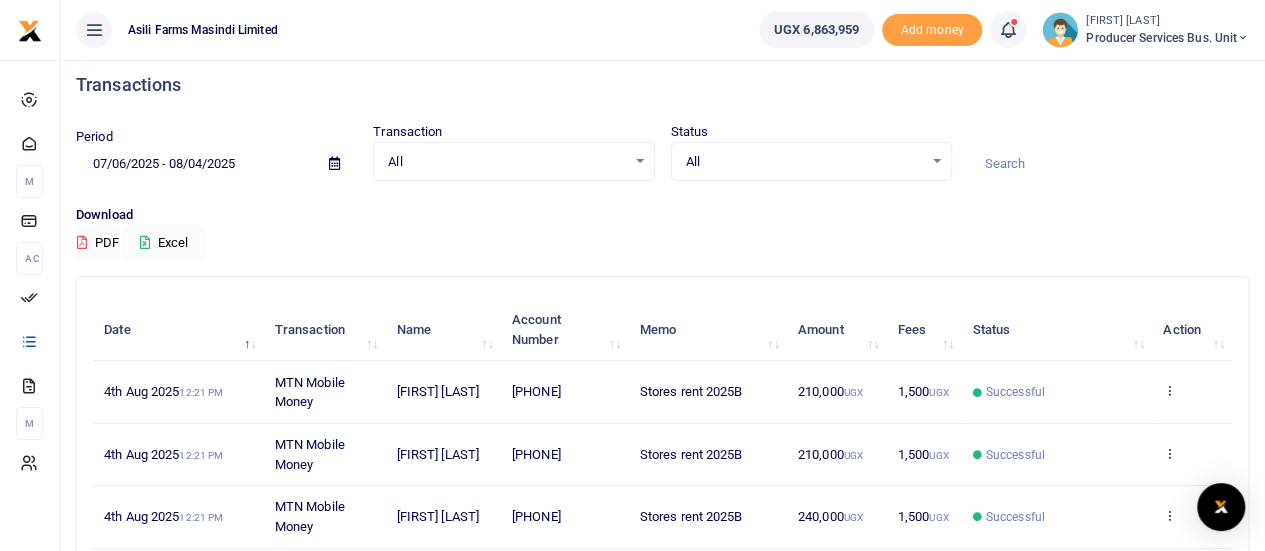 scroll, scrollTop: 0, scrollLeft: 0, axis: both 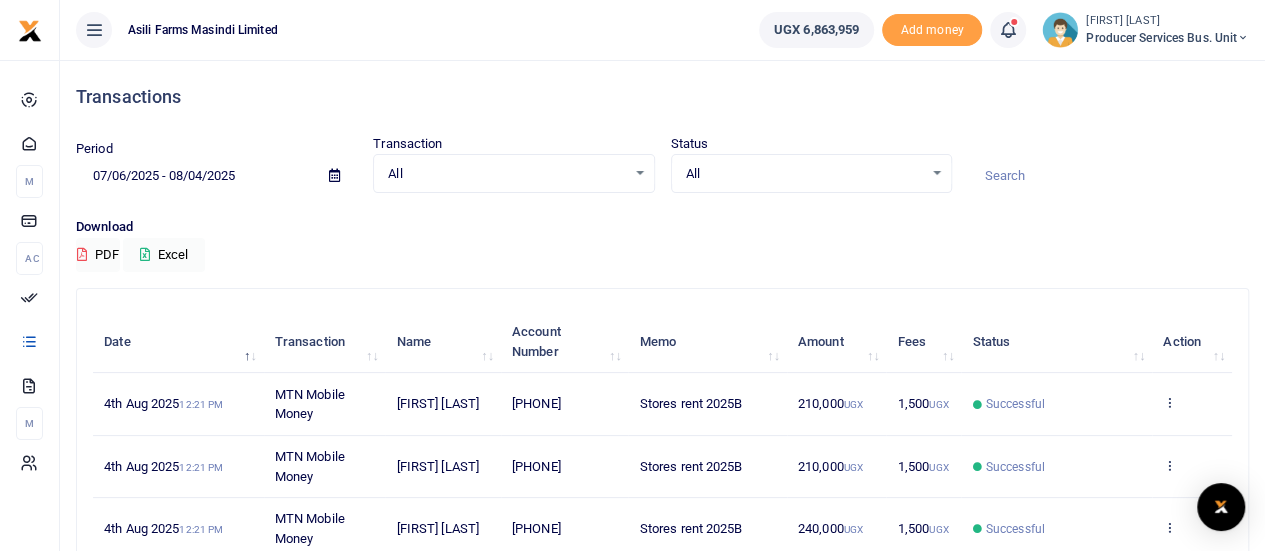 click on "07/06/2025 - 08/04/2025" at bounding box center (194, 176) 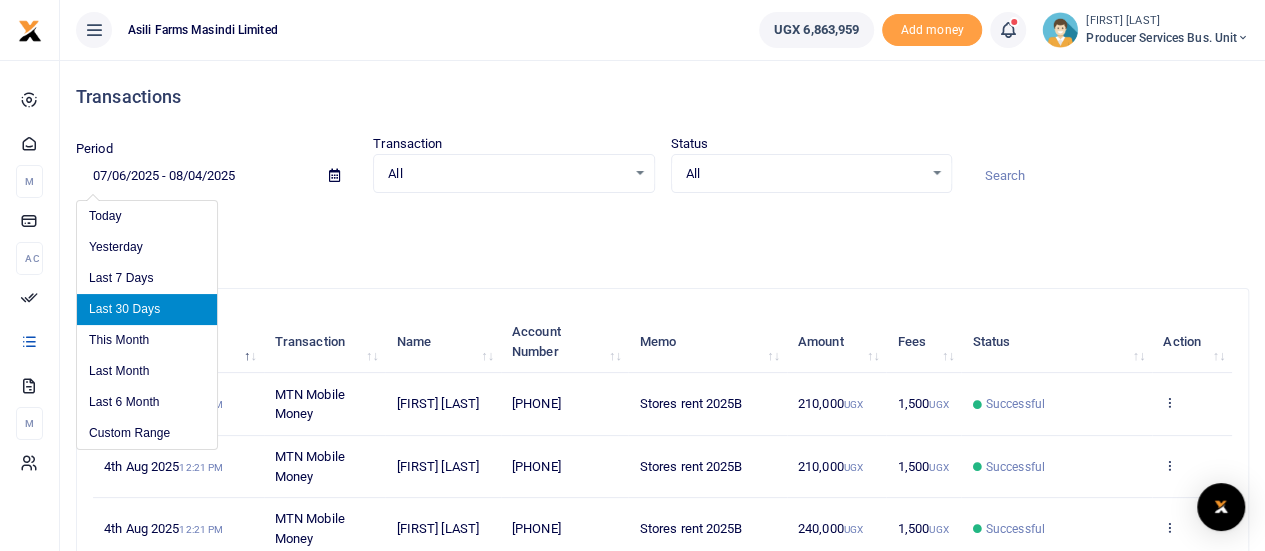 click on "07/06/2025 - 08/04/2025" at bounding box center (194, 176) 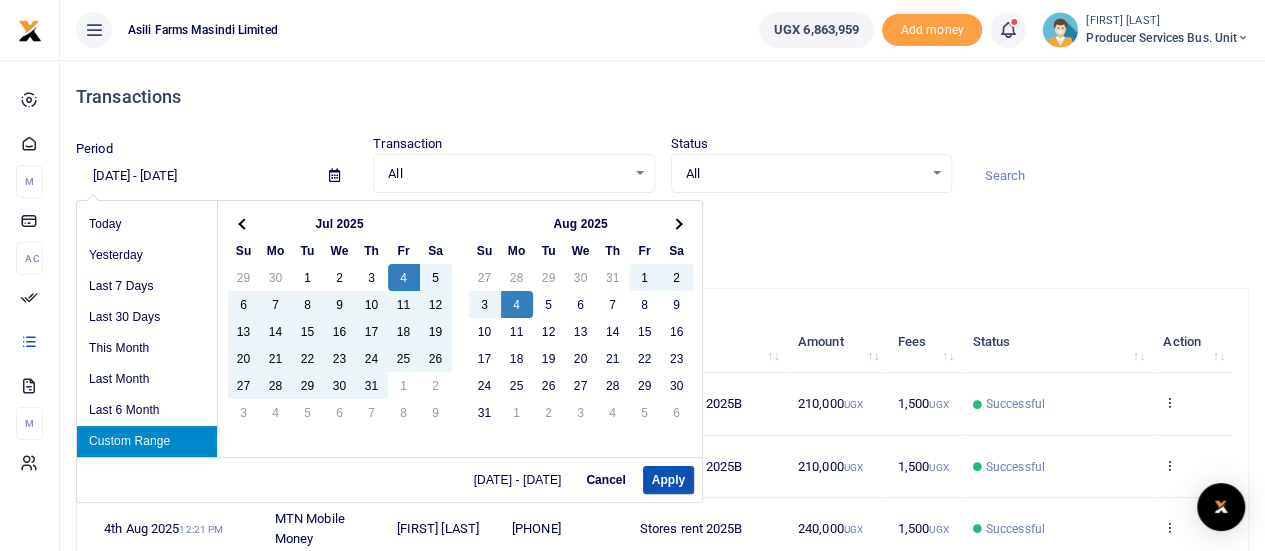 click on "07/04/2025 - 08/04/2025" at bounding box center [194, 176] 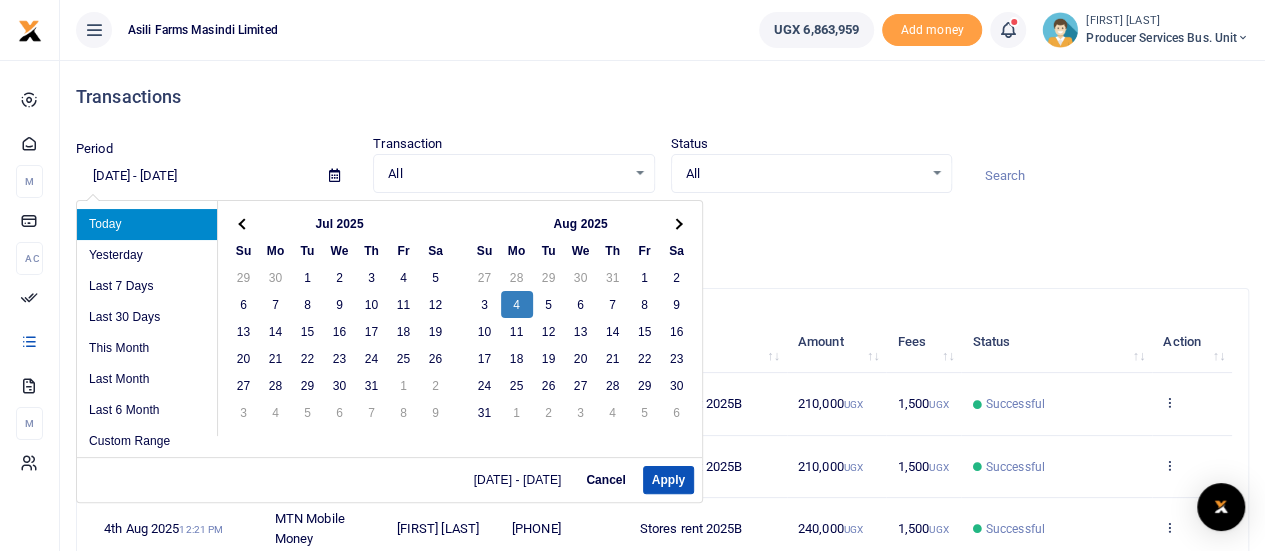 type on "08/04/2025 - 08/04/2025" 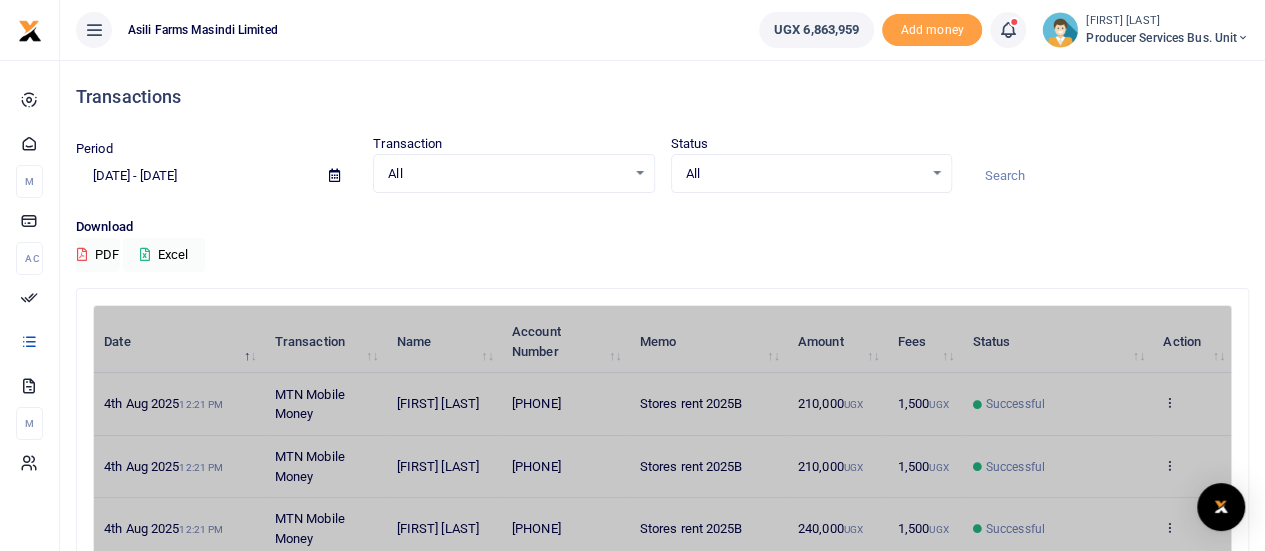 click on "Transactions" at bounding box center [662, 97] 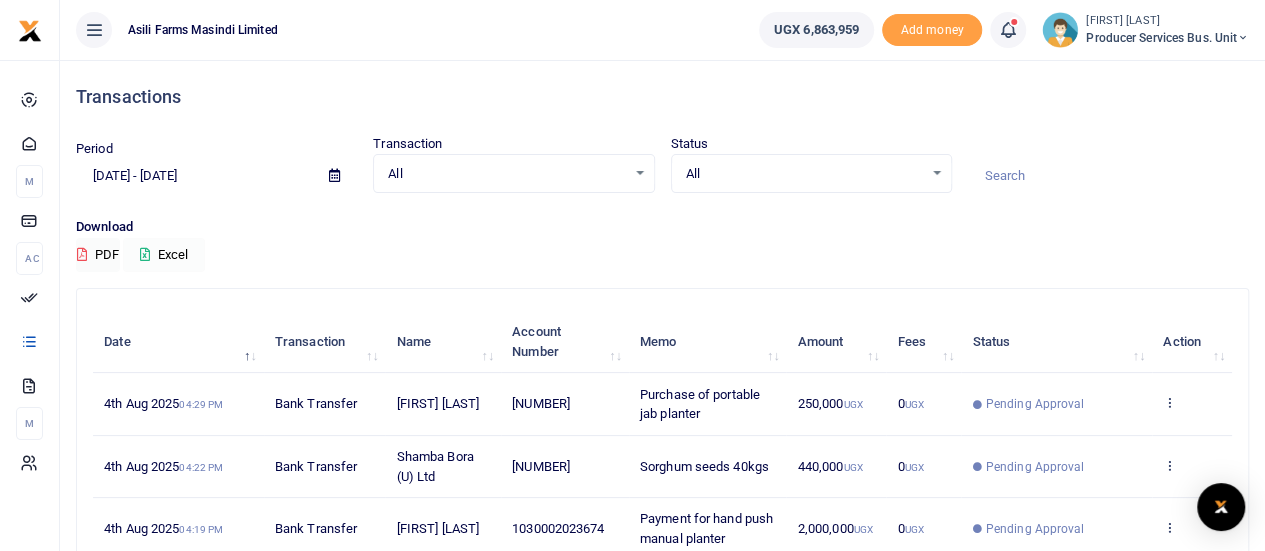 click on "Excel" at bounding box center (164, 255) 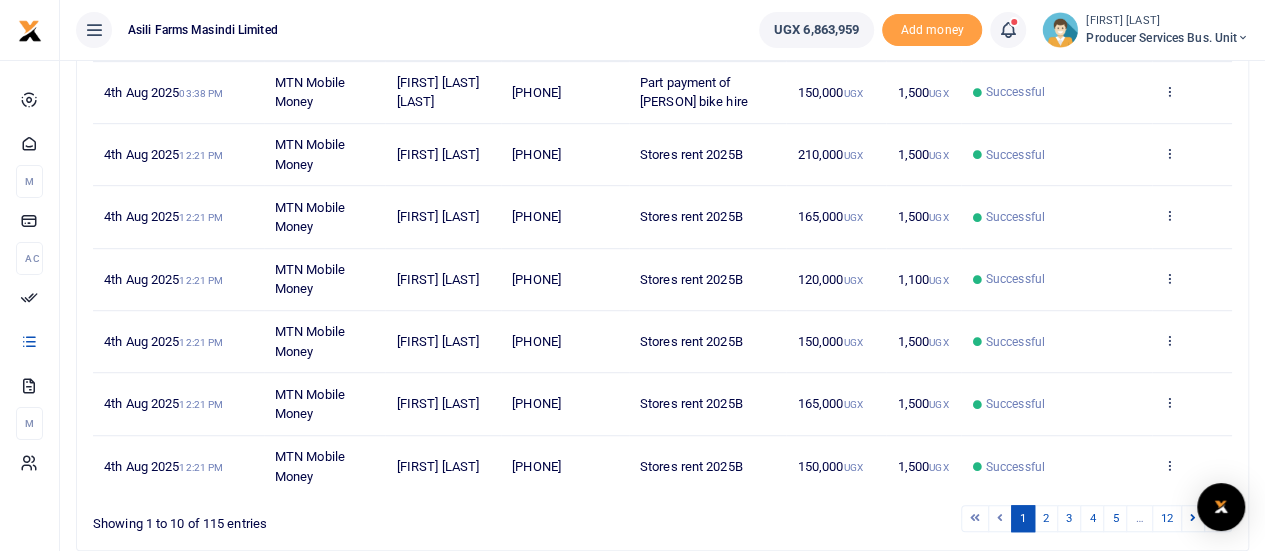 scroll, scrollTop: 500, scrollLeft: 0, axis: vertical 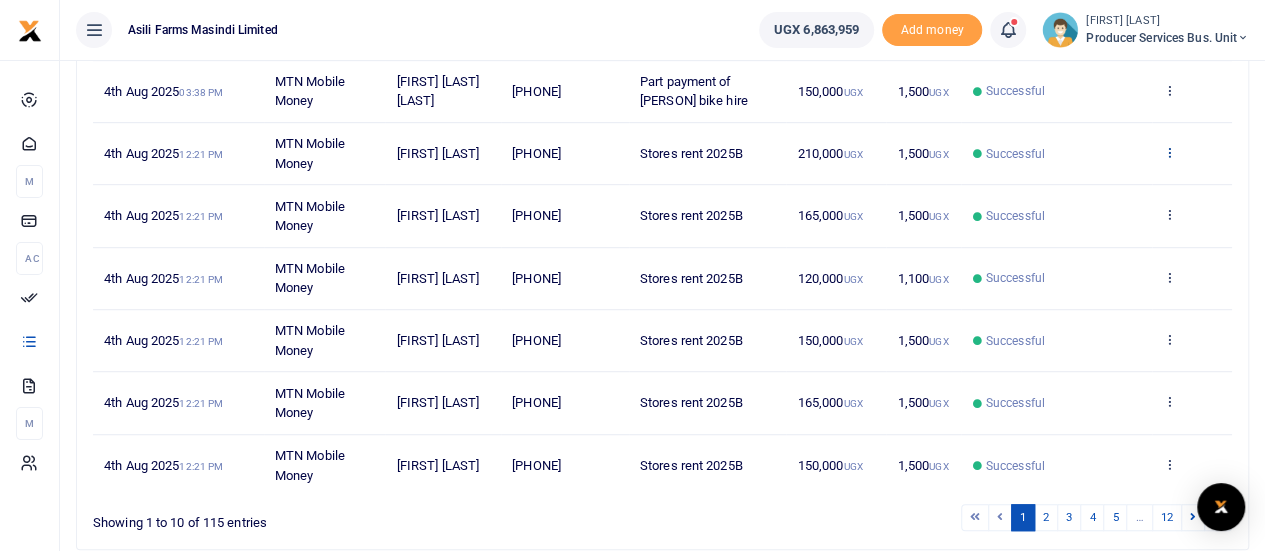 click at bounding box center [1169, 152] 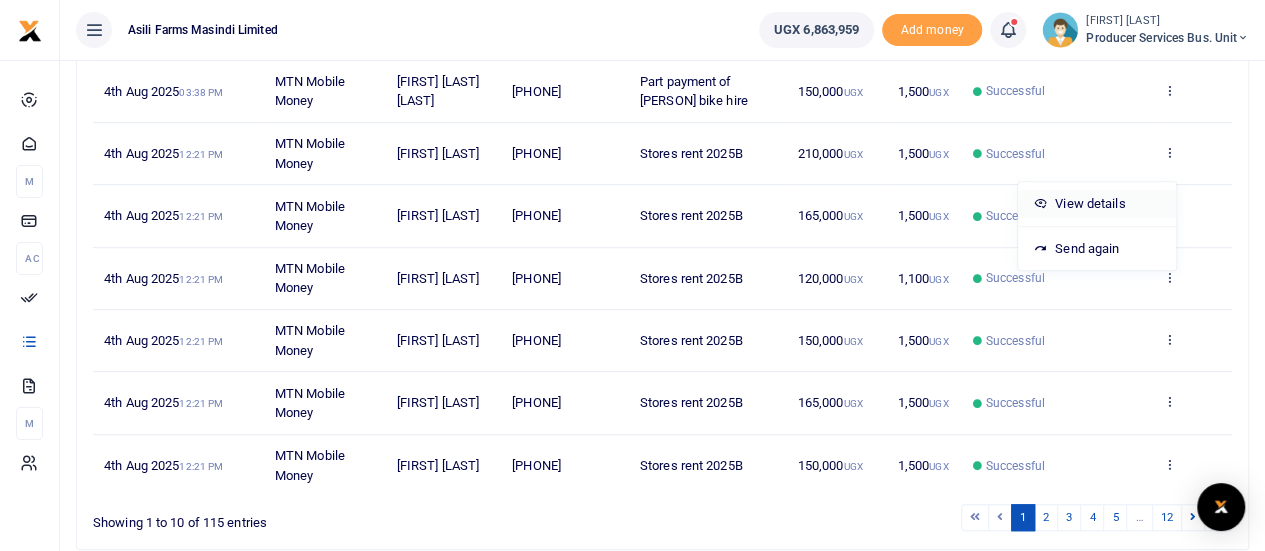 click on "View details" at bounding box center (1097, 204) 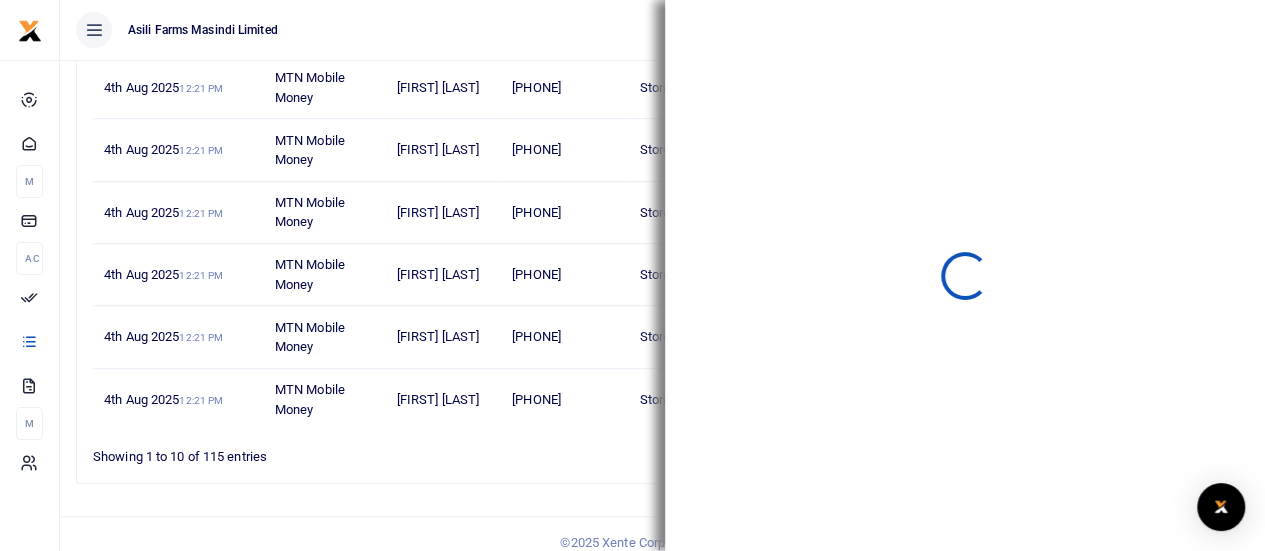 scroll, scrollTop: 596, scrollLeft: 0, axis: vertical 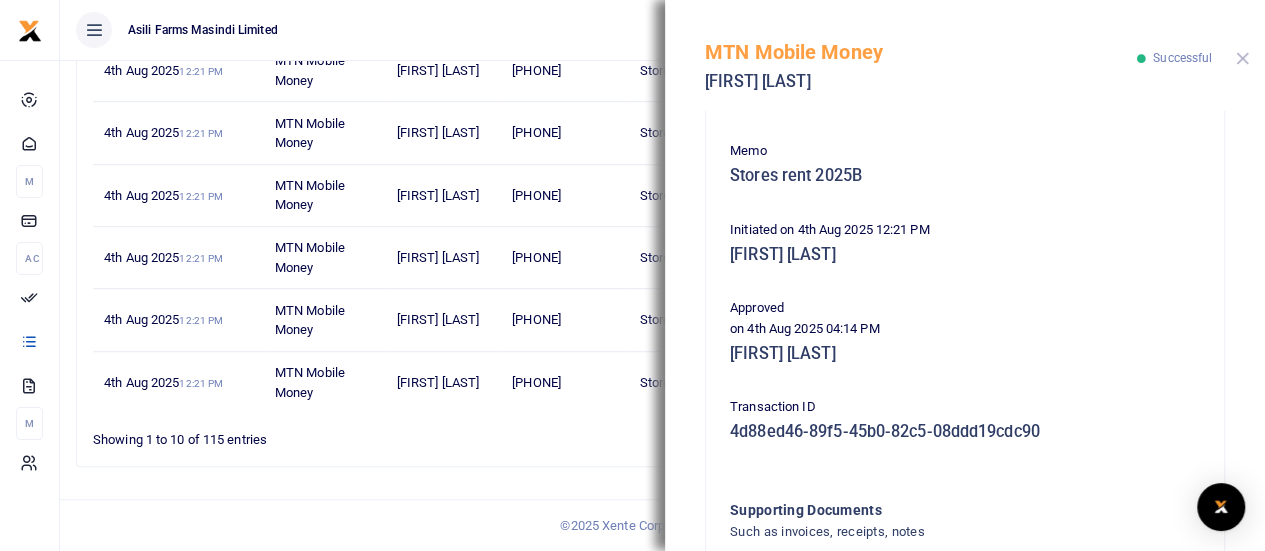 click at bounding box center (1242, 58) 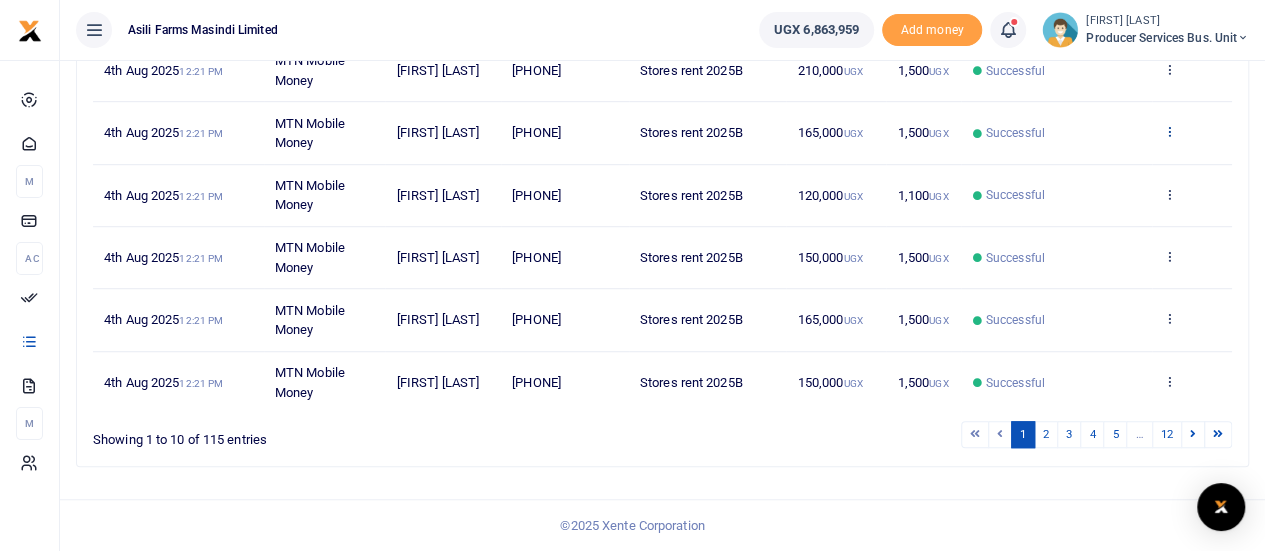 click at bounding box center (1169, 131) 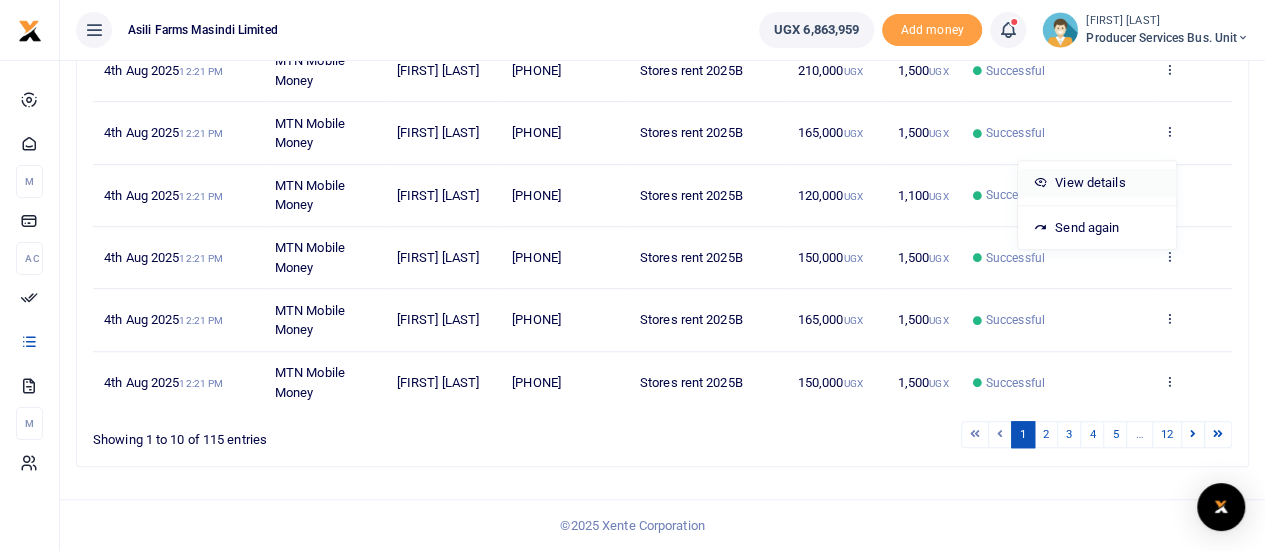 click on "View details" at bounding box center (1097, 183) 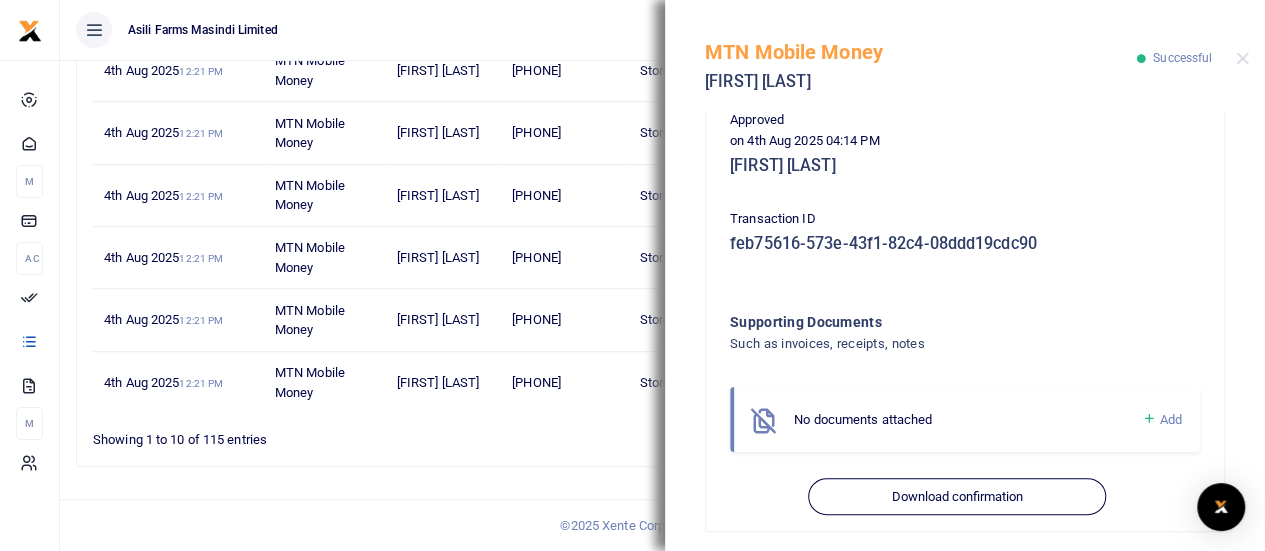 scroll, scrollTop: 511, scrollLeft: 0, axis: vertical 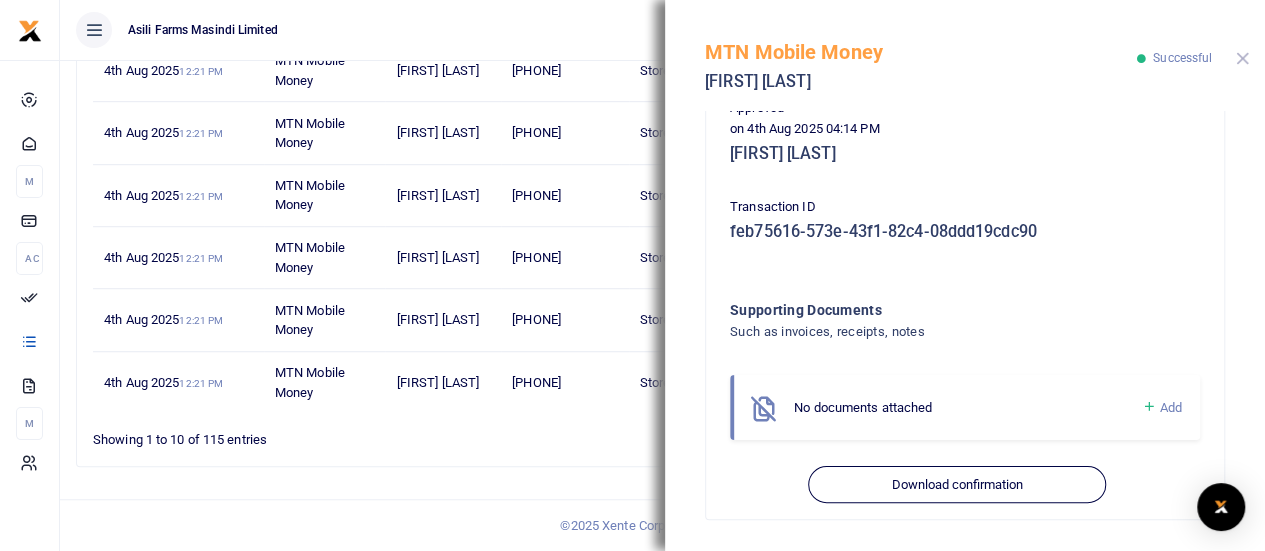 click at bounding box center (1242, 58) 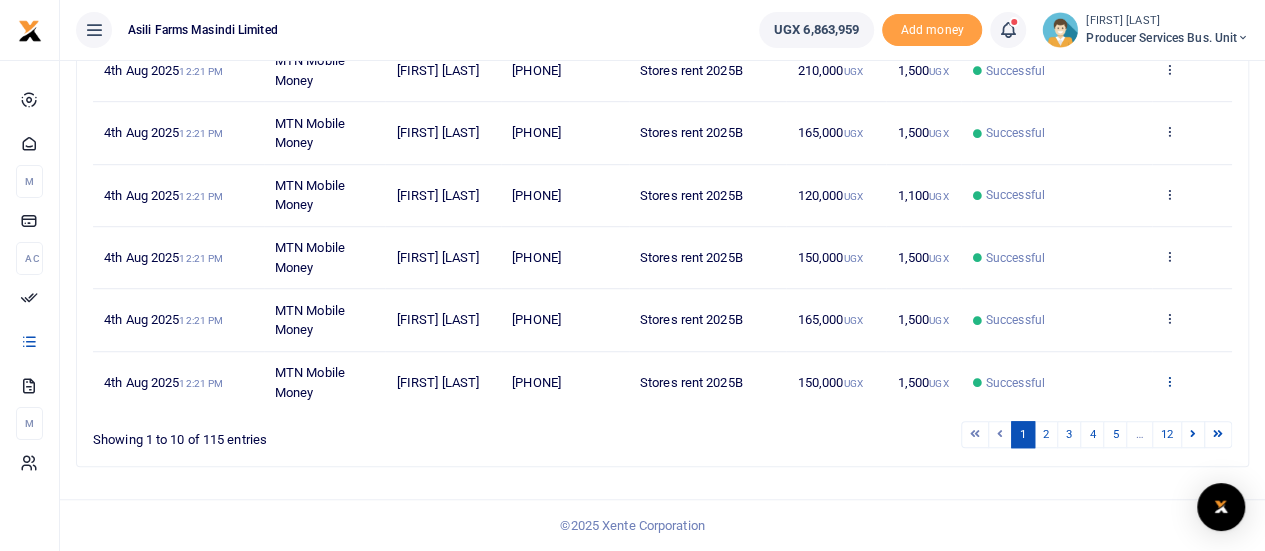 click at bounding box center [1169, 381] 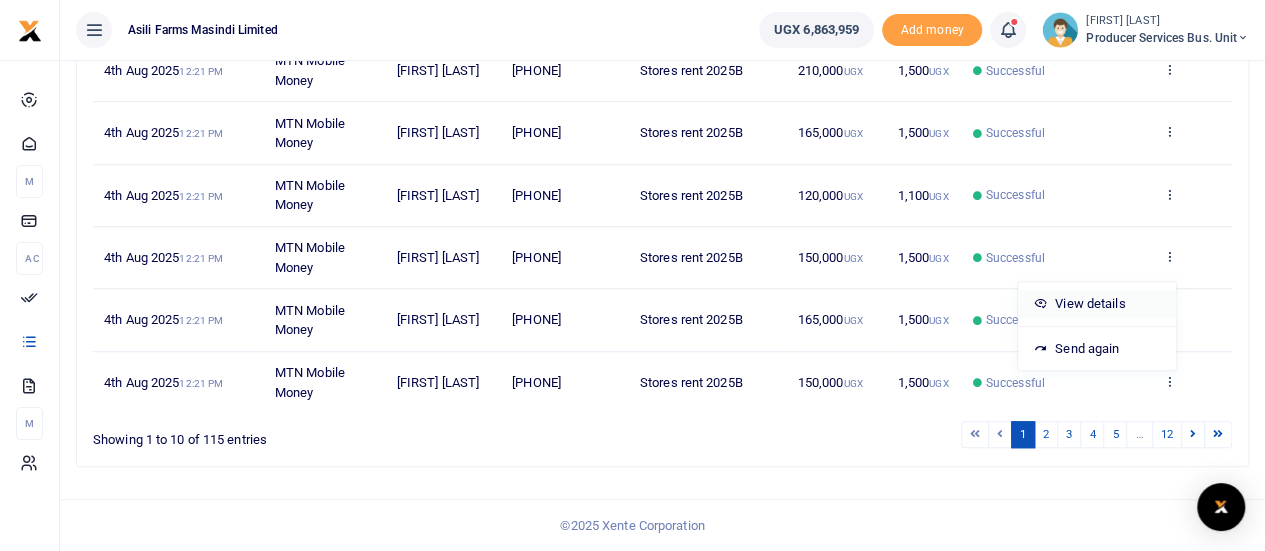 click on "View details" at bounding box center [1097, 304] 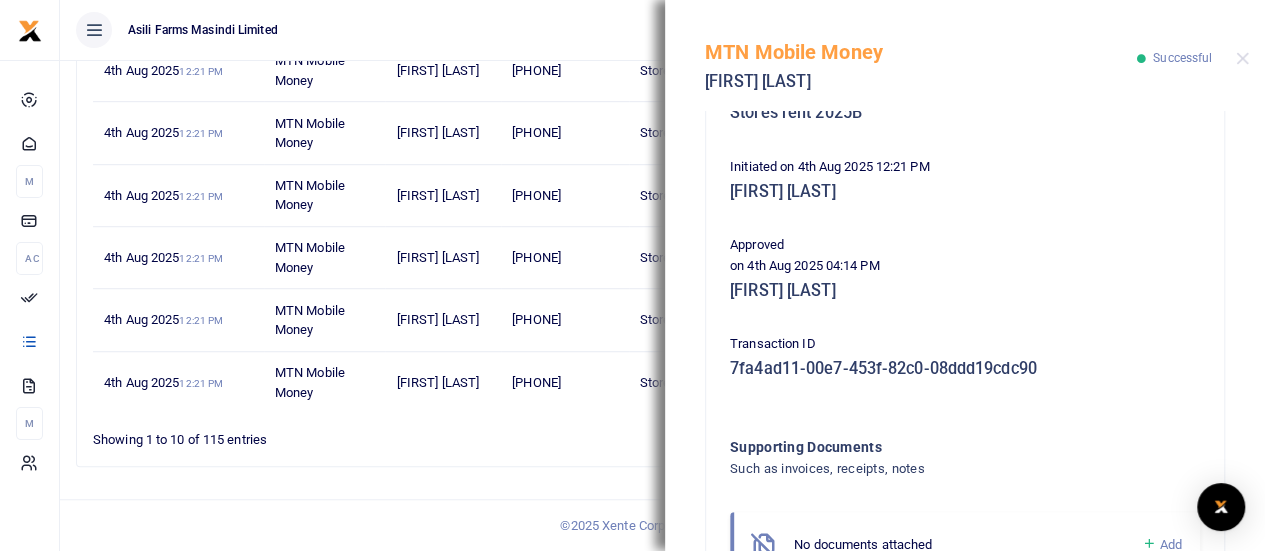 scroll, scrollTop: 511, scrollLeft: 0, axis: vertical 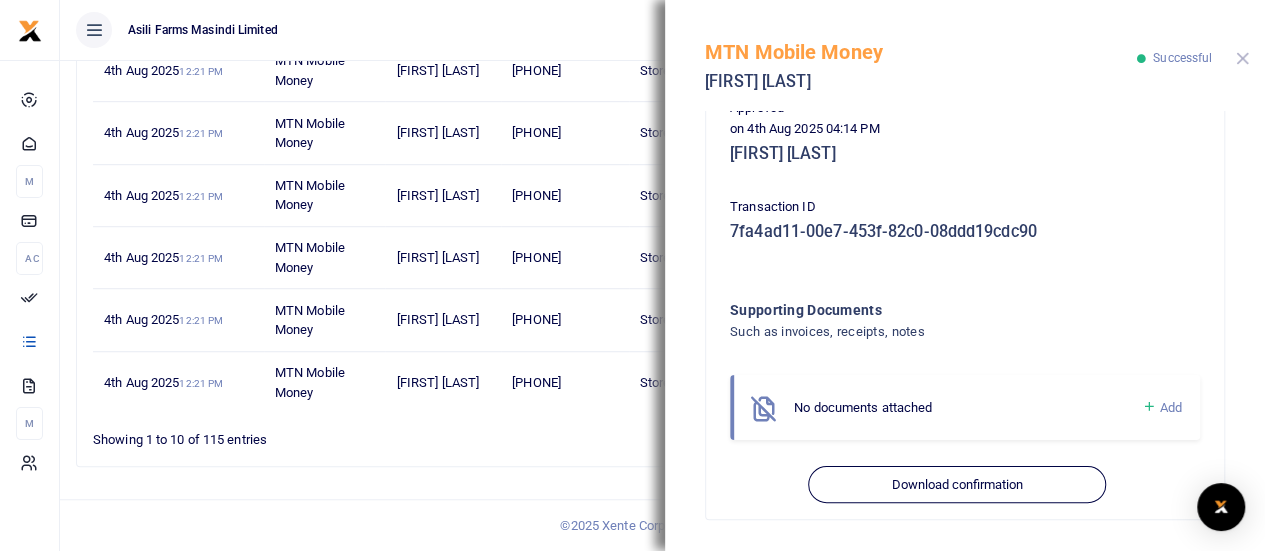 drag, startPoint x: 1242, startPoint y: 56, endPoint x: 1240, endPoint y: 66, distance: 10.198039 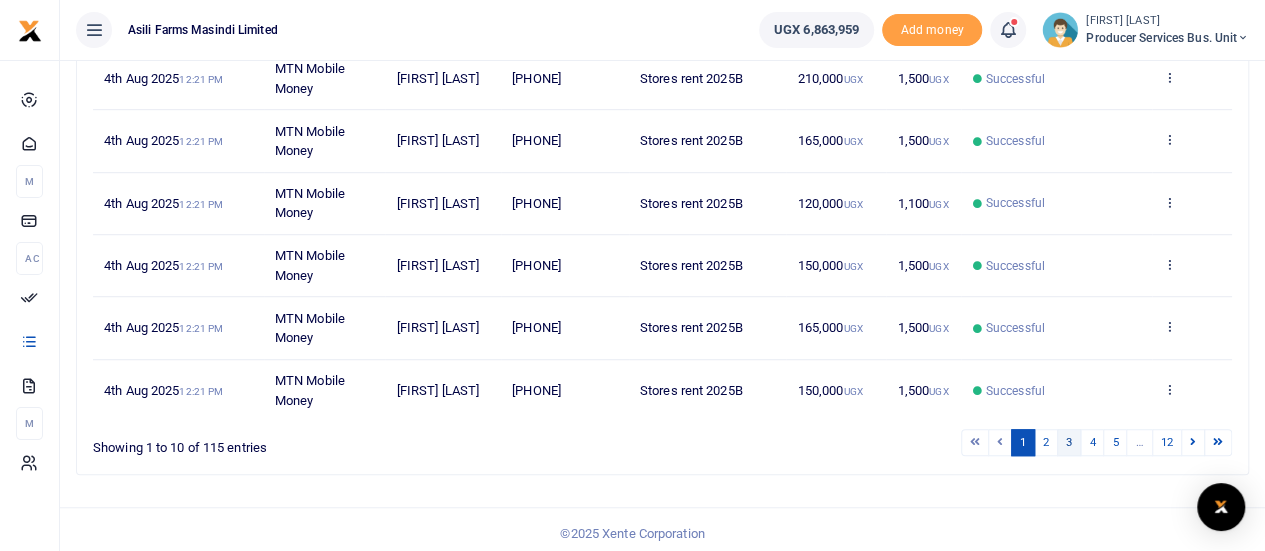 scroll, scrollTop: 596, scrollLeft: 0, axis: vertical 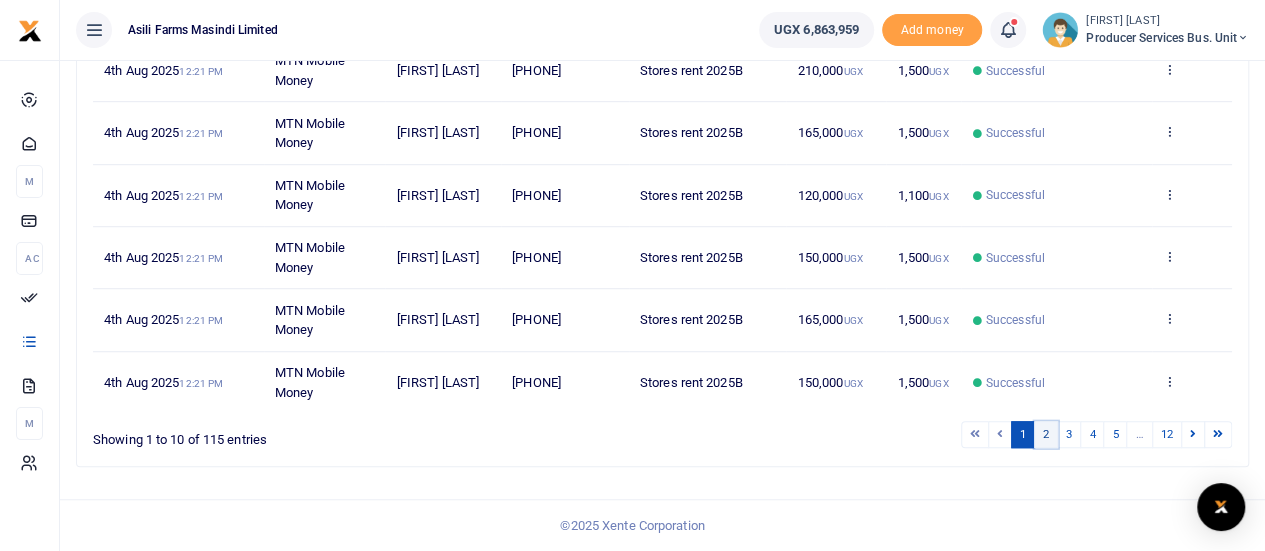 click on "2" at bounding box center [1046, 434] 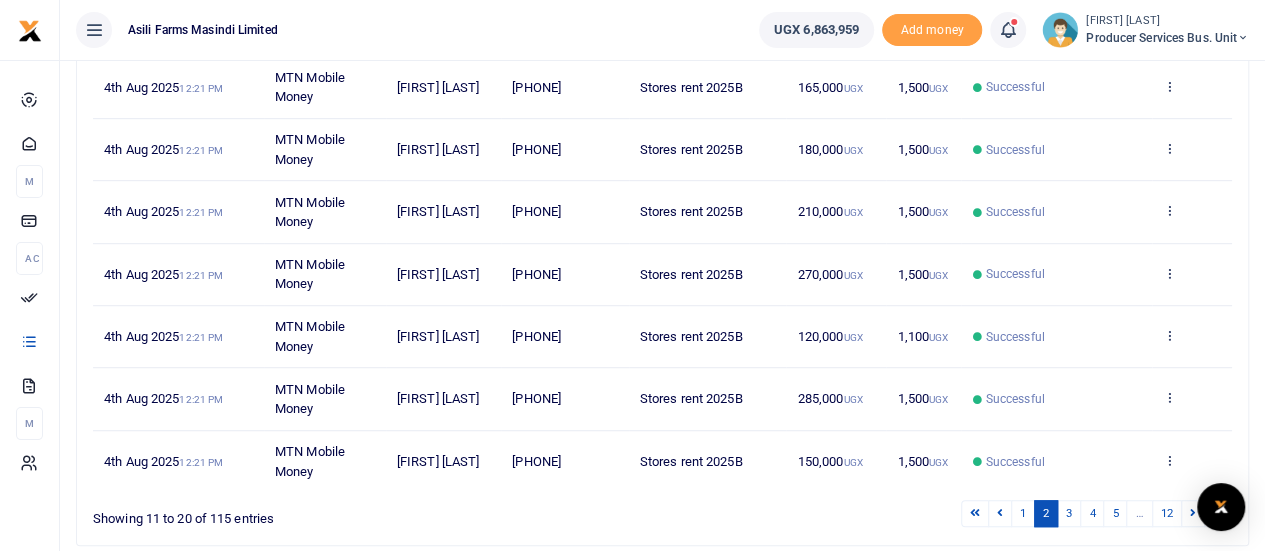 scroll, scrollTop: 477, scrollLeft: 0, axis: vertical 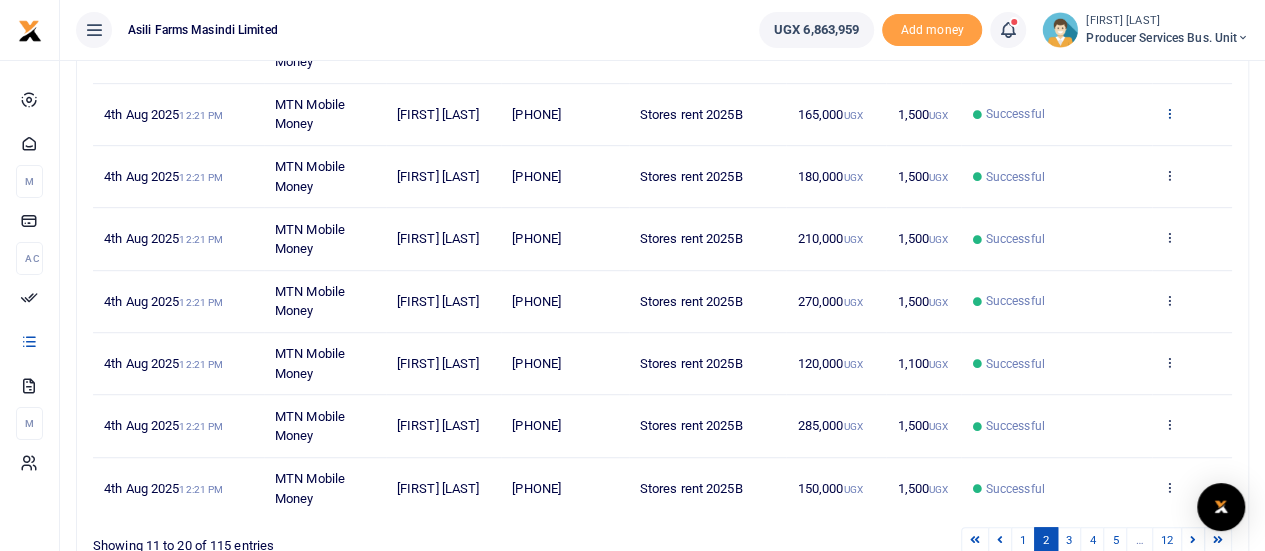click at bounding box center (1169, 113) 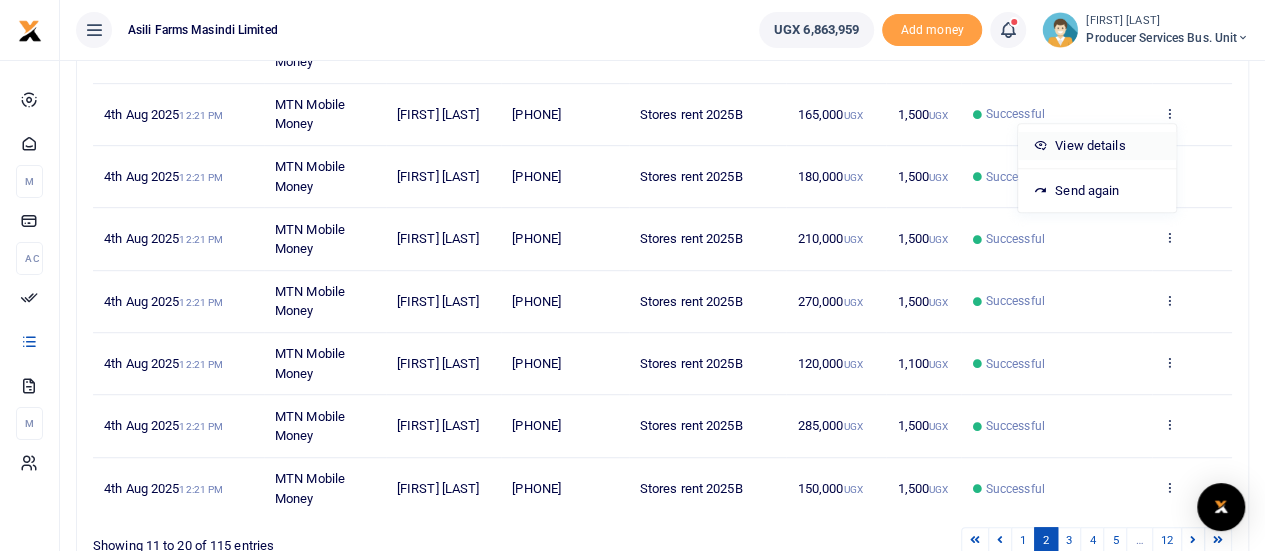click on "View details" at bounding box center [1097, 146] 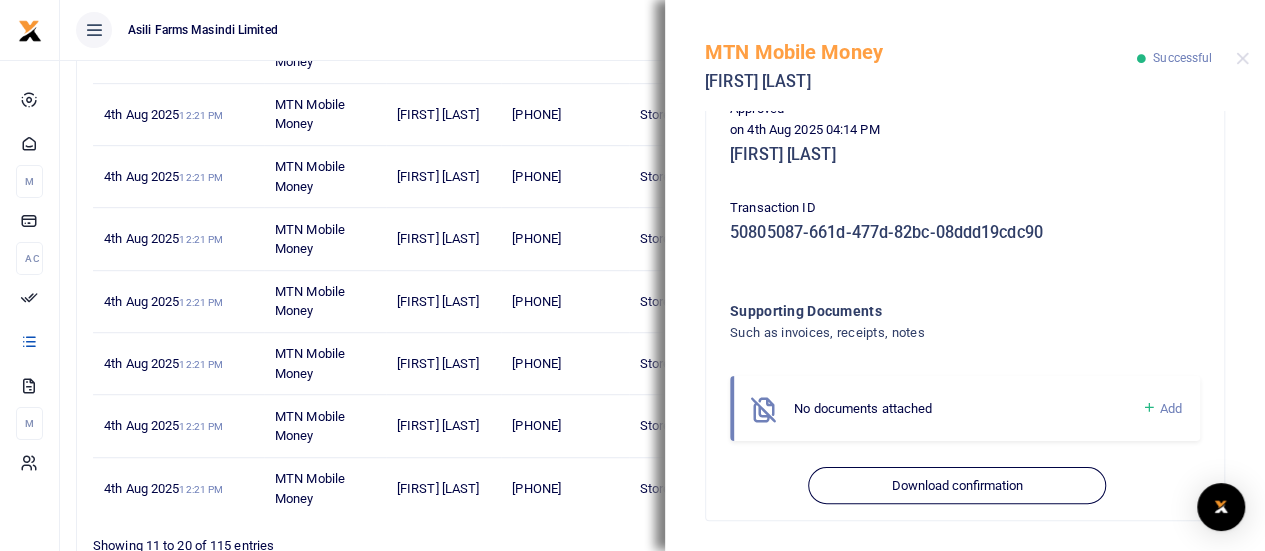 scroll, scrollTop: 511, scrollLeft: 0, axis: vertical 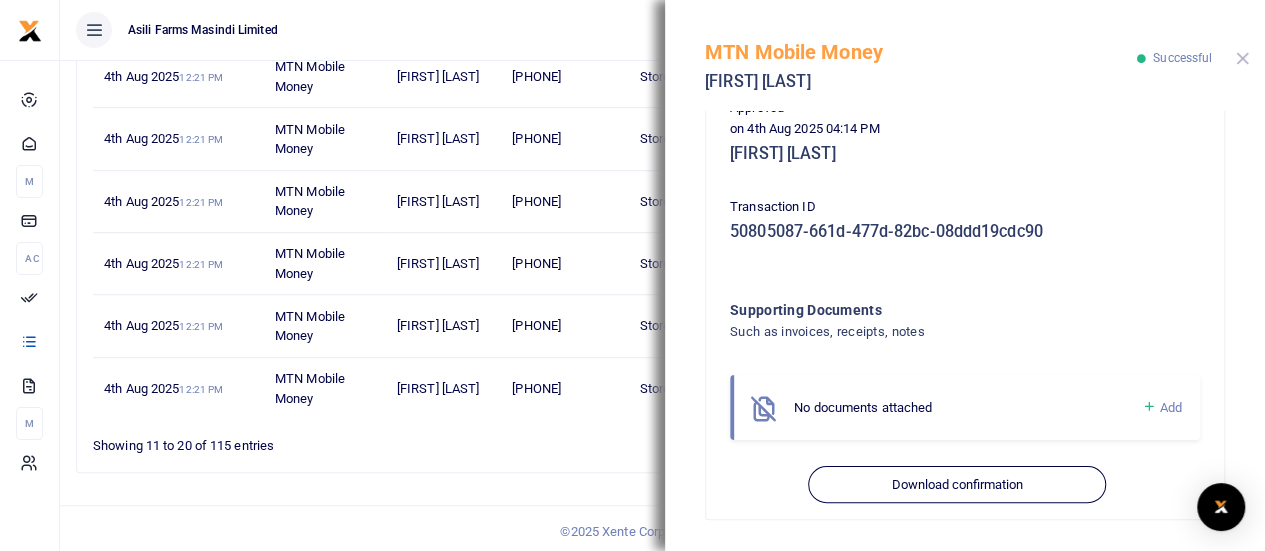 click at bounding box center (1242, 58) 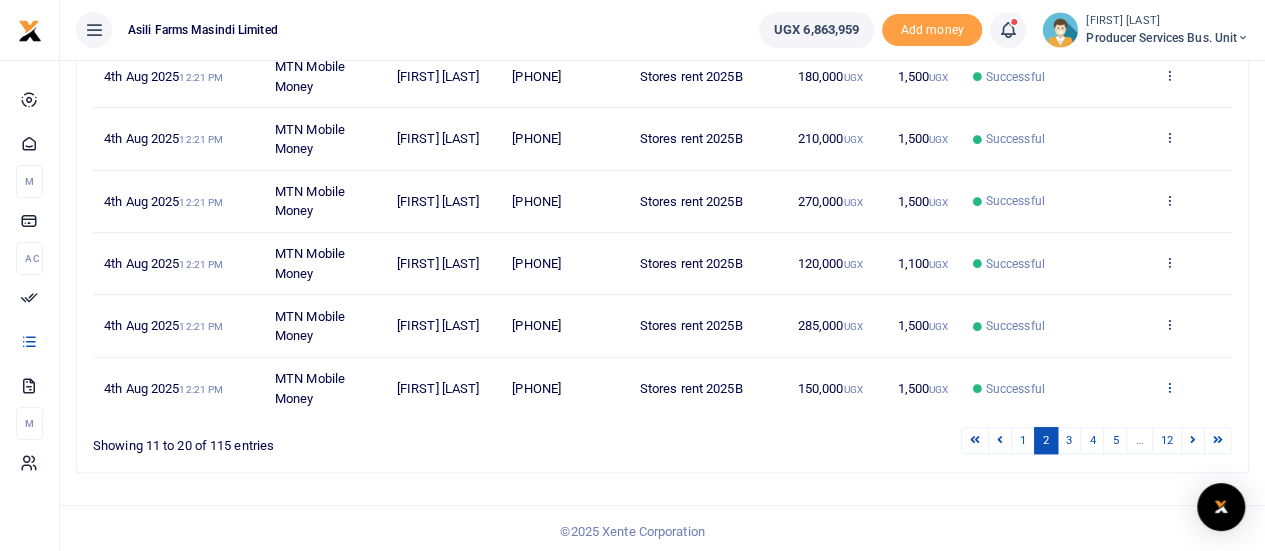 click at bounding box center [1169, 387] 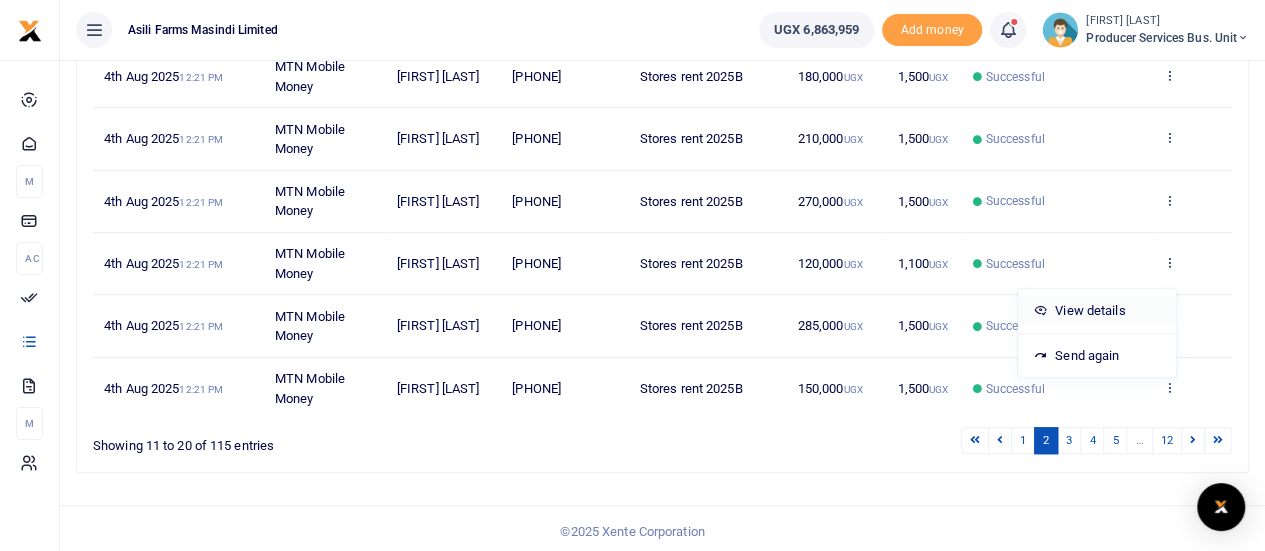 click on "View details" at bounding box center (1097, 311) 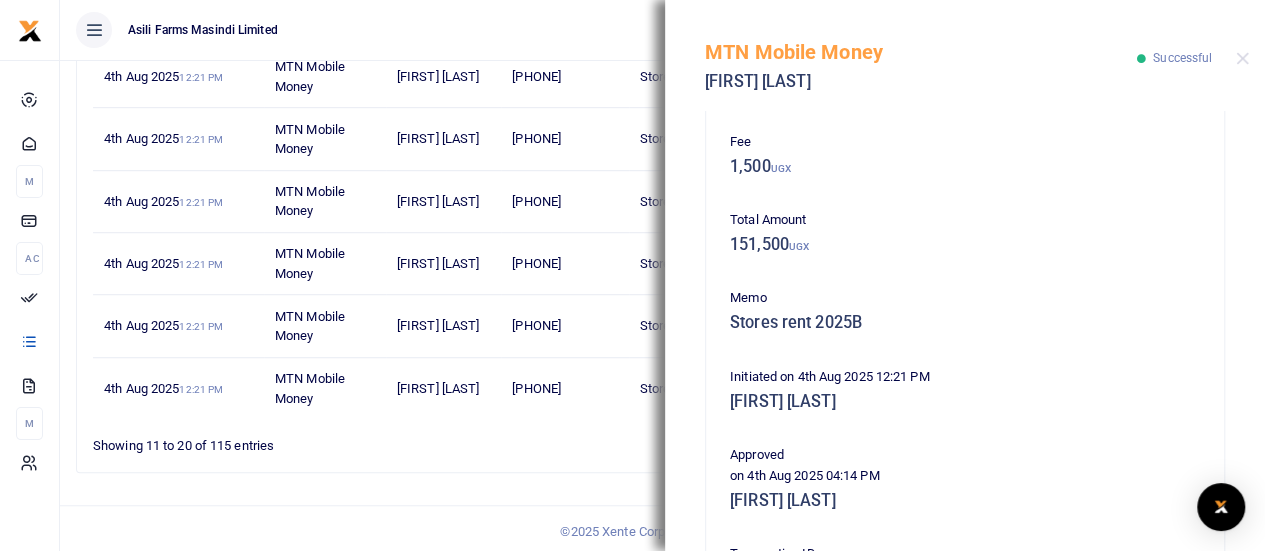 scroll, scrollTop: 511, scrollLeft: 0, axis: vertical 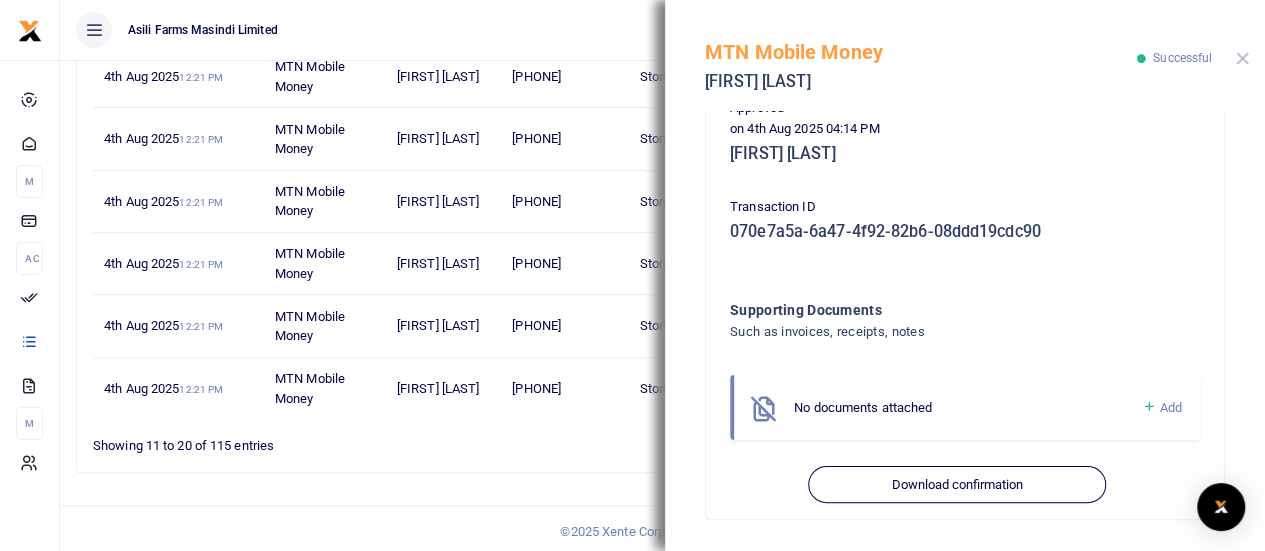 drag, startPoint x: 1246, startPoint y: 57, endPoint x: 1228, endPoint y: 191, distance: 135.20355 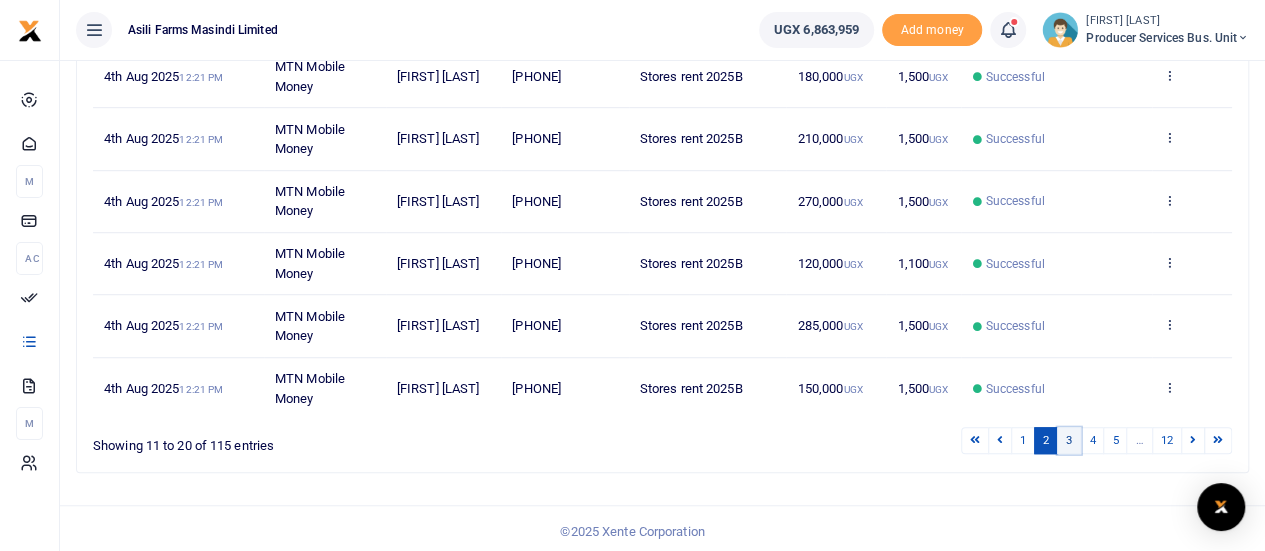 click on "3" at bounding box center [1069, 440] 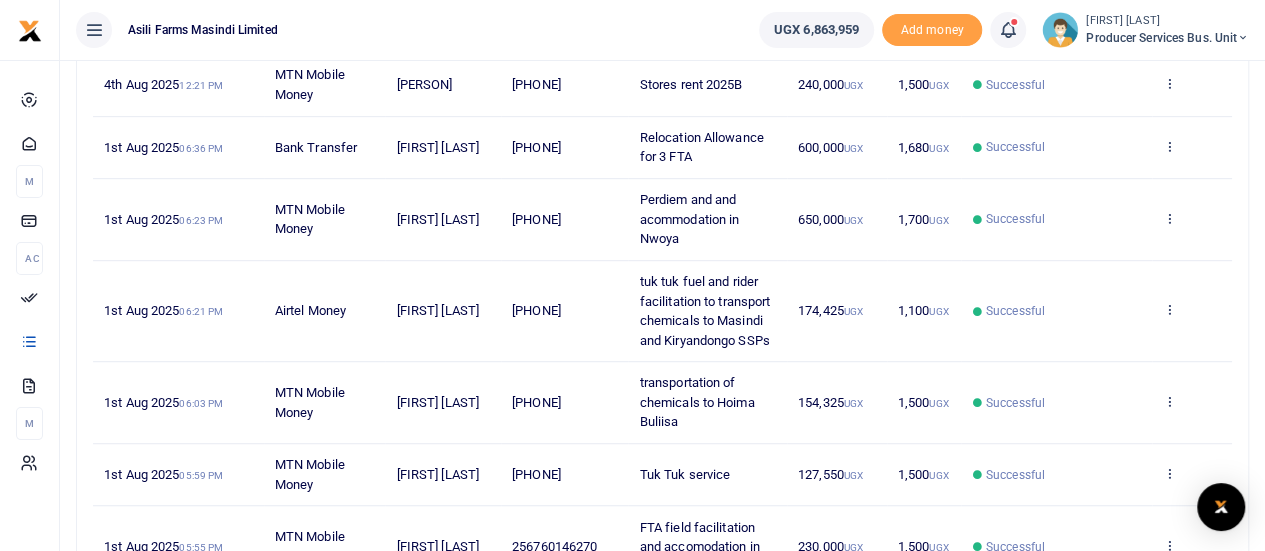 scroll, scrollTop: 414, scrollLeft: 0, axis: vertical 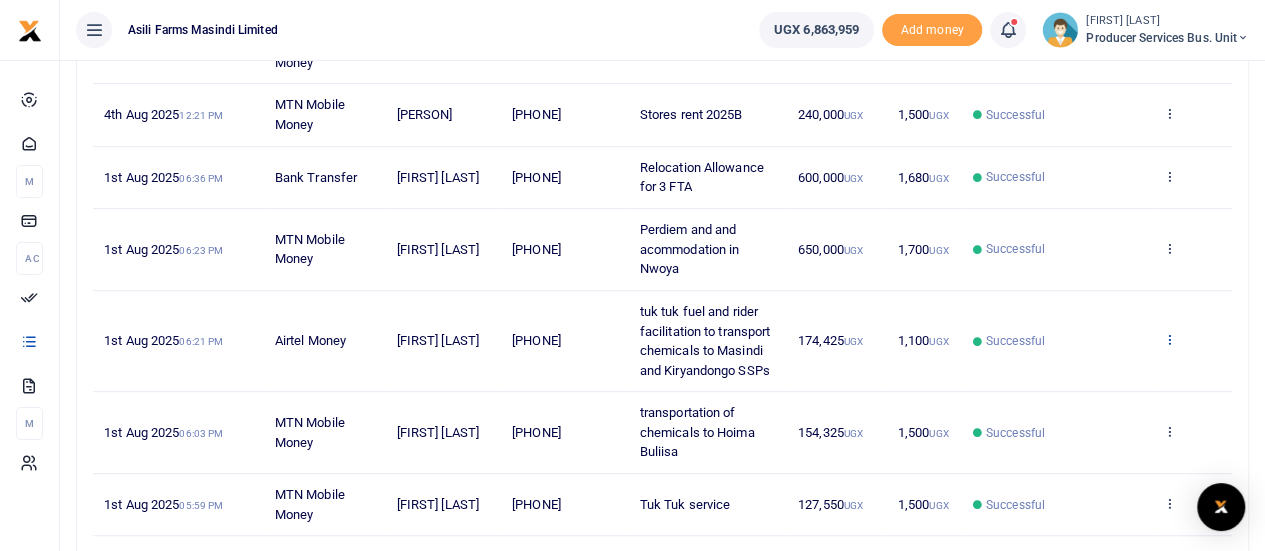 click at bounding box center (1169, 339) 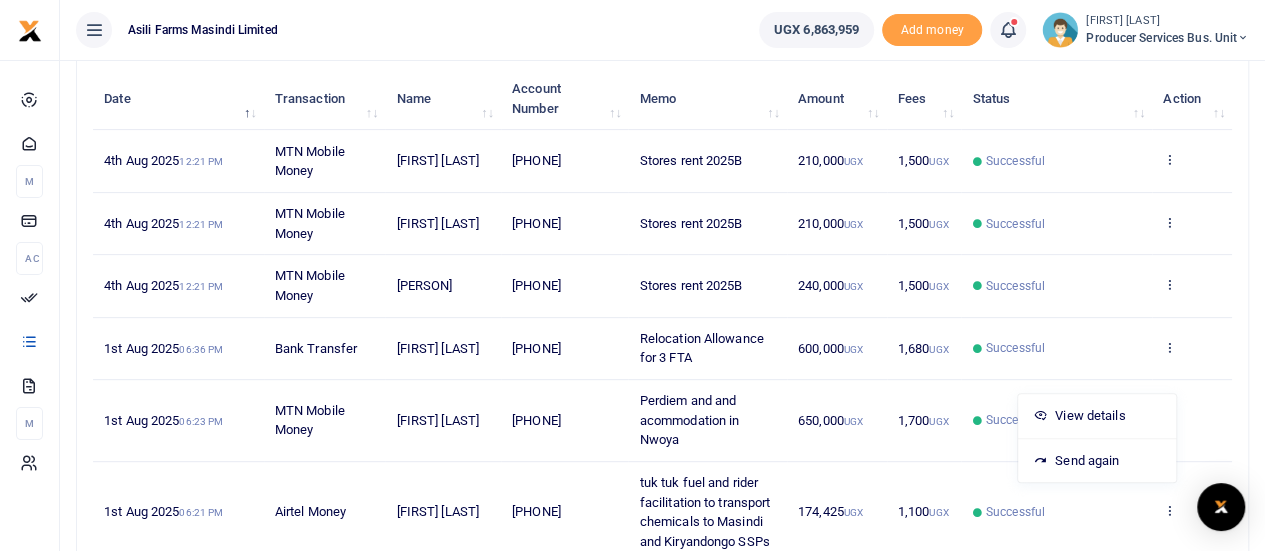 scroll, scrollTop: 214, scrollLeft: 0, axis: vertical 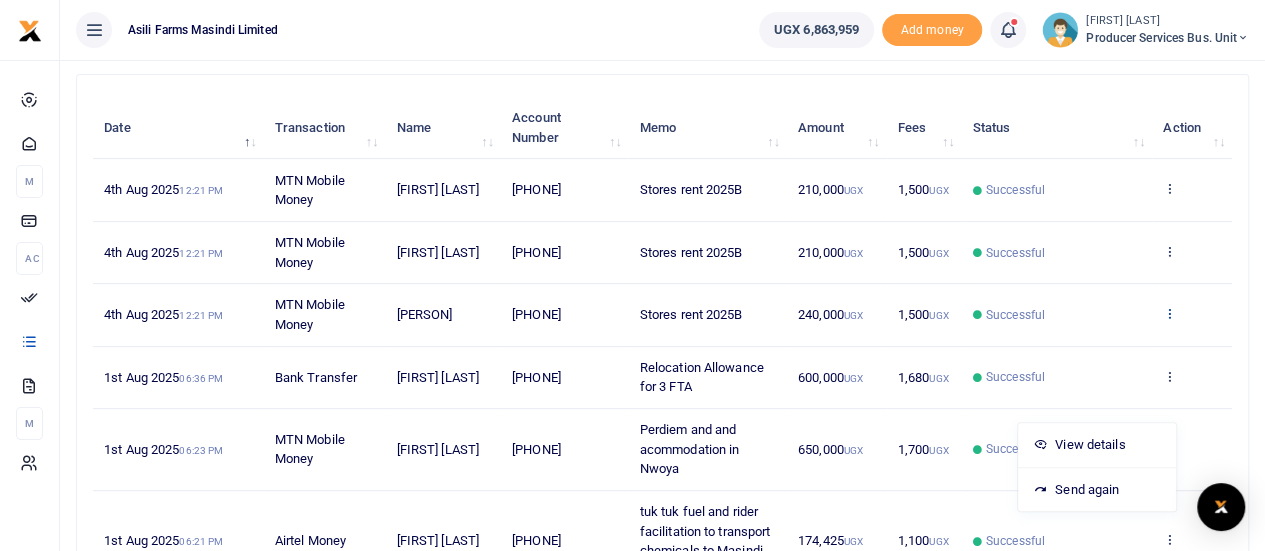 click at bounding box center [1169, 313] 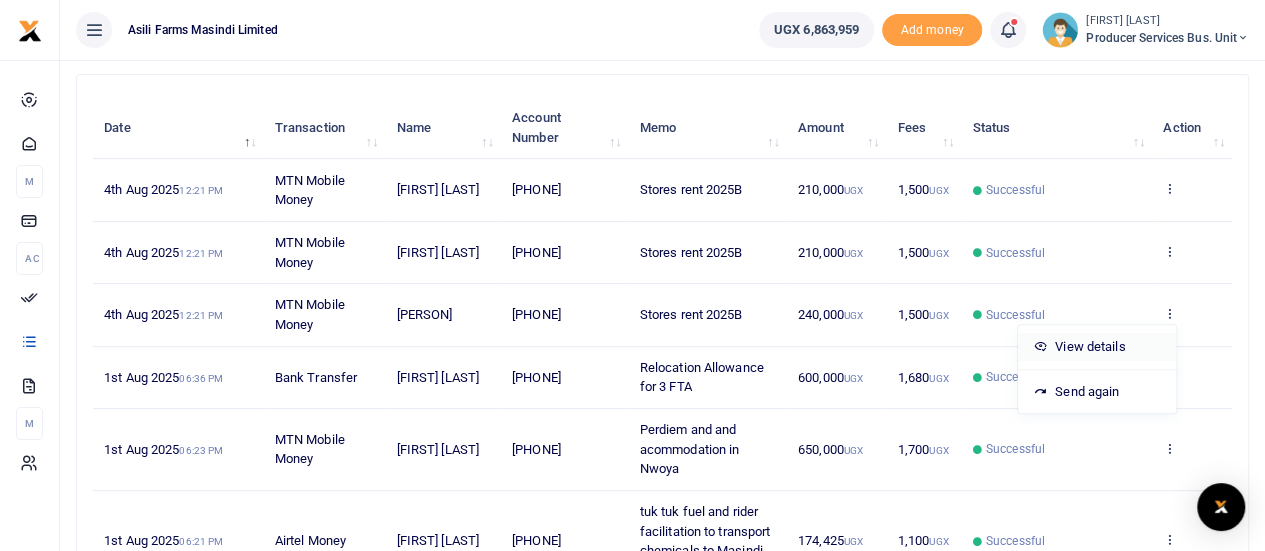 click on "View details" at bounding box center [1097, 347] 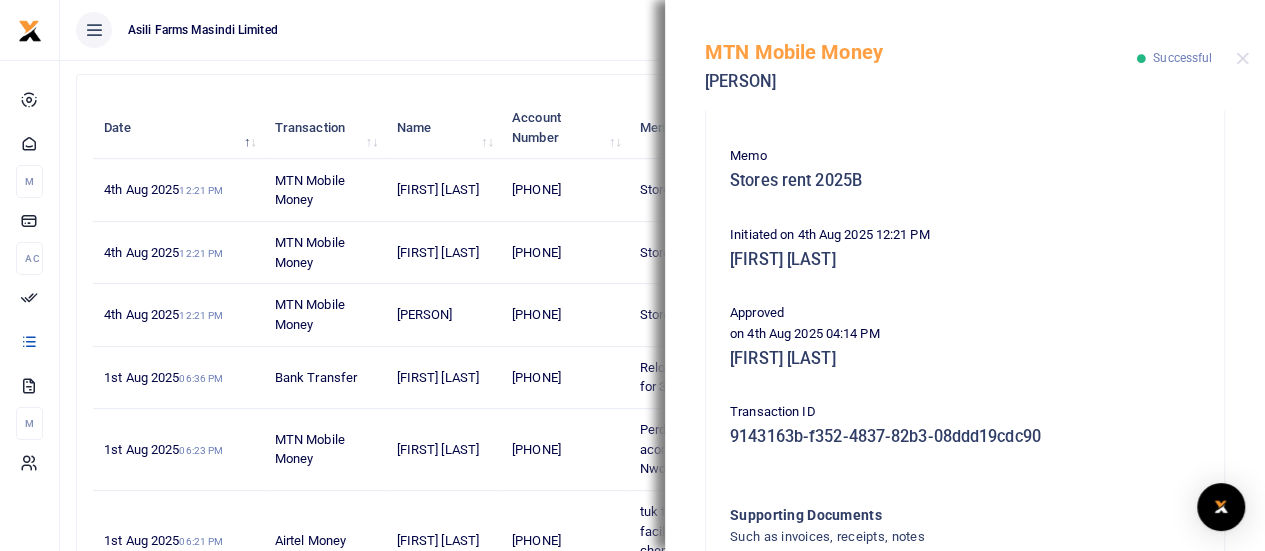scroll, scrollTop: 511, scrollLeft: 0, axis: vertical 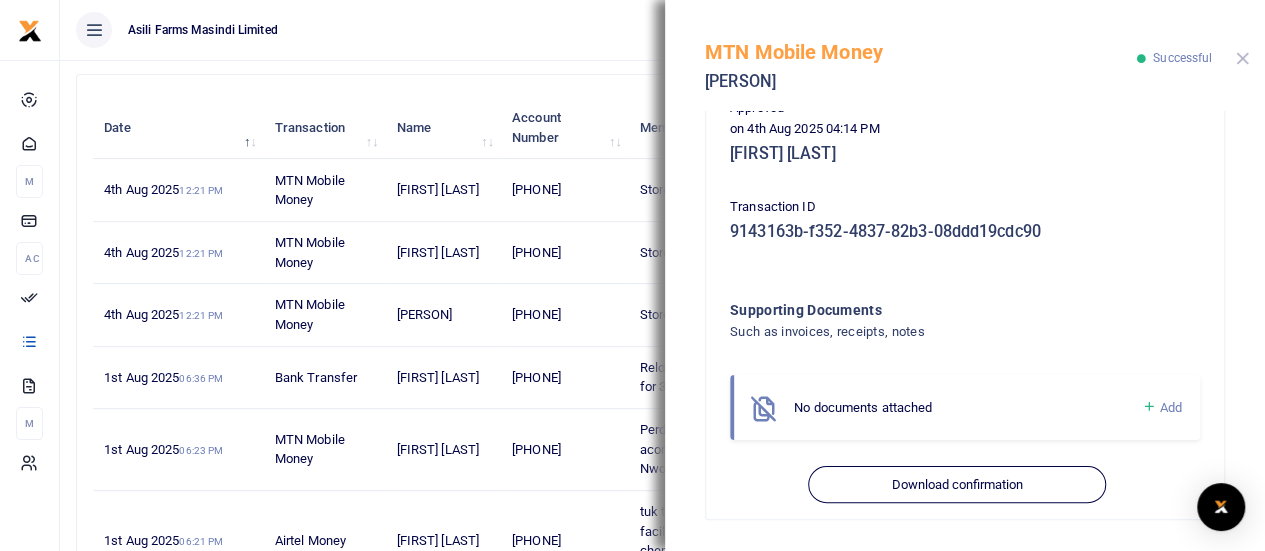 click at bounding box center [1242, 58] 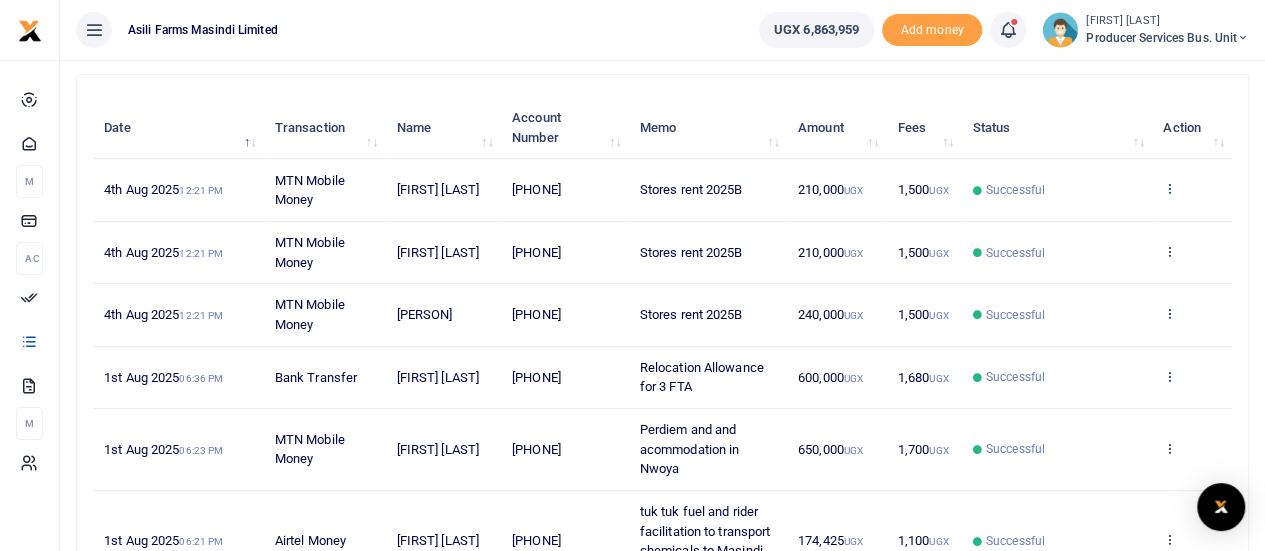 click at bounding box center (1169, 188) 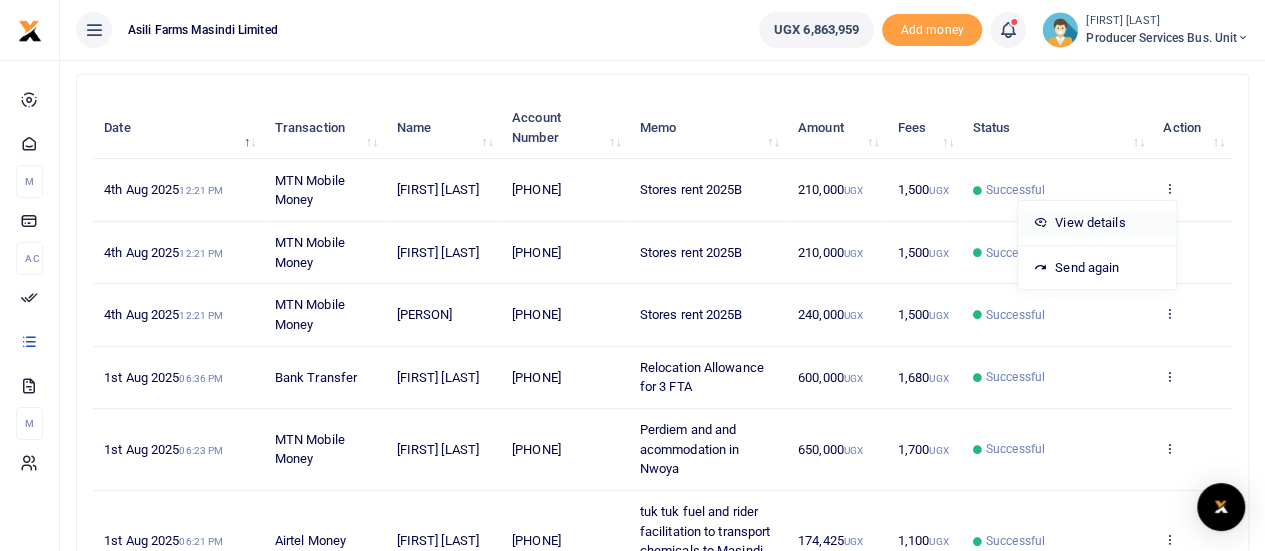 click on "View details" at bounding box center (1097, 223) 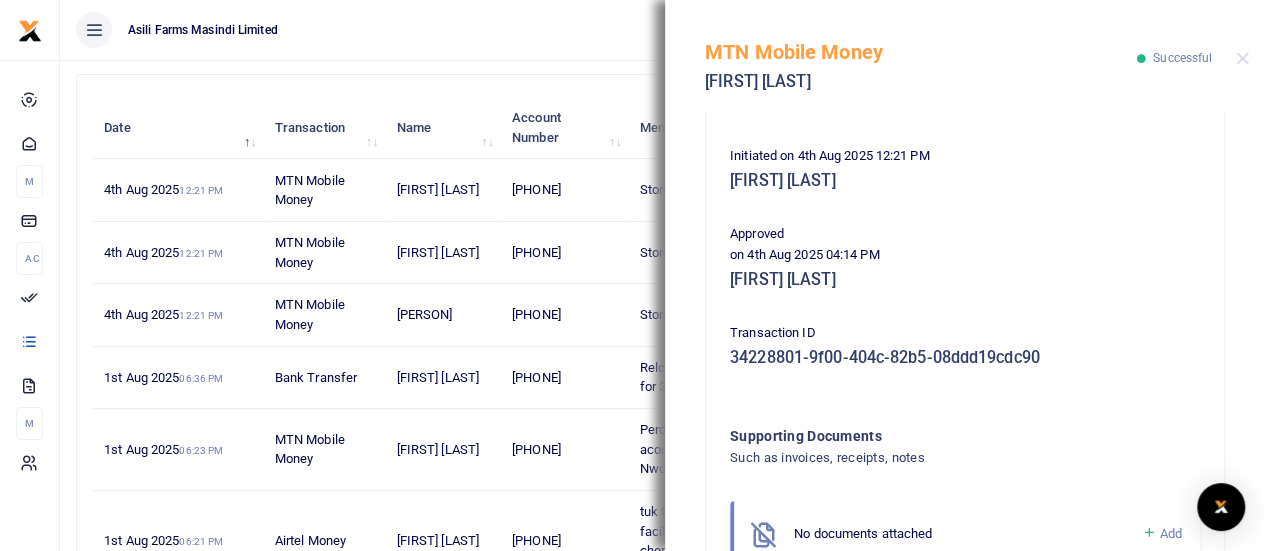 scroll, scrollTop: 511, scrollLeft: 0, axis: vertical 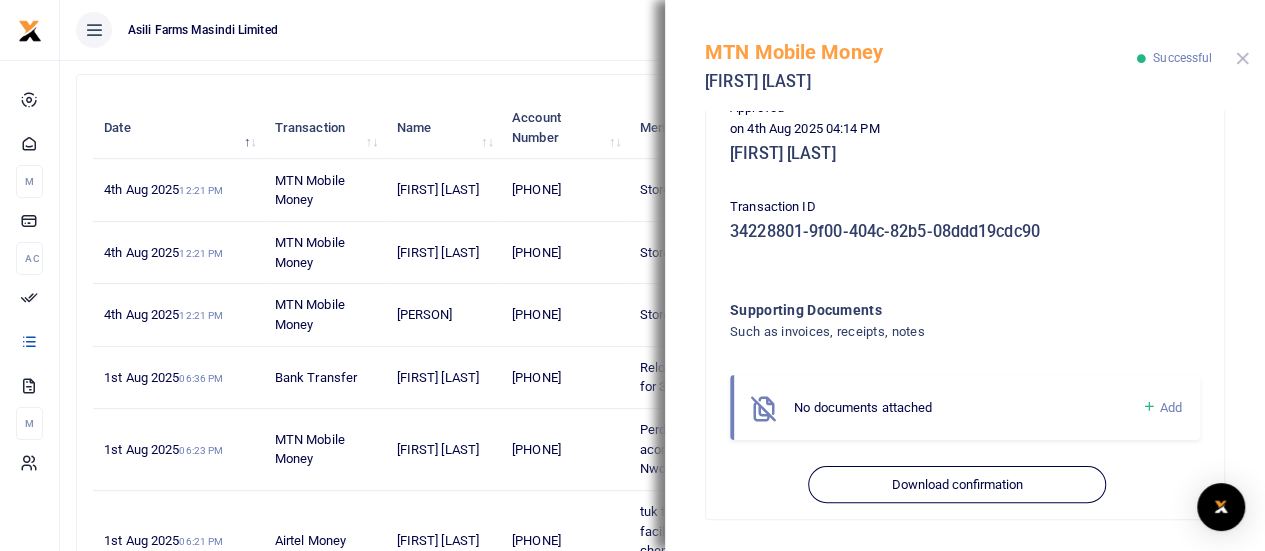 click at bounding box center (1242, 58) 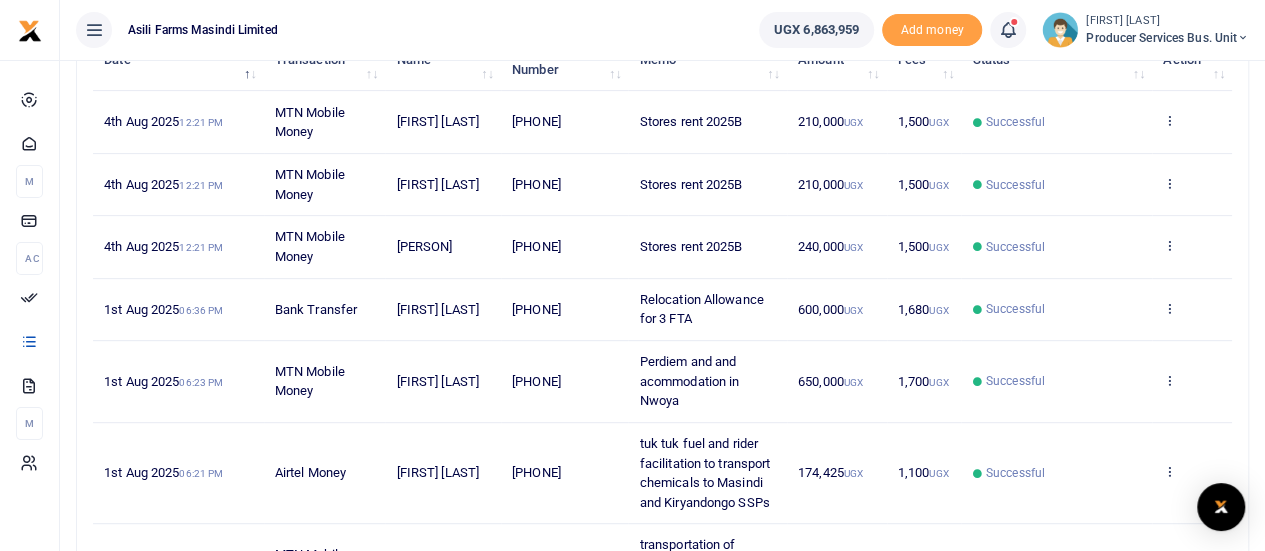 scroll, scrollTop: 314, scrollLeft: 0, axis: vertical 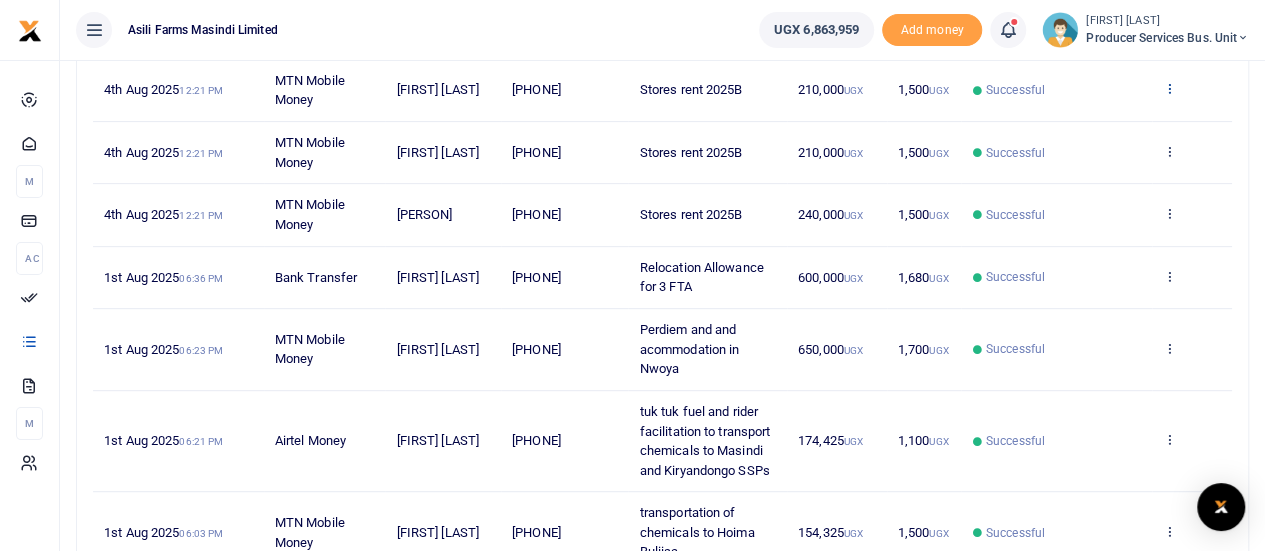 click at bounding box center [1169, 88] 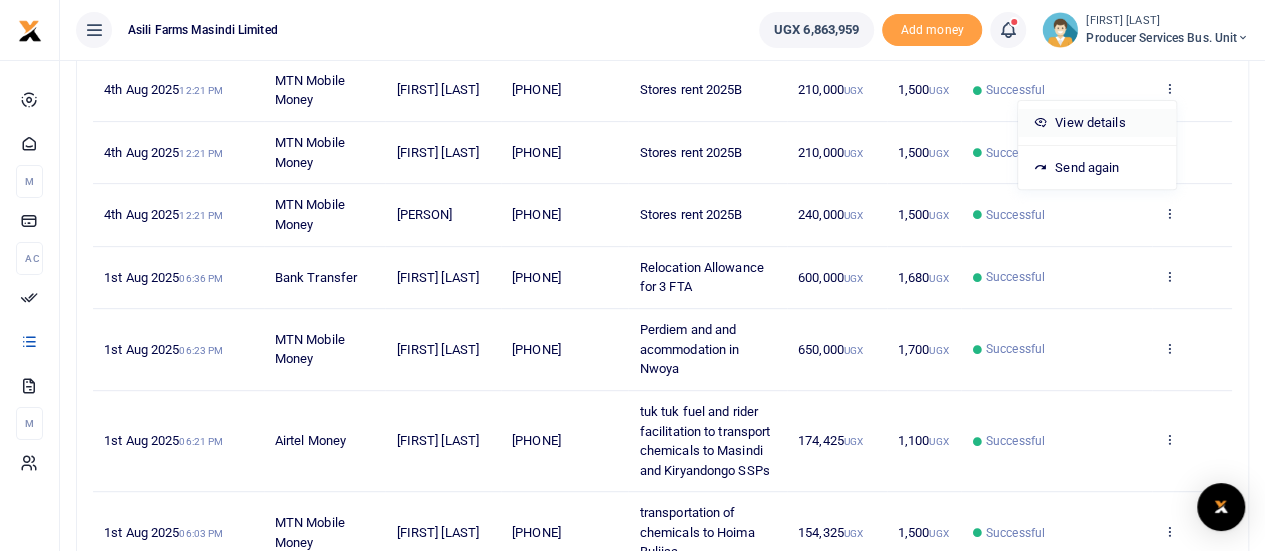 click on "View details" at bounding box center (1097, 123) 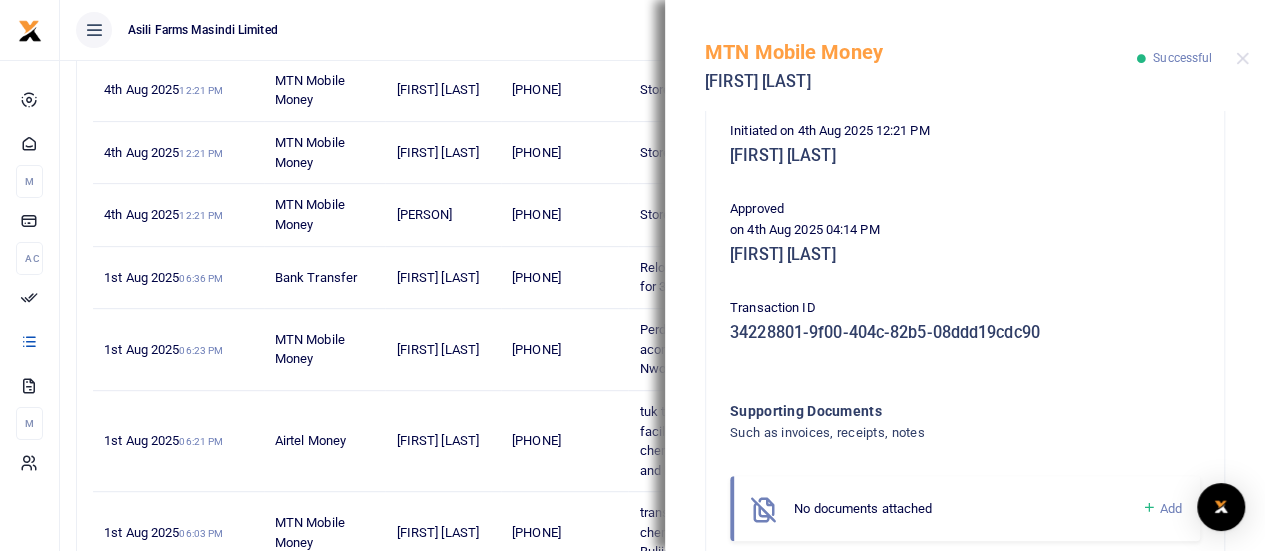 scroll, scrollTop: 511, scrollLeft: 0, axis: vertical 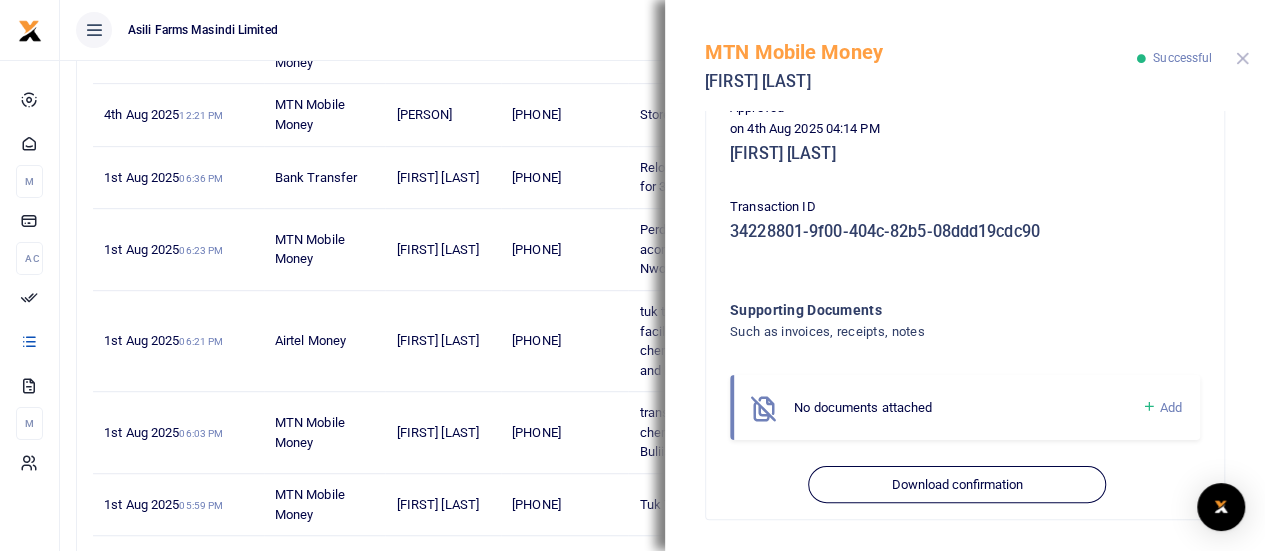 click at bounding box center (1242, 58) 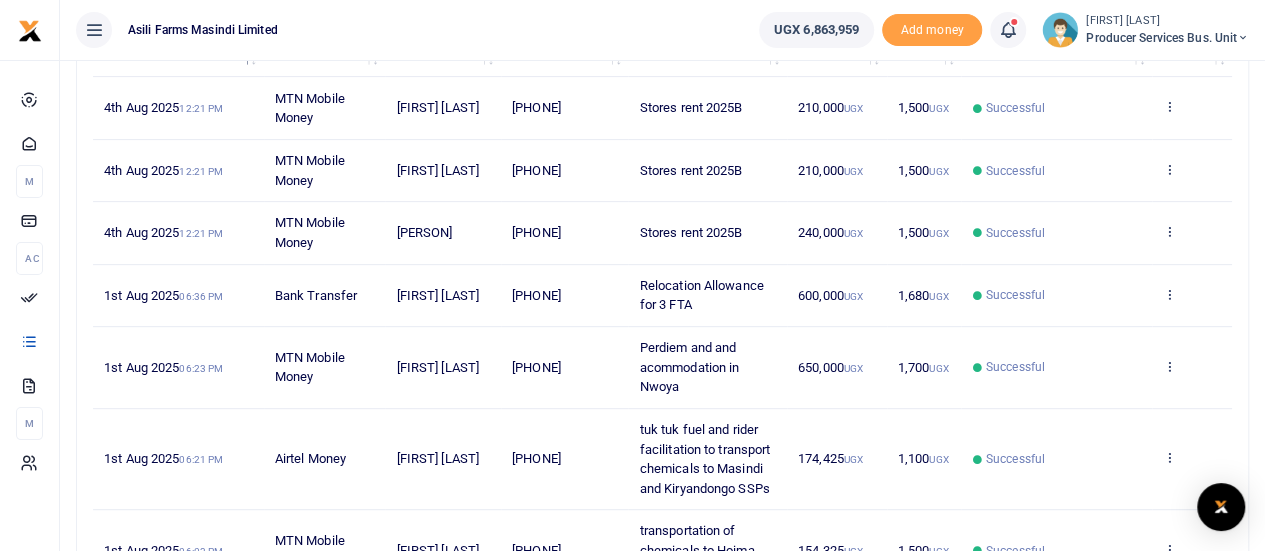 scroll, scrollTop: 214, scrollLeft: 0, axis: vertical 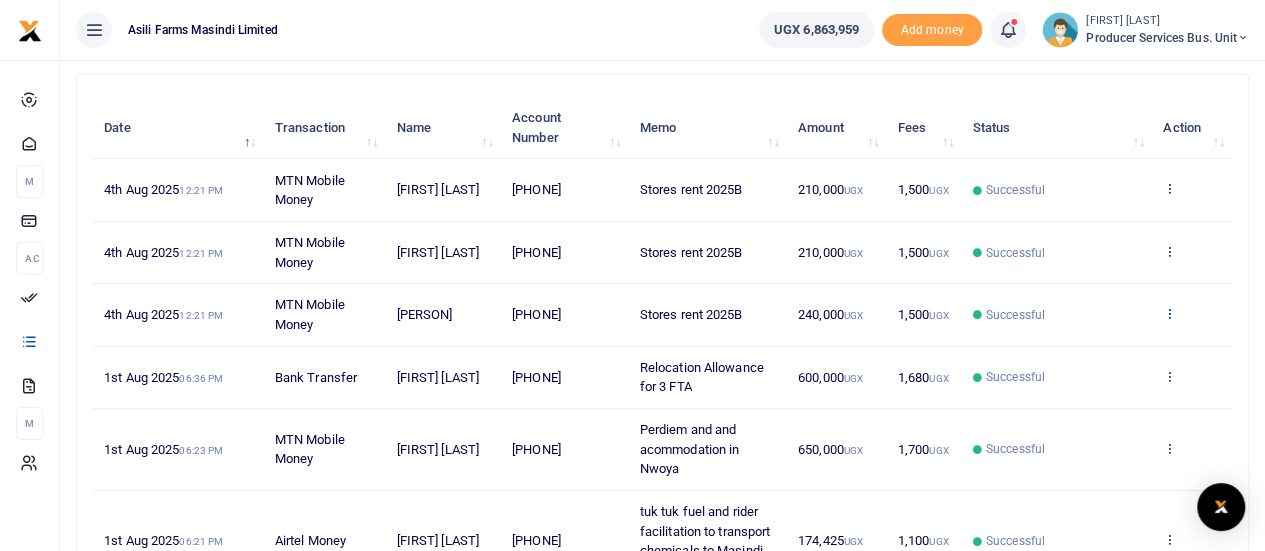 click at bounding box center [1169, 313] 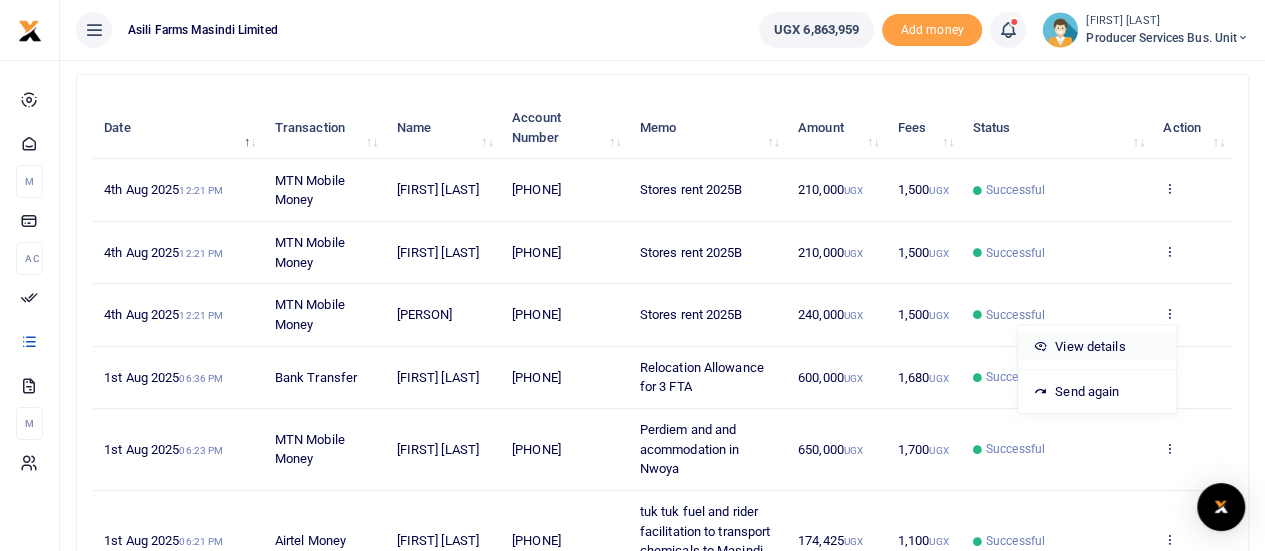 click on "View details" at bounding box center (1097, 347) 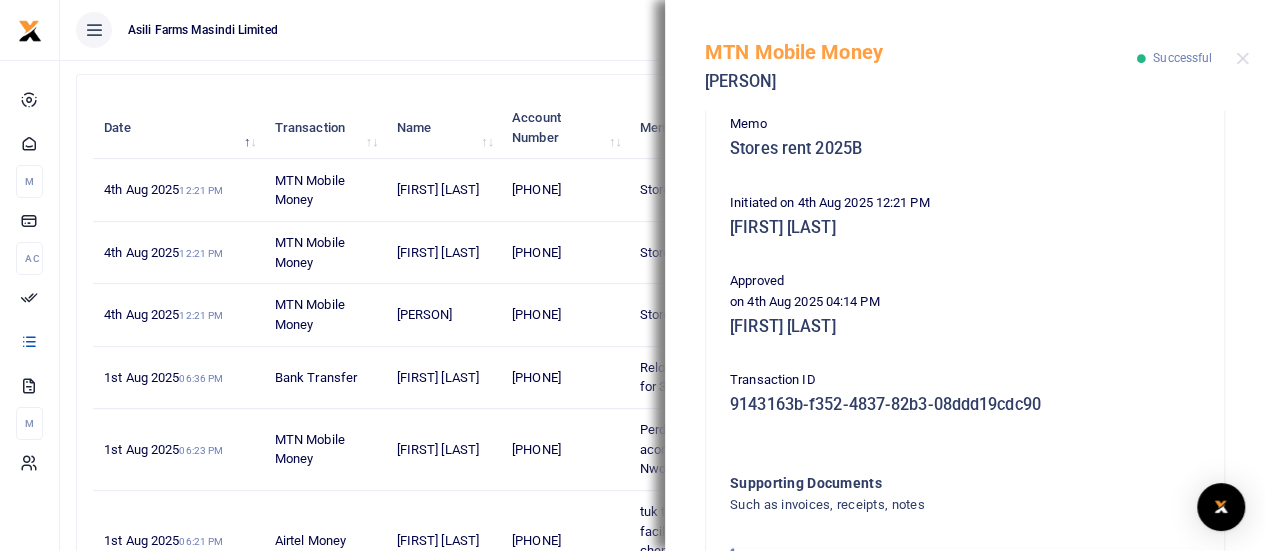 scroll, scrollTop: 511, scrollLeft: 0, axis: vertical 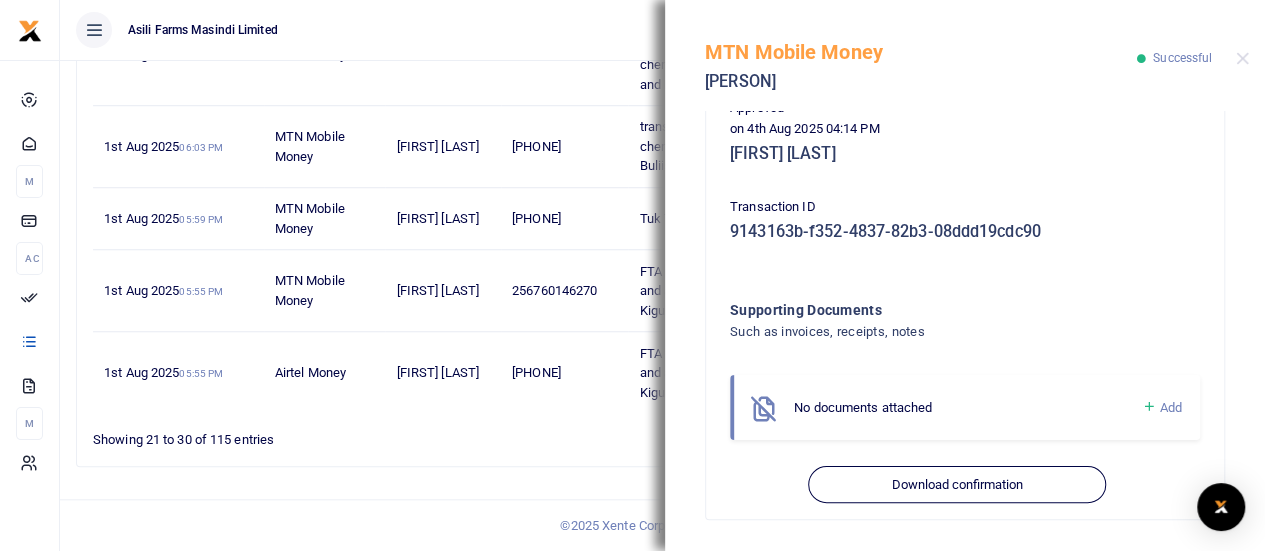 click on "MTN Mobile Money
Ssaka Baker
Successful" at bounding box center [965, 55] 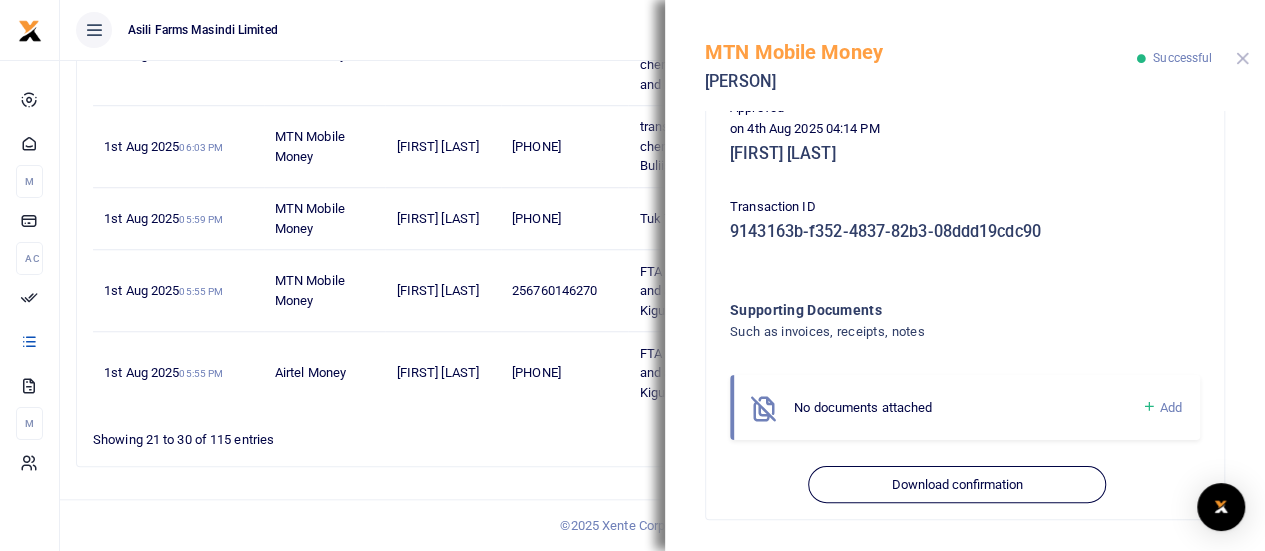 click at bounding box center [1242, 58] 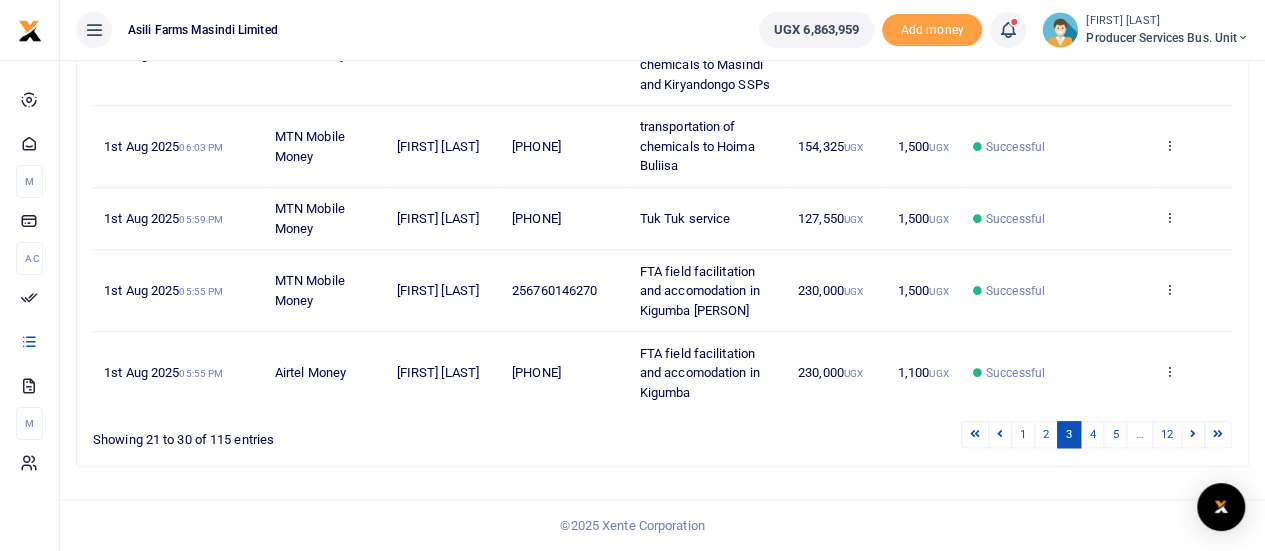scroll, scrollTop: 614, scrollLeft: 0, axis: vertical 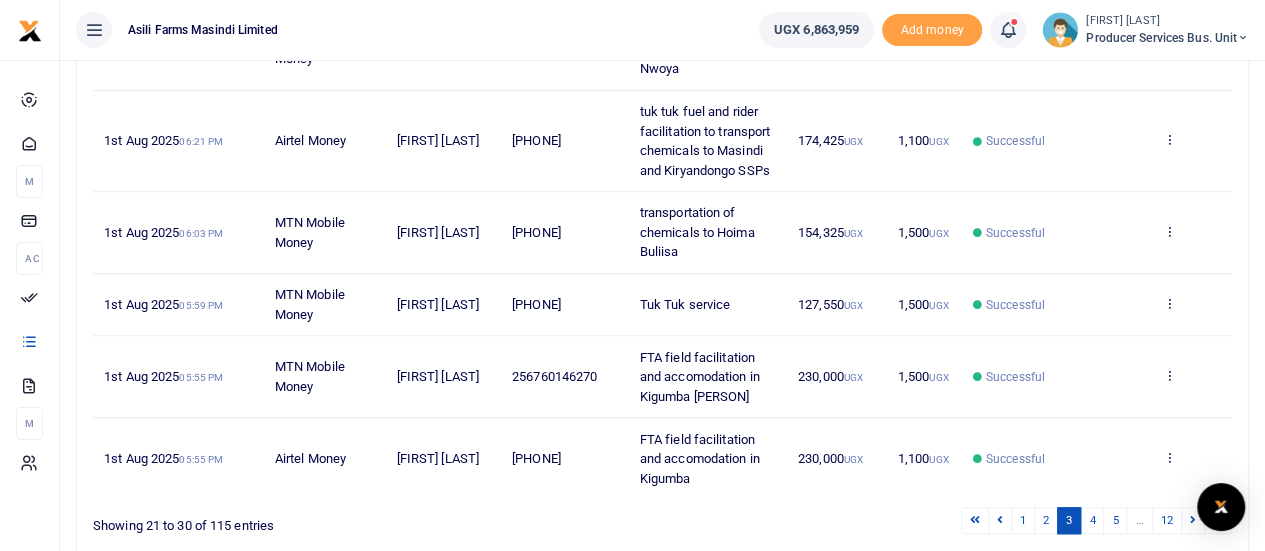 click on "View details
Send again" at bounding box center (1192, 141) 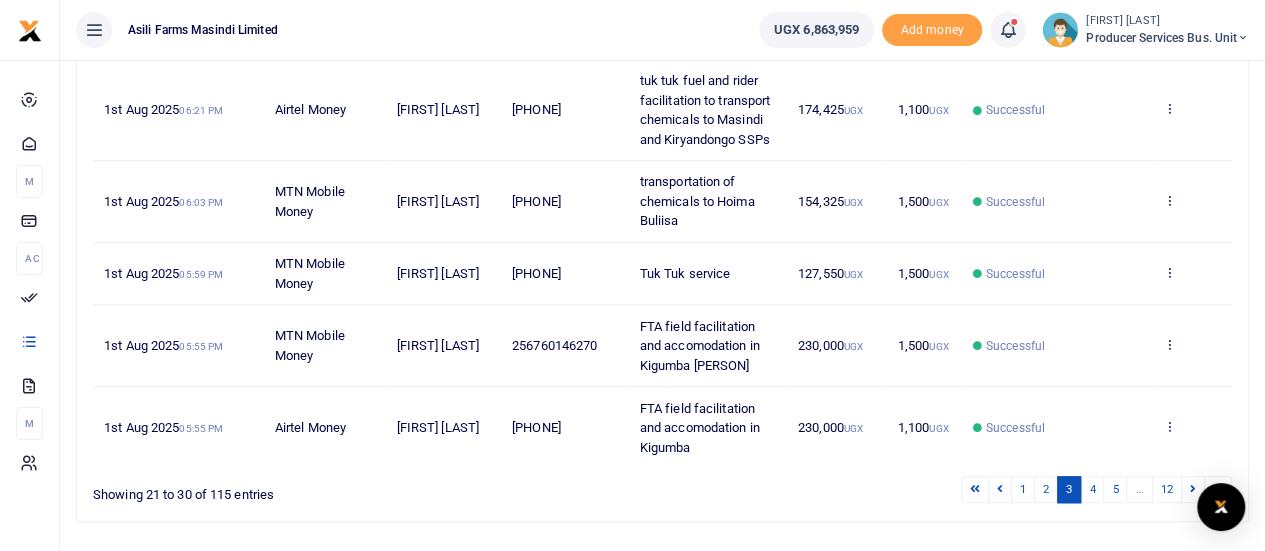 scroll, scrollTop: 614, scrollLeft: 0, axis: vertical 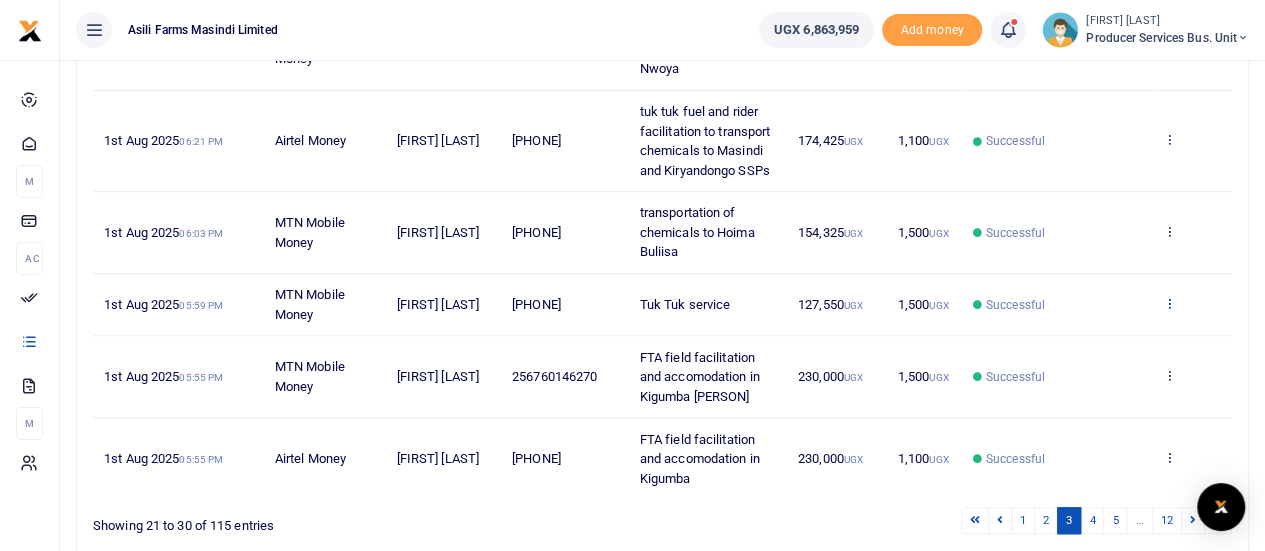 click at bounding box center (1169, 303) 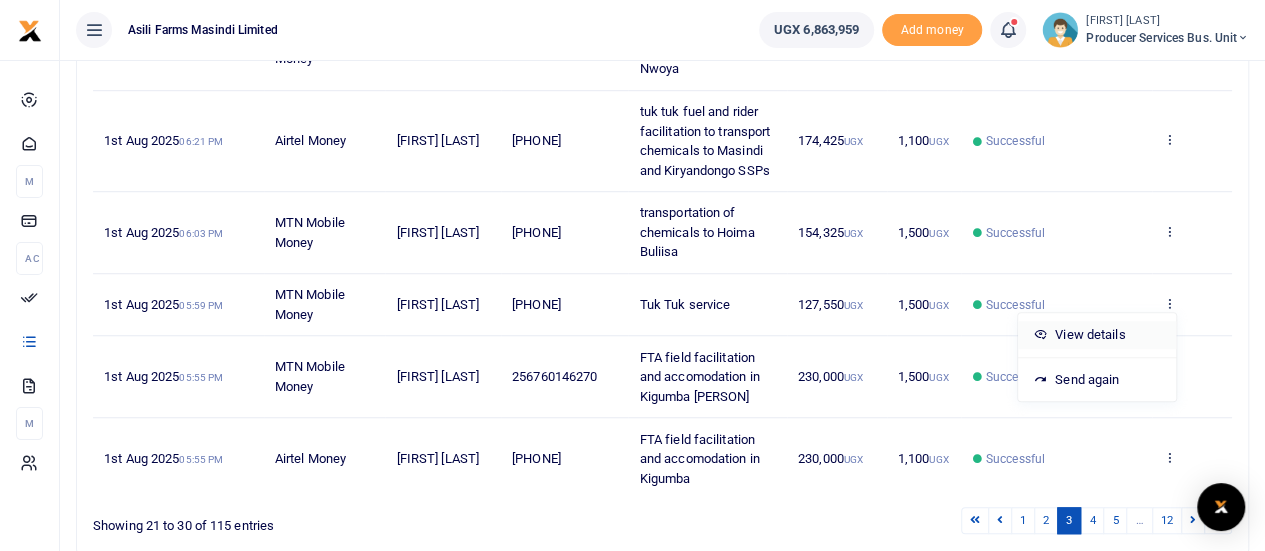 click on "View details" at bounding box center (1097, 335) 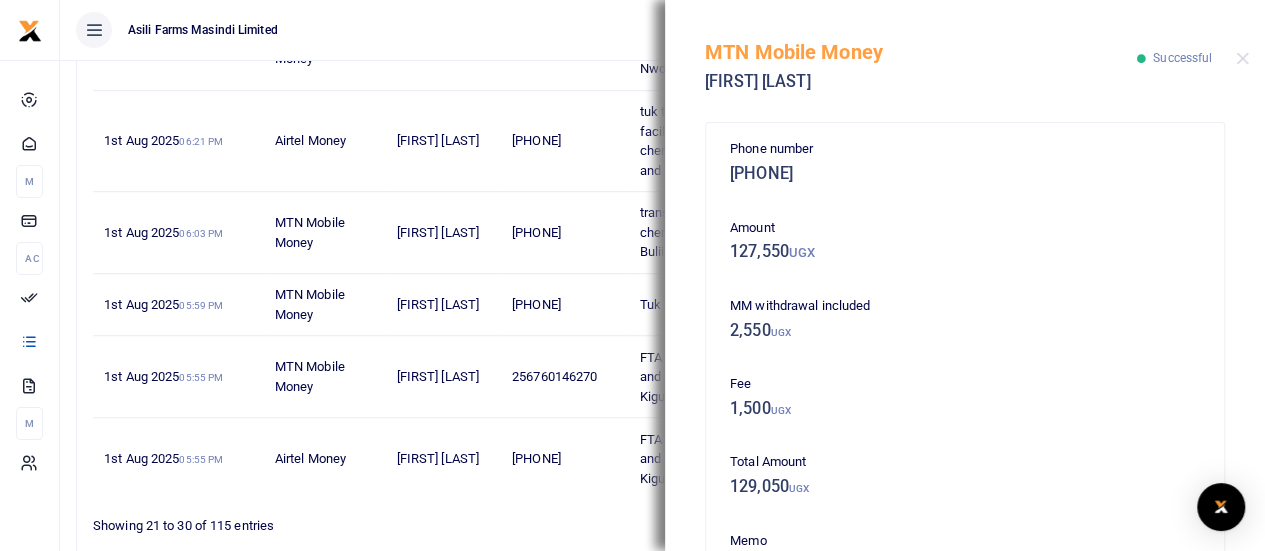 scroll, scrollTop: 674, scrollLeft: 0, axis: vertical 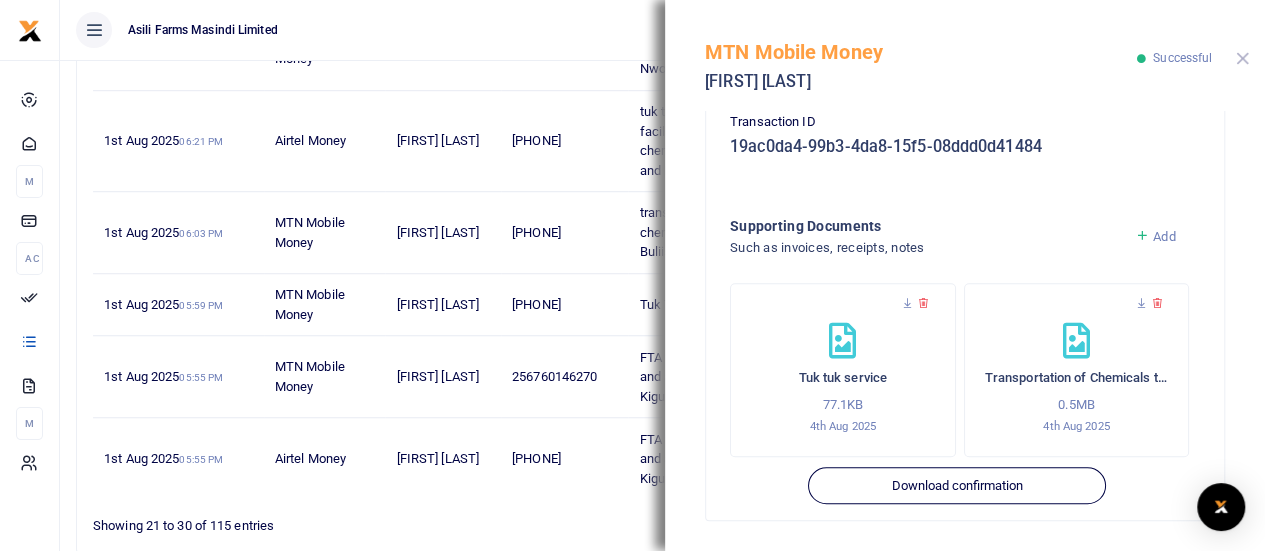 click at bounding box center (1242, 58) 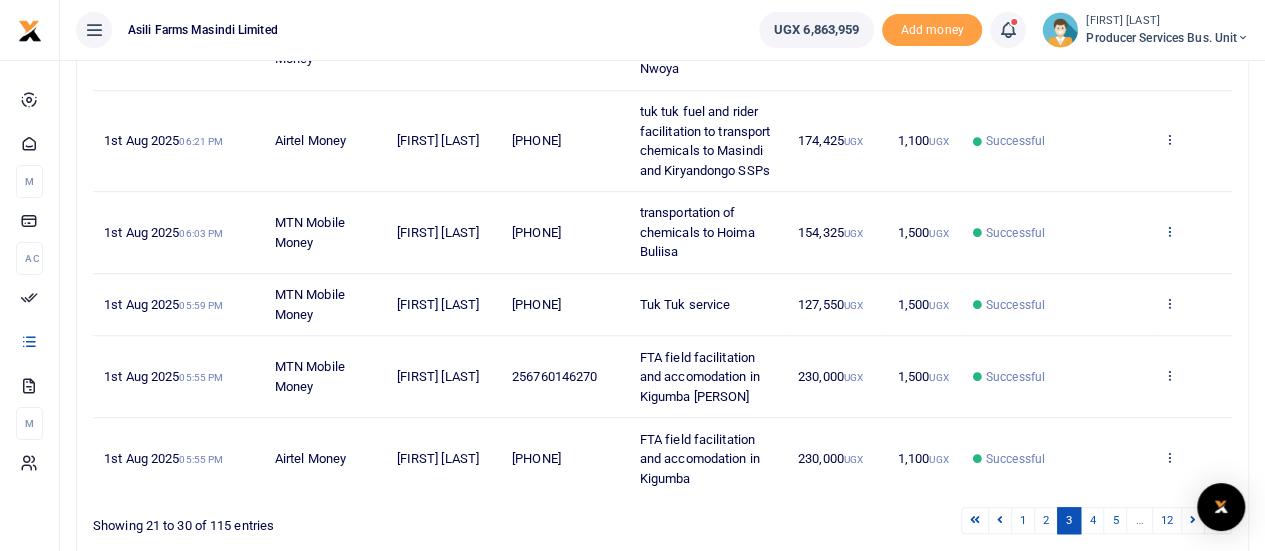 click at bounding box center (1169, 231) 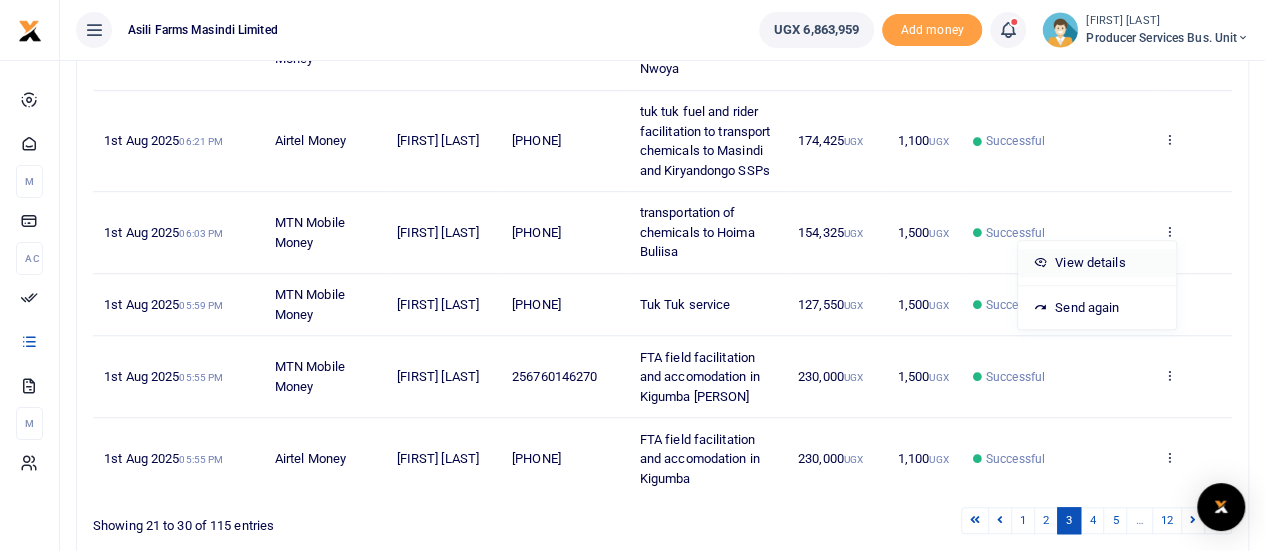 click on "View details" at bounding box center [1097, 263] 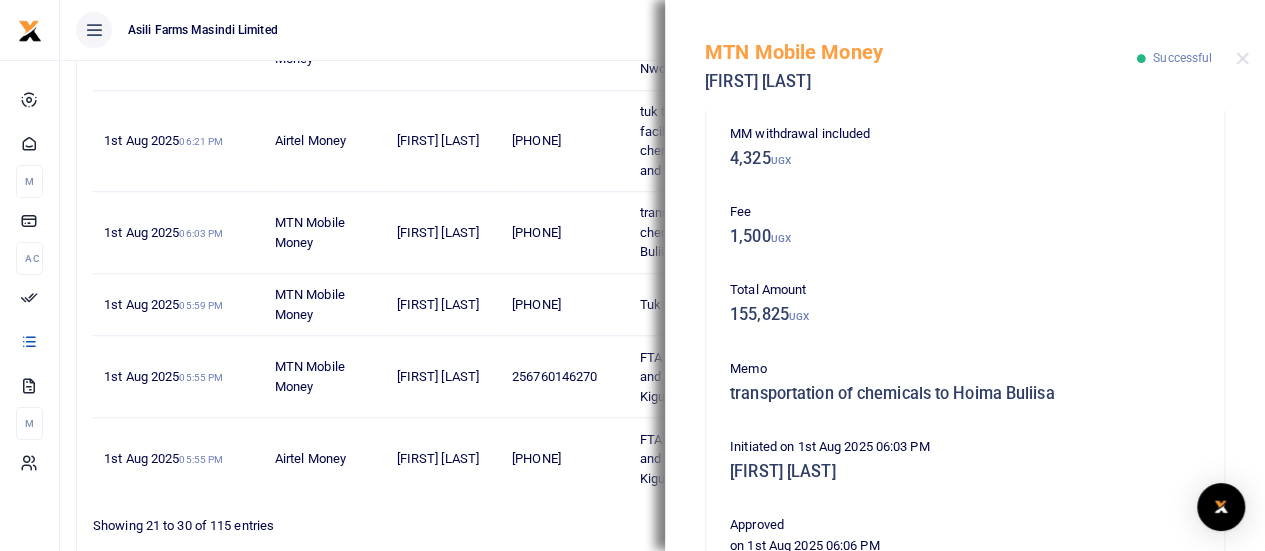 scroll, scrollTop: 674, scrollLeft: 0, axis: vertical 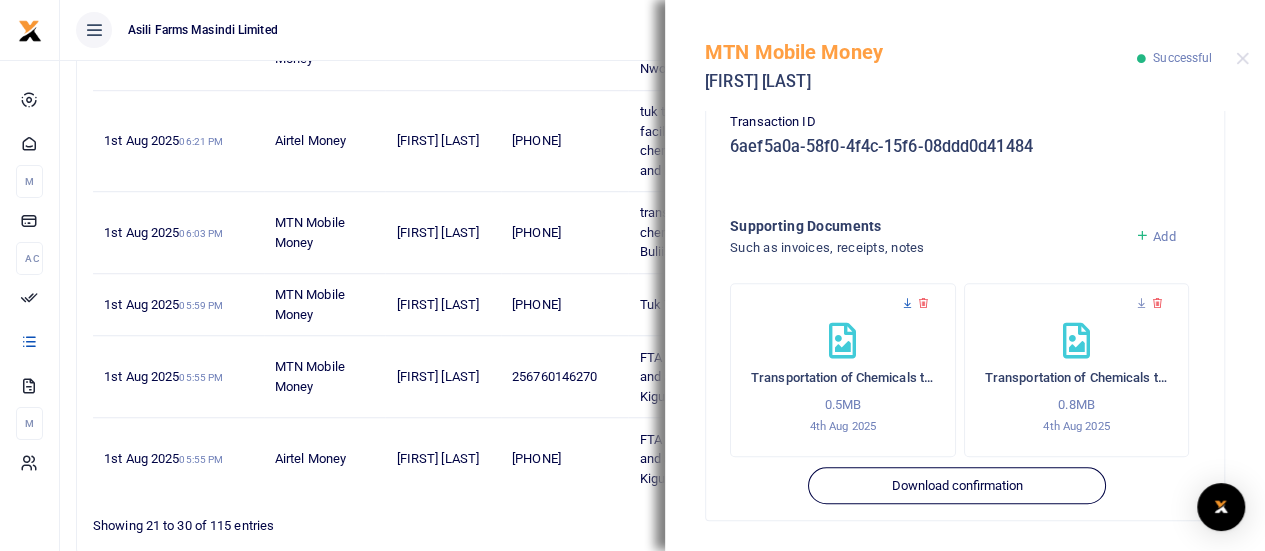 click at bounding box center (907, 303) 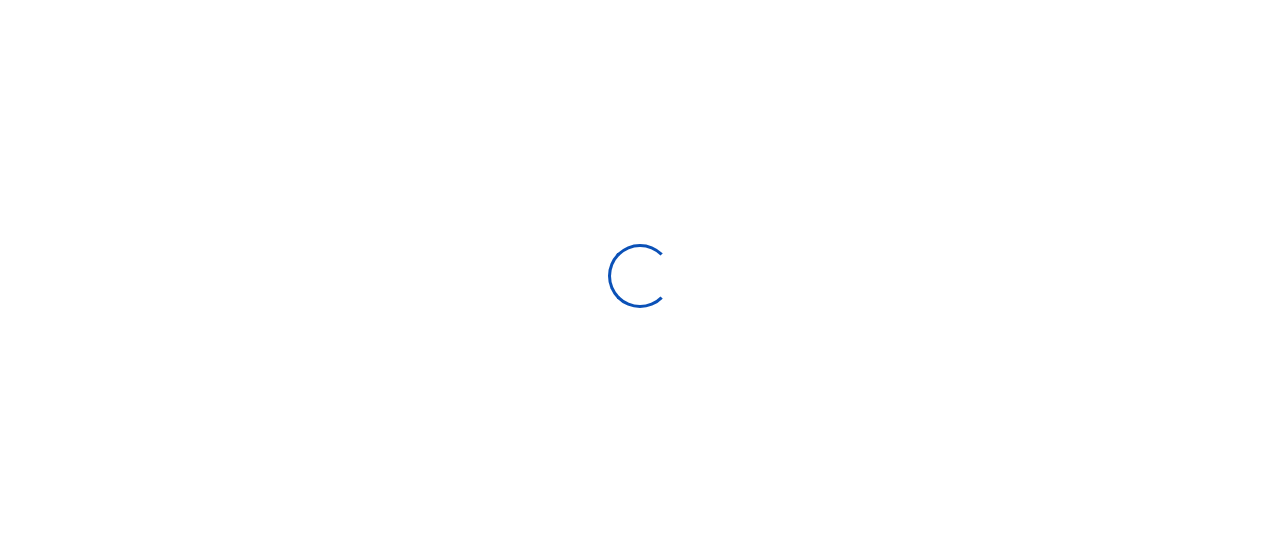 select 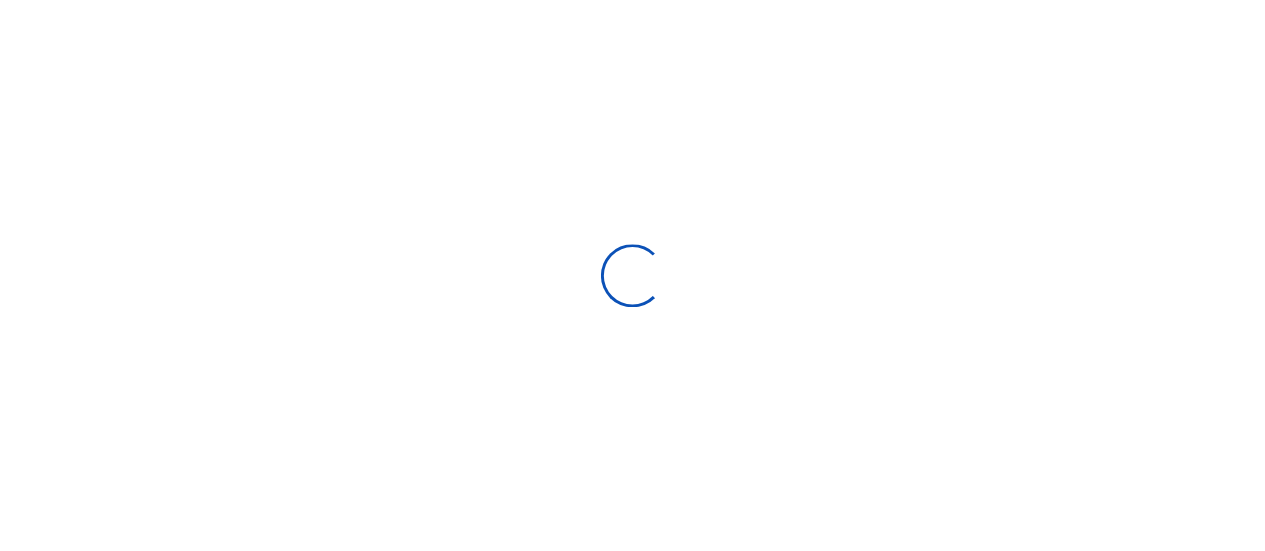 scroll, scrollTop: 0, scrollLeft: 0, axis: both 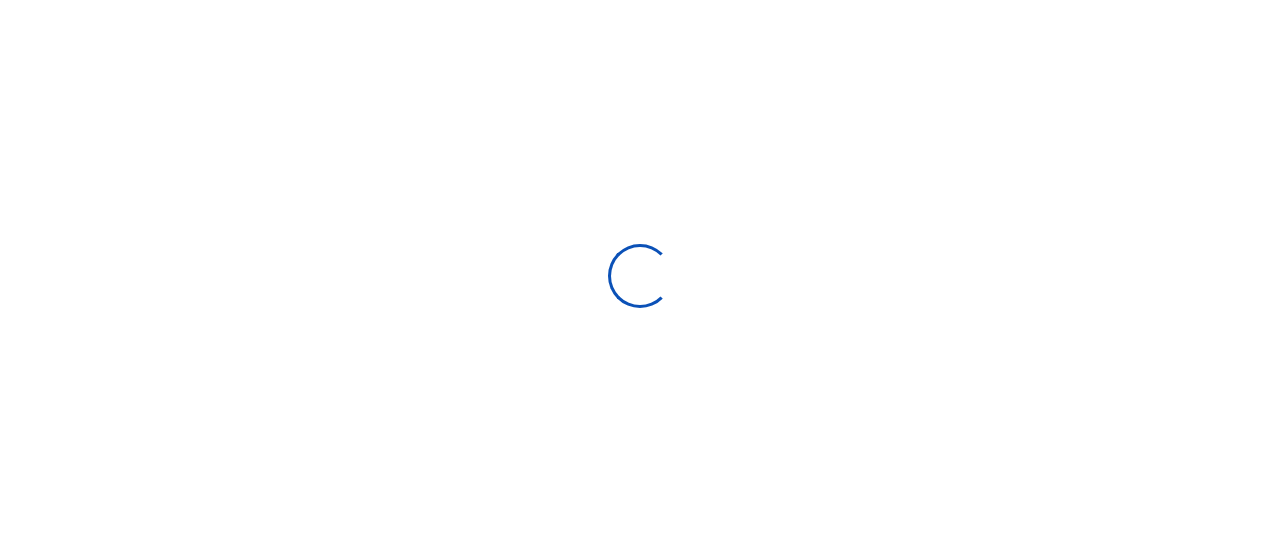 type on "07/06/2025 - 08/04/2025" 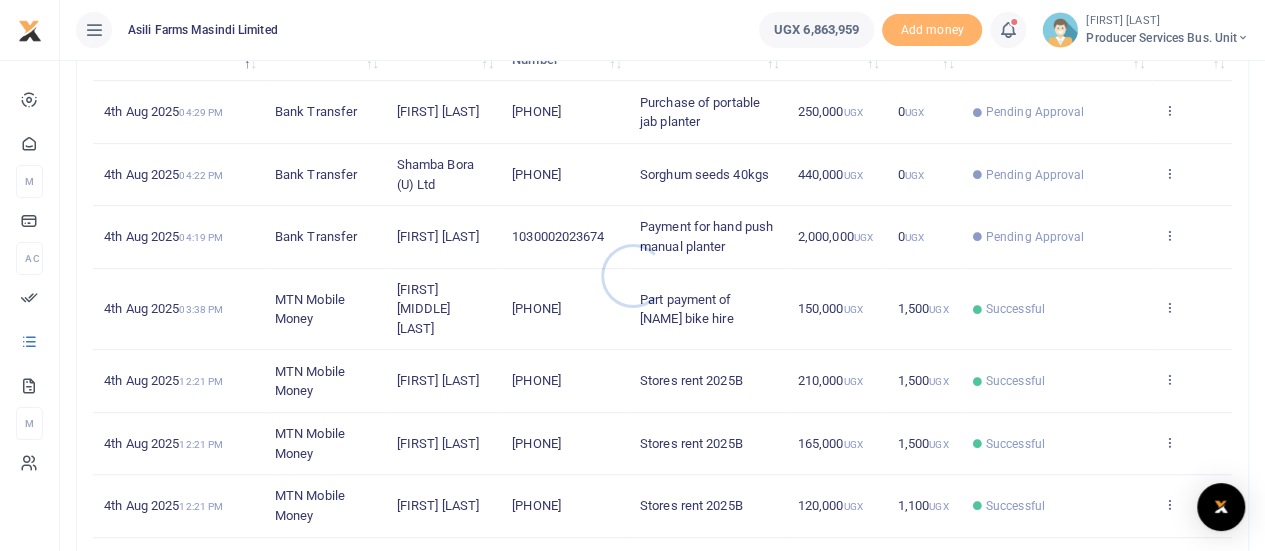 scroll, scrollTop: 500, scrollLeft: 0, axis: vertical 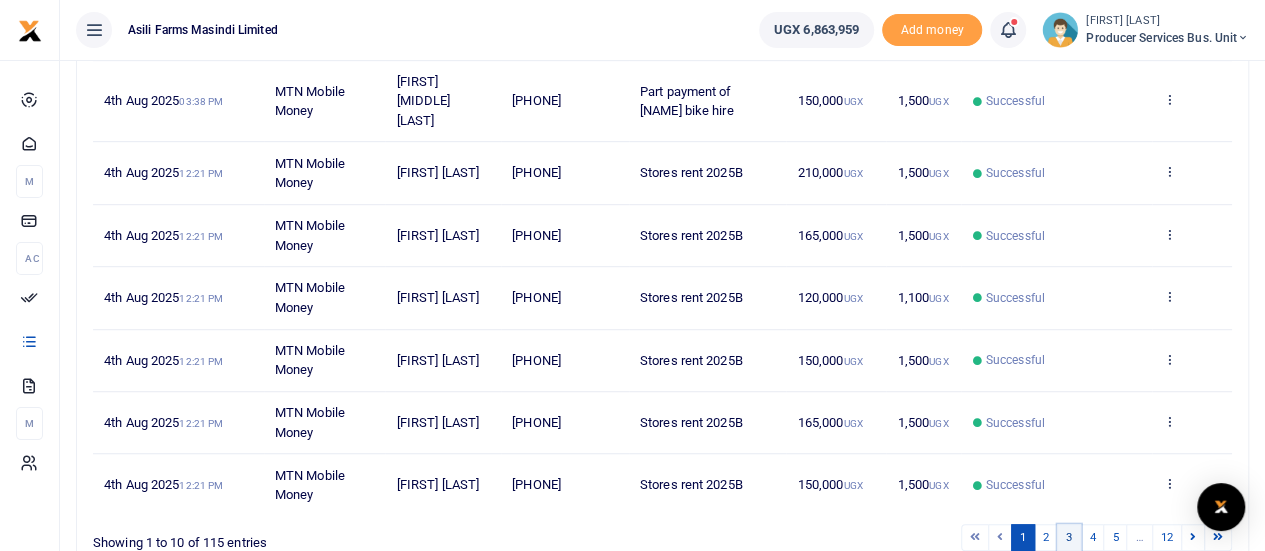 click on "3" at bounding box center [1069, 537] 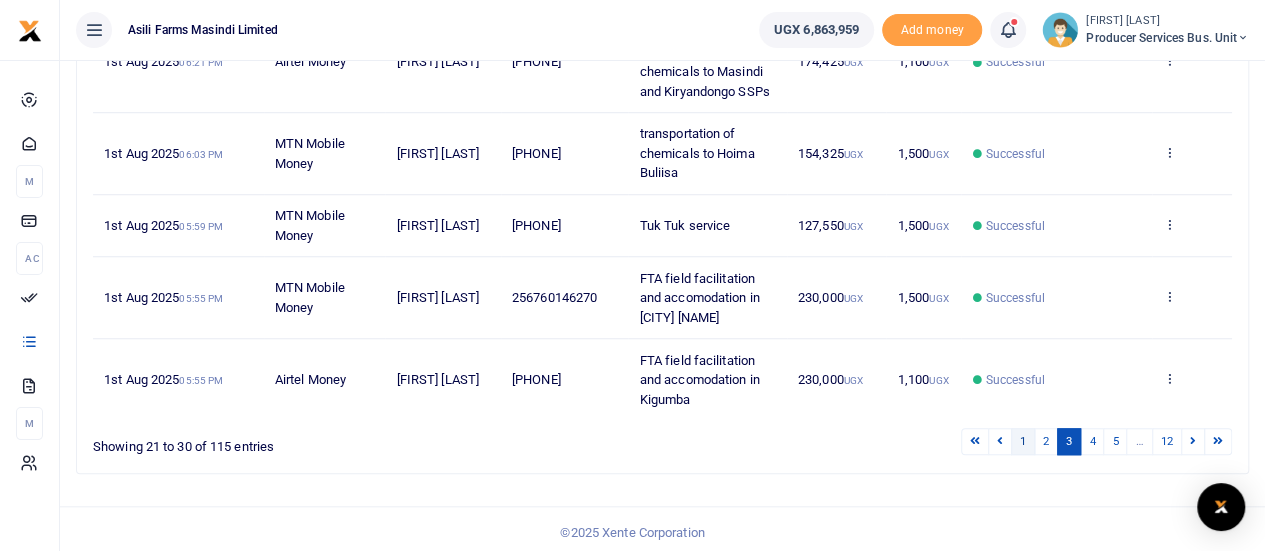 scroll, scrollTop: 714, scrollLeft: 0, axis: vertical 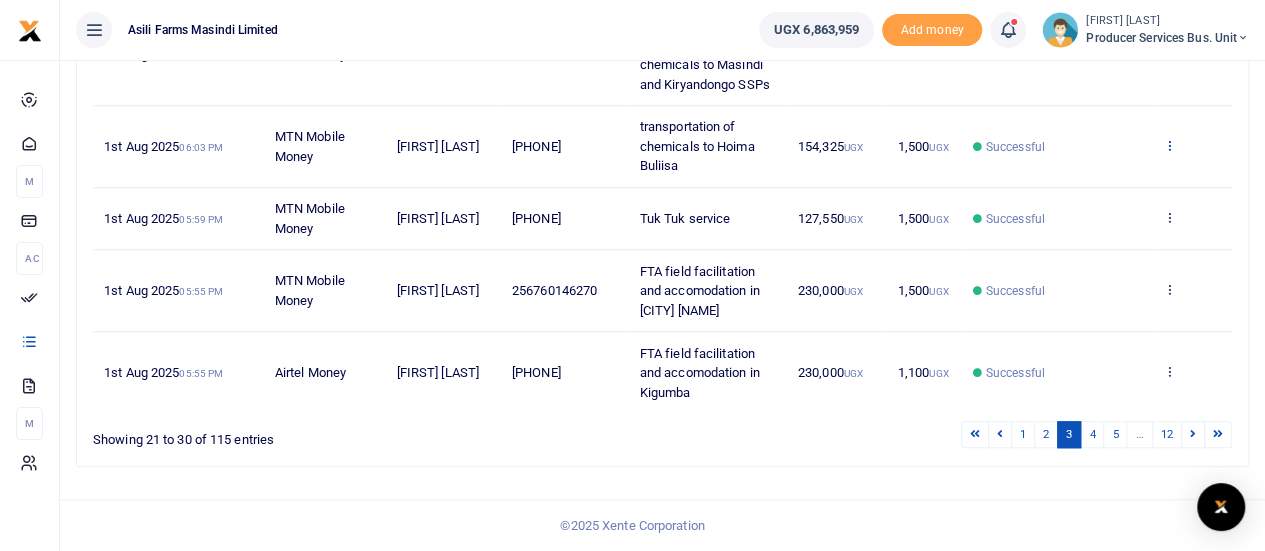 click at bounding box center (1169, 145) 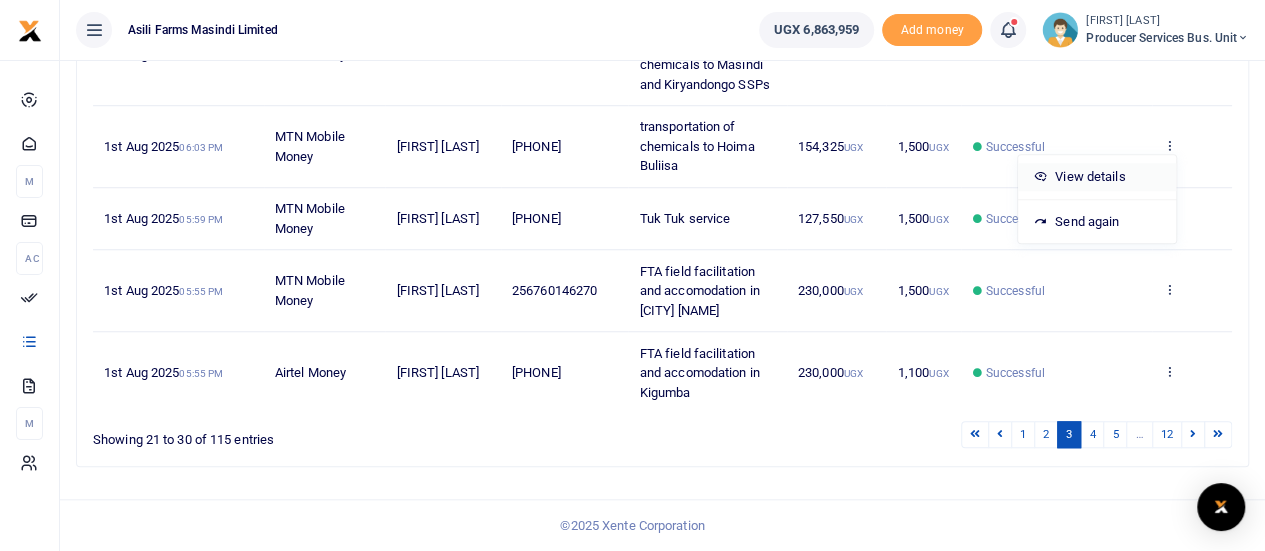 click on "View details" at bounding box center (1097, 177) 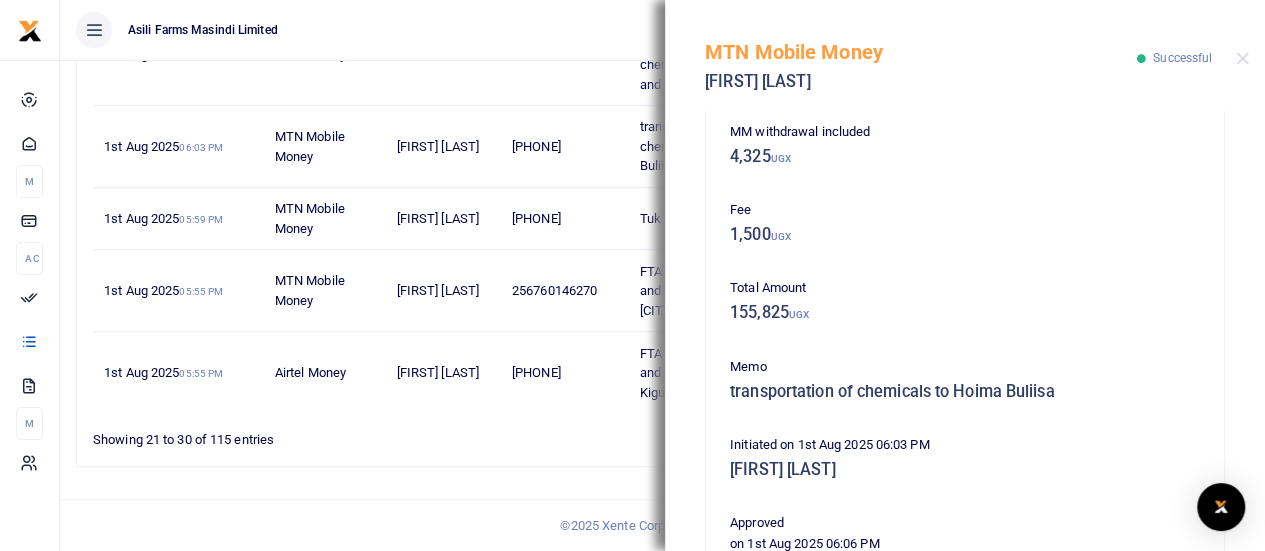 scroll, scrollTop: 674, scrollLeft: 0, axis: vertical 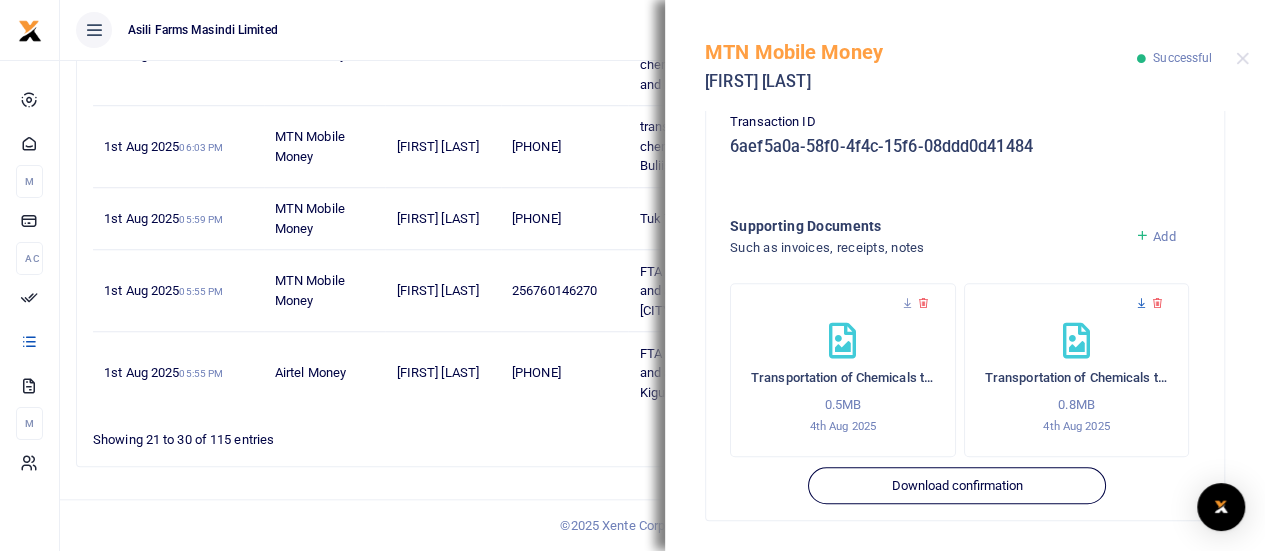 click at bounding box center [1141, 303] 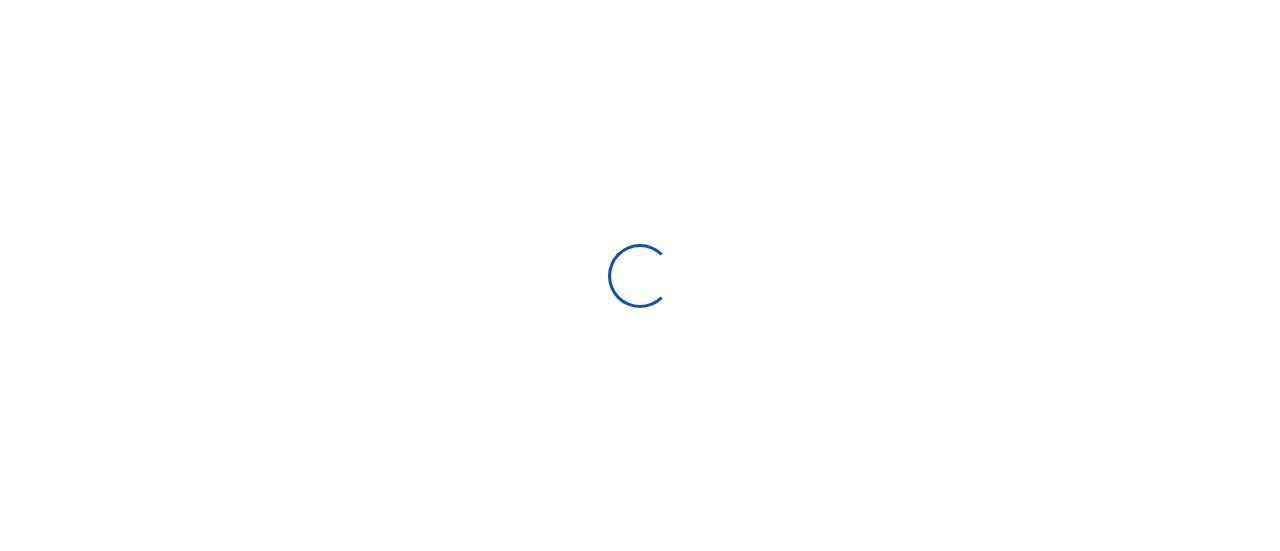 type on "07/06/2025 - 08/04/2025" 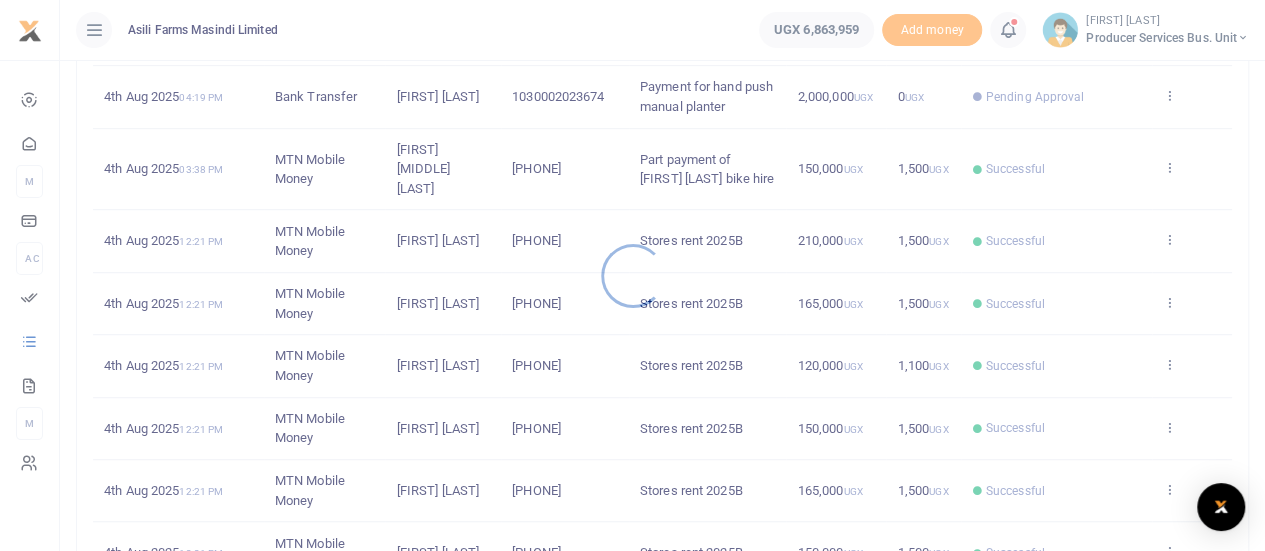 scroll, scrollTop: 596, scrollLeft: 0, axis: vertical 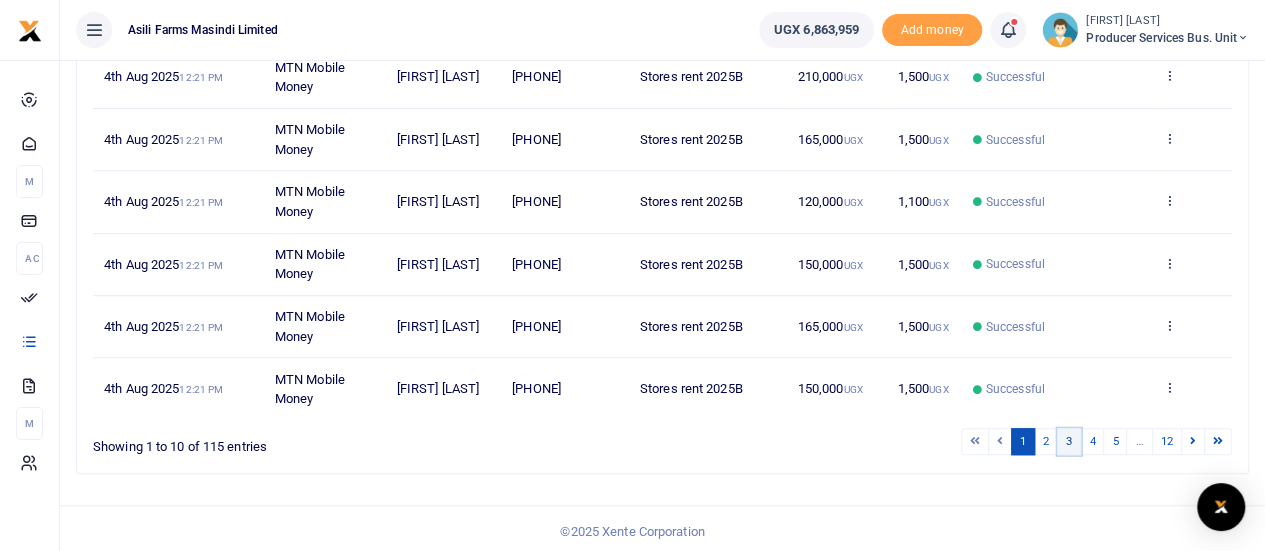 click on "3" at bounding box center (1069, 441) 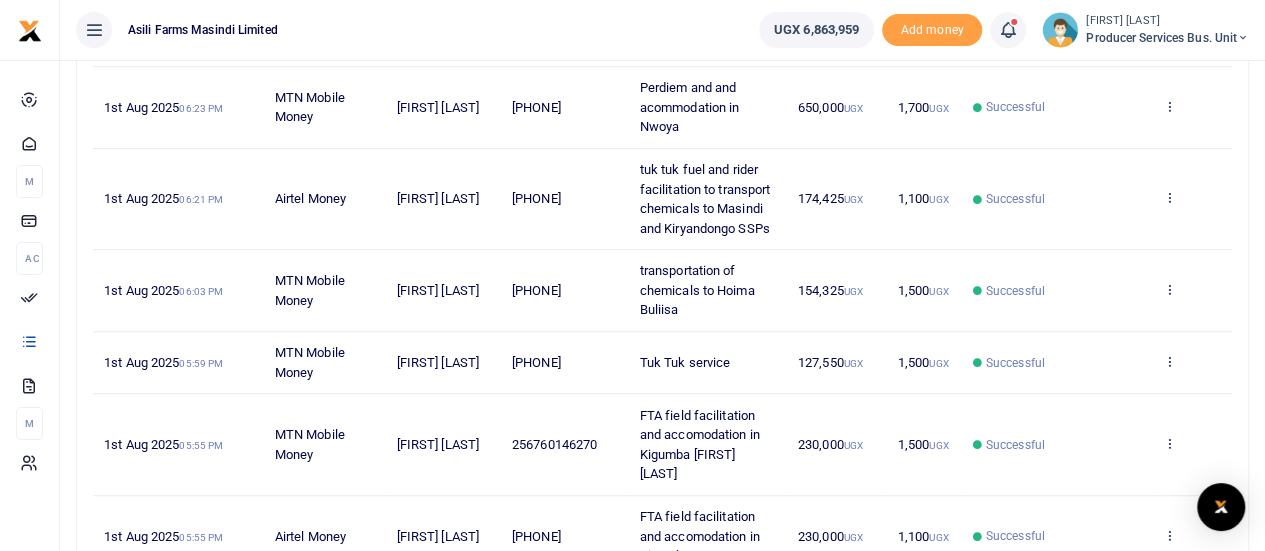 scroll, scrollTop: 511, scrollLeft: 0, axis: vertical 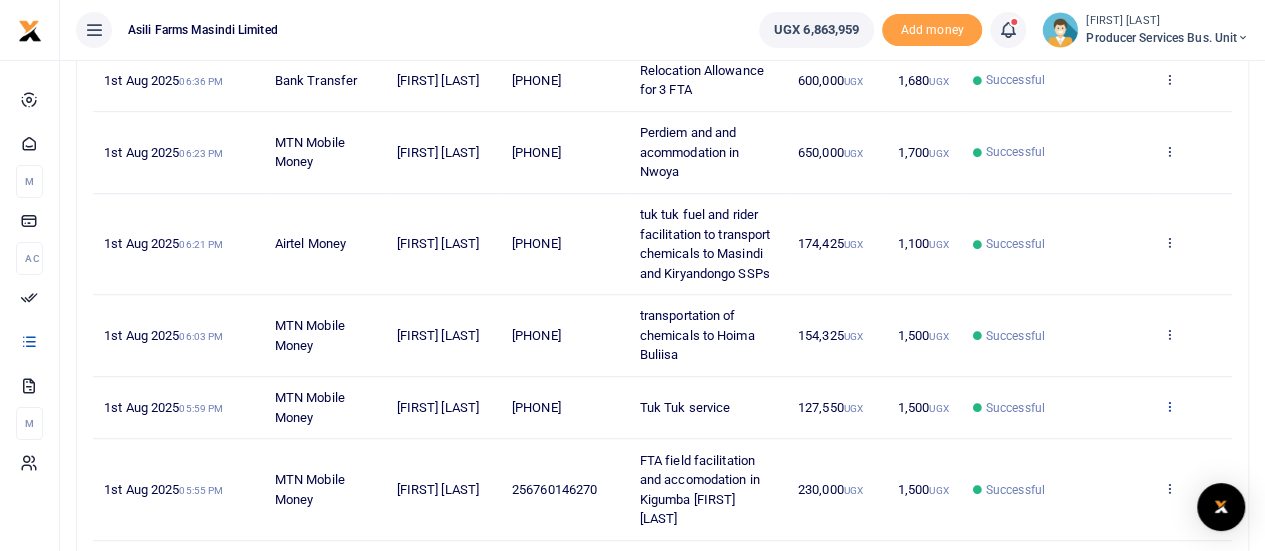 click at bounding box center [1169, 406] 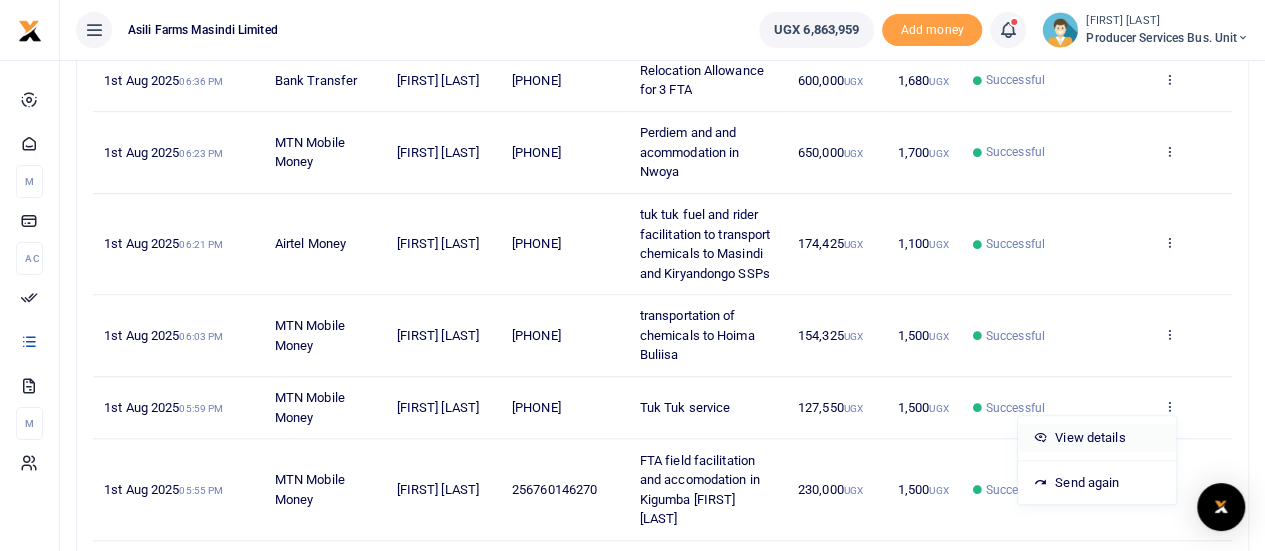 click on "View details" at bounding box center (1097, 438) 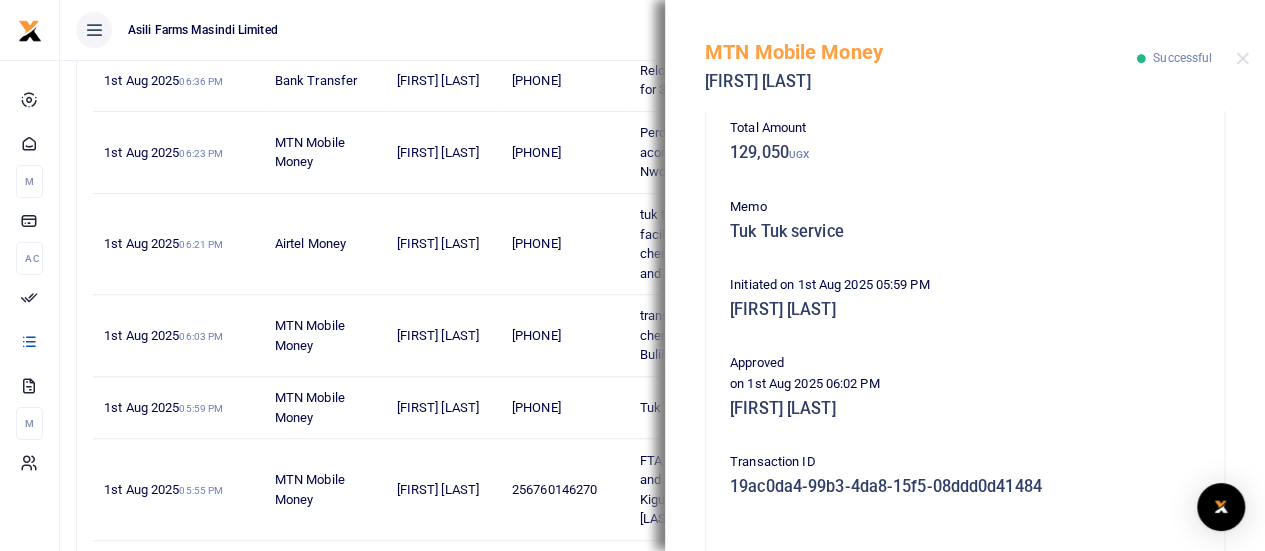 scroll, scrollTop: 674, scrollLeft: 0, axis: vertical 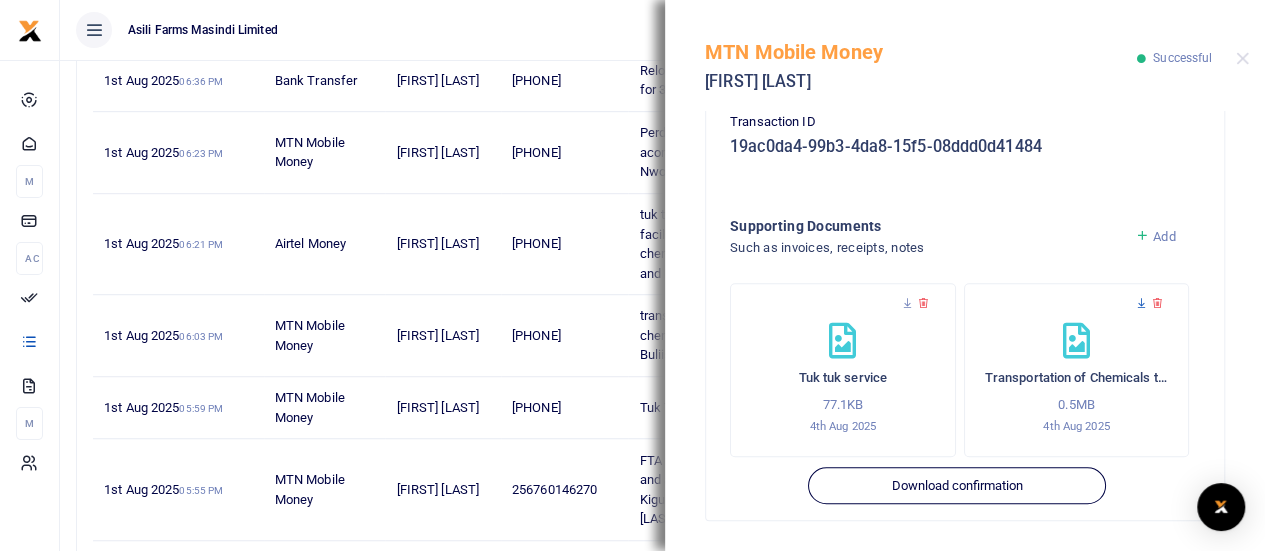 click at bounding box center [1141, 303] 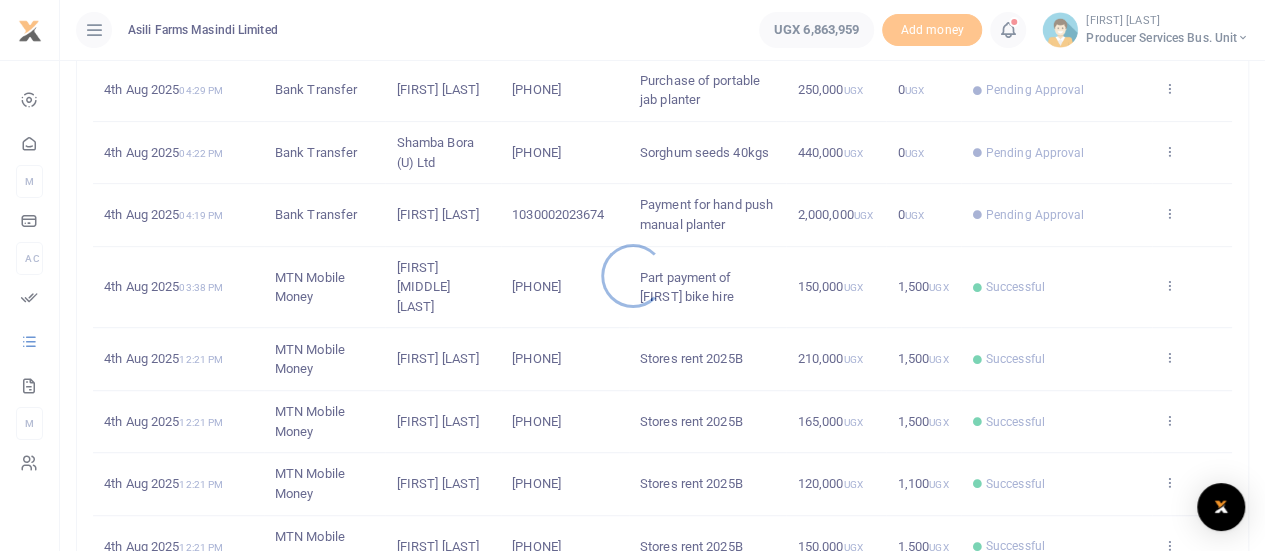 scroll, scrollTop: 596, scrollLeft: 0, axis: vertical 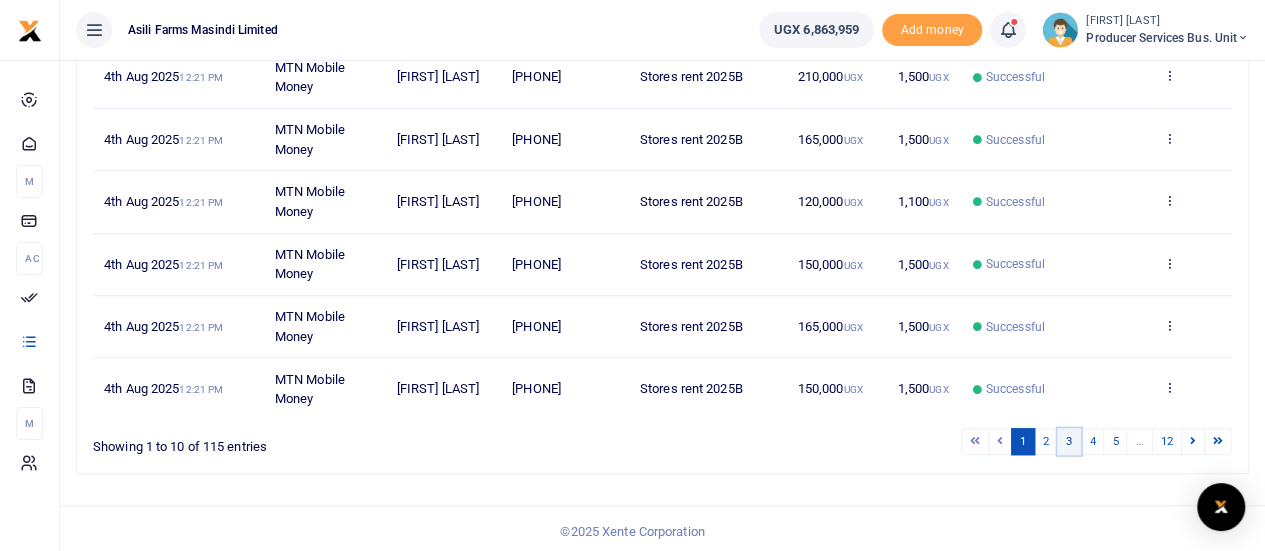 click on "3" at bounding box center (1069, 441) 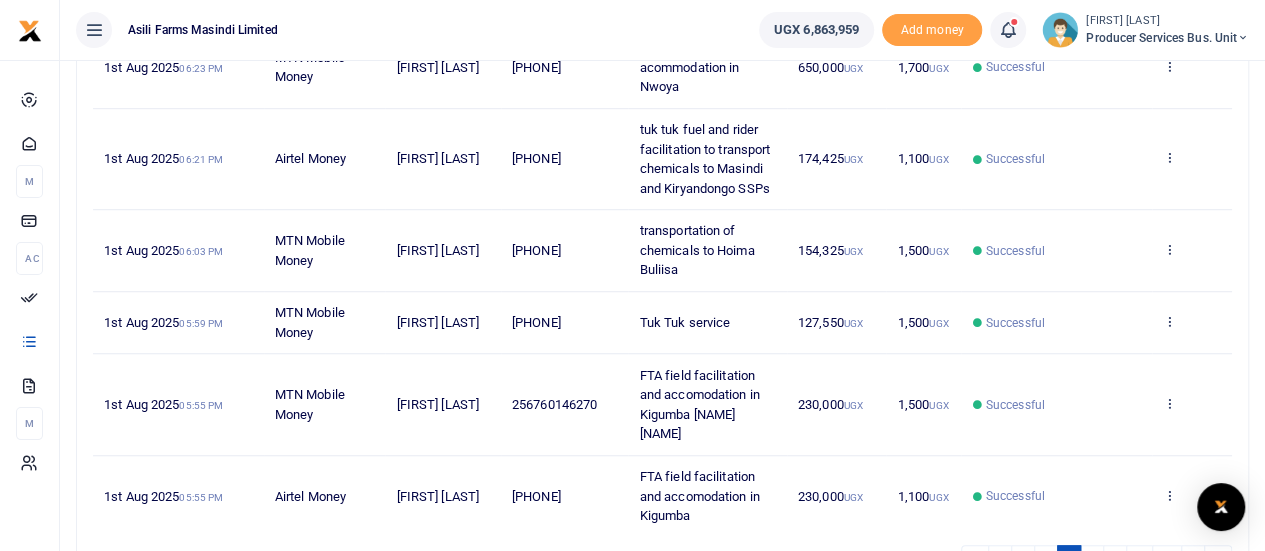 scroll, scrollTop: 611, scrollLeft: 0, axis: vertical 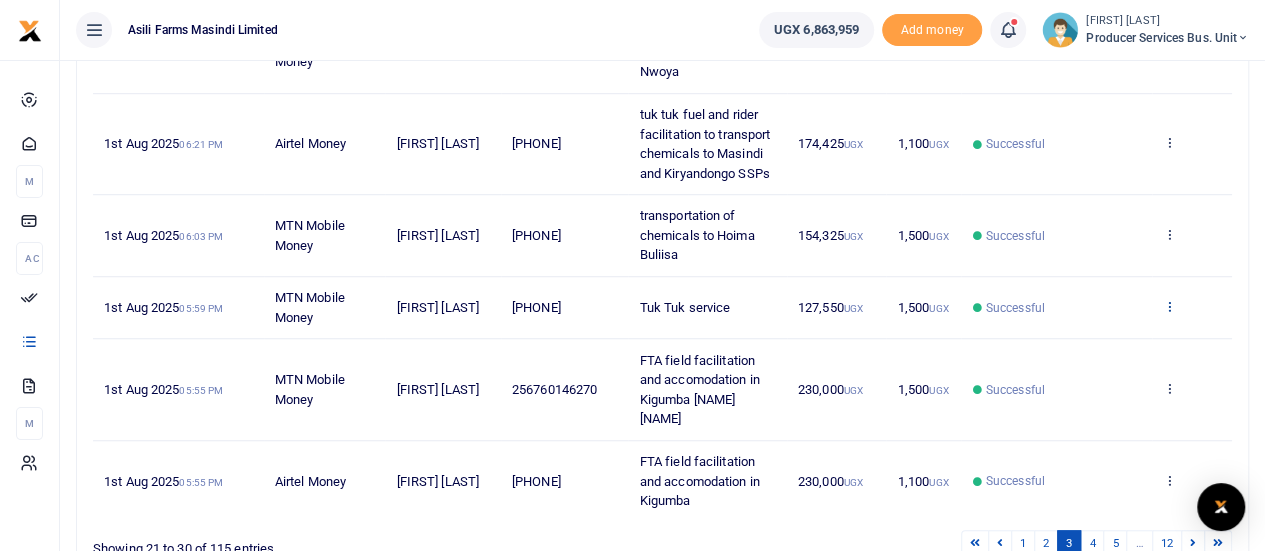click at bounding box center [1169, 306] 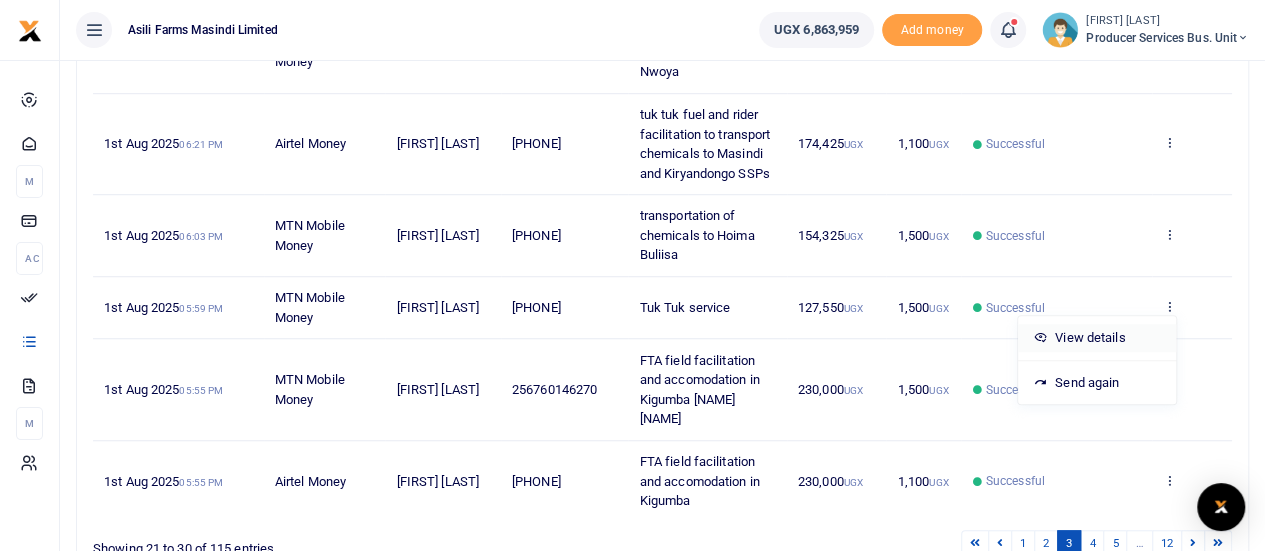 click on "View details" at bounding box center (1097, 338) 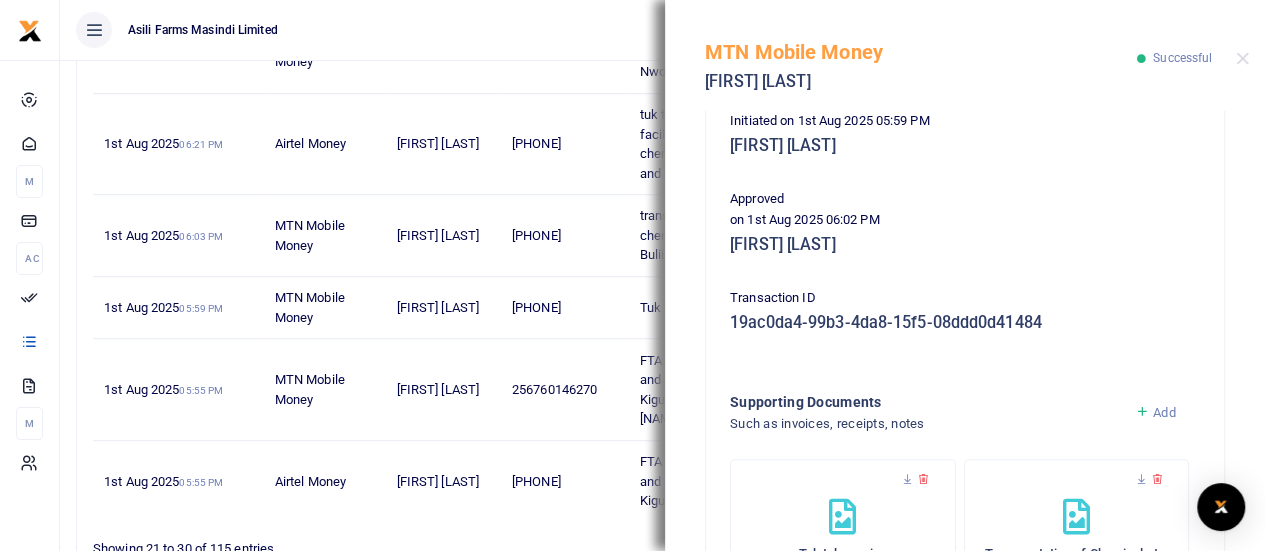 scroll, scrollTop: 674, scrollLeft: 0, axis: vertical 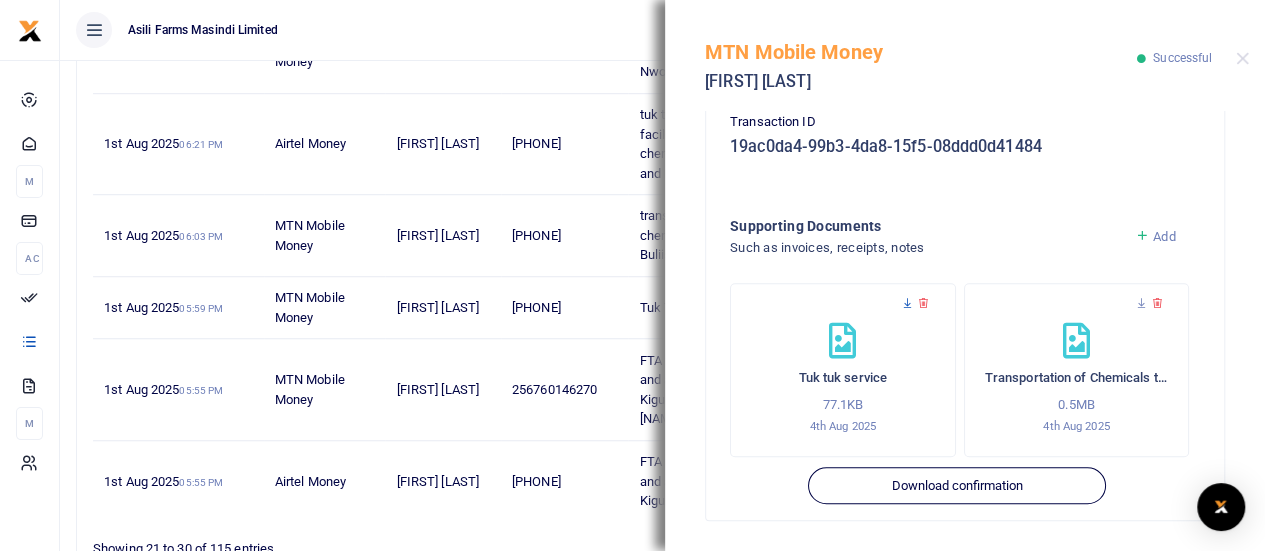 click at bounding box center (907, 303) 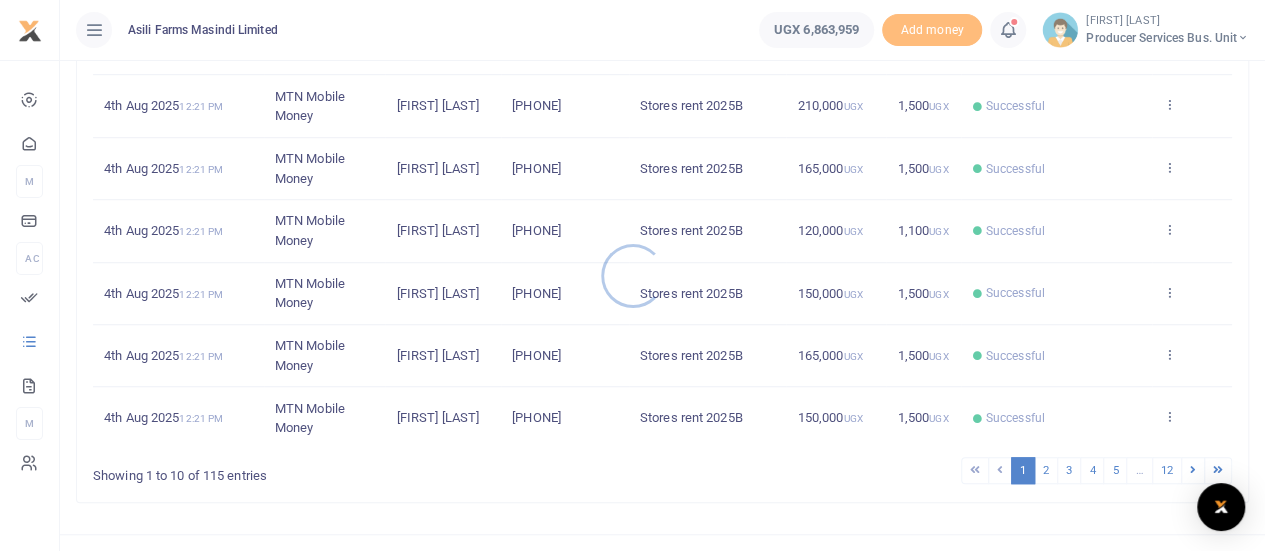 scroll, scrollTop: 596, scrollLeft: 0, axis: vertical 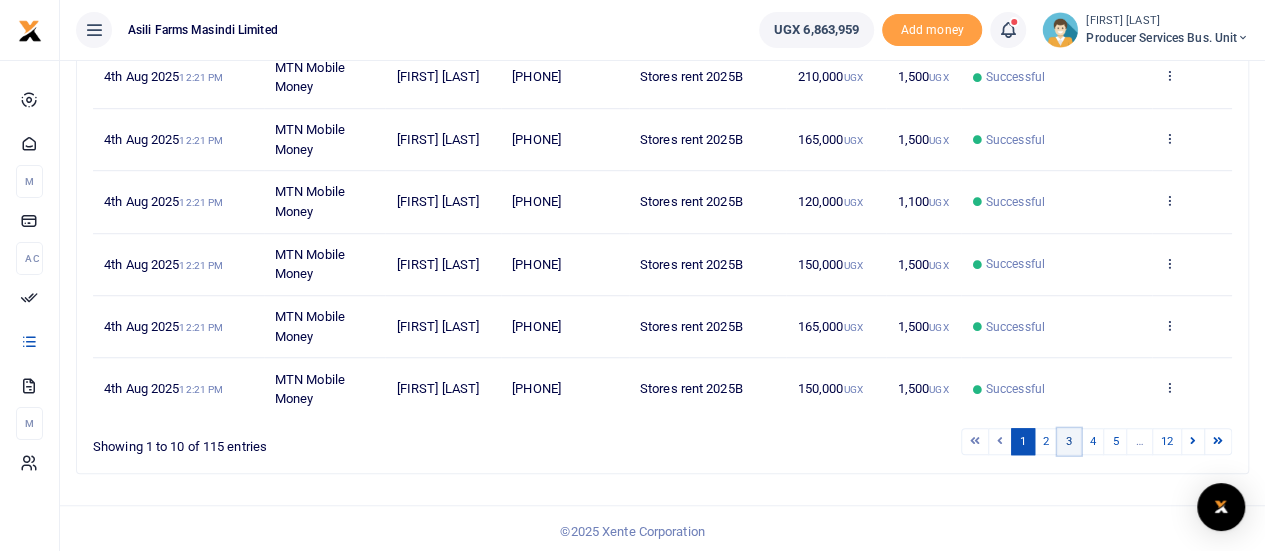 click on "3" at bounding box center [1069, 441] 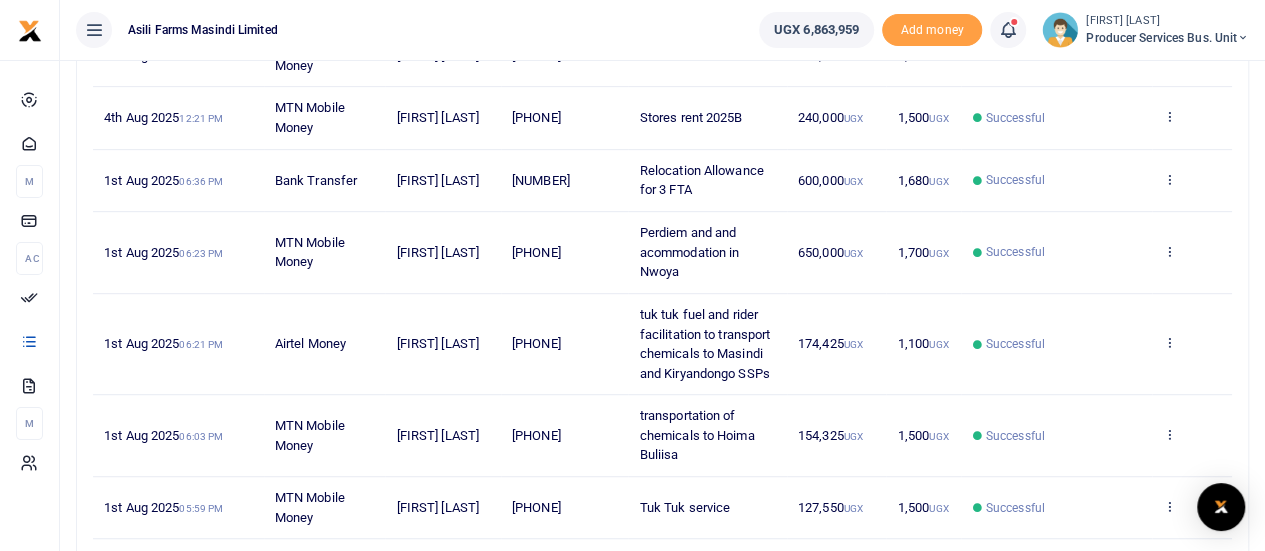 scroll, scrollTop: 311, scrollLeft: 0, axis: vertical 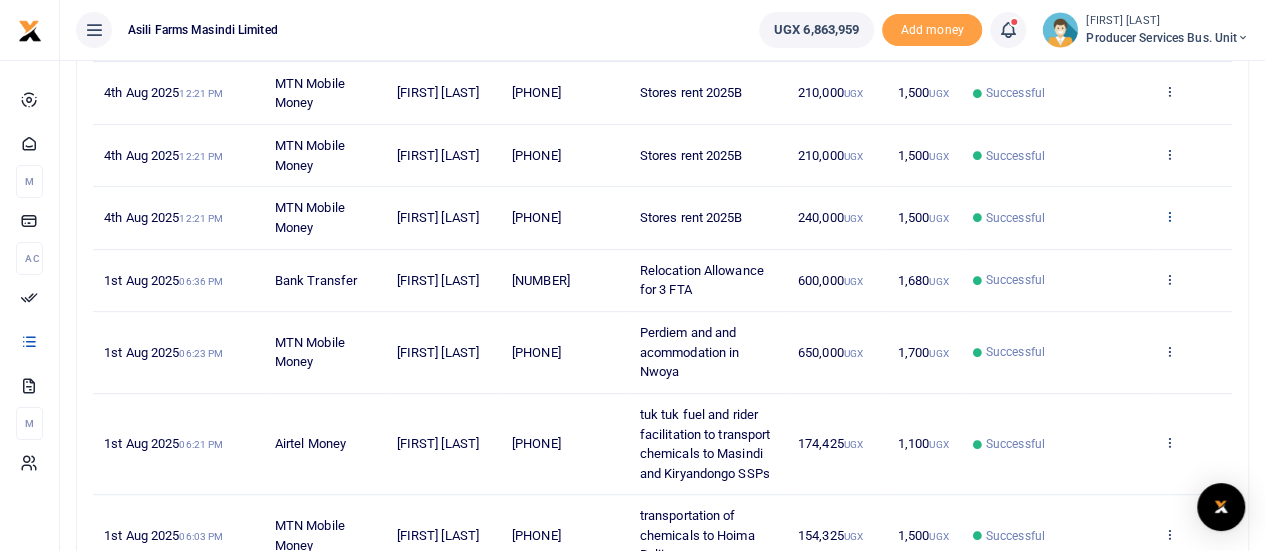 click at bounding box center [1169, 216] 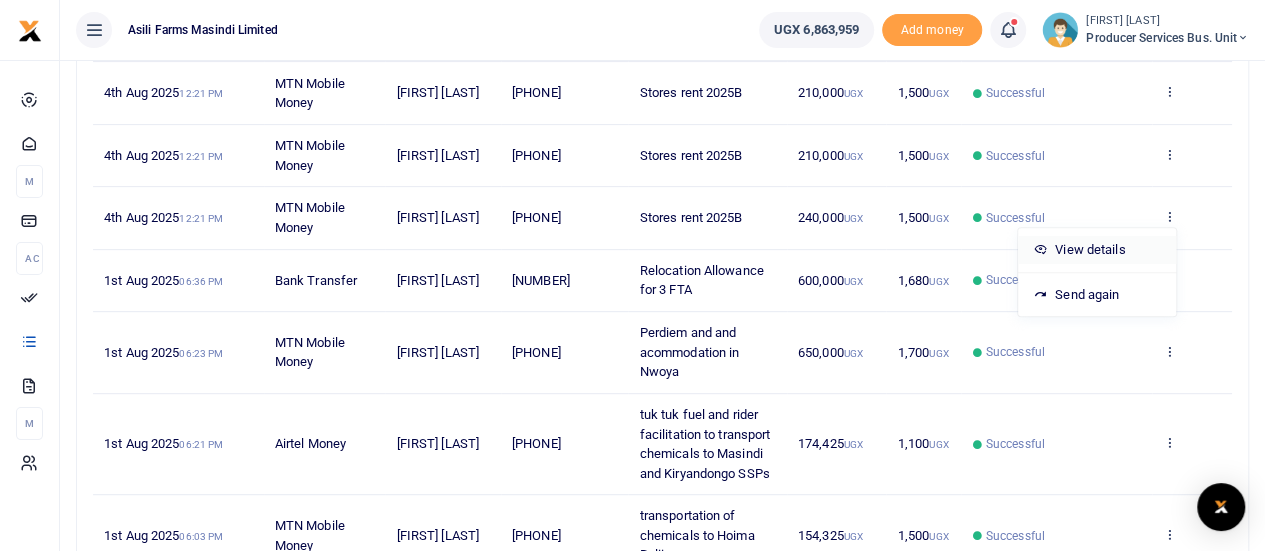 click on "View details" at bounding box center (1097, 250) 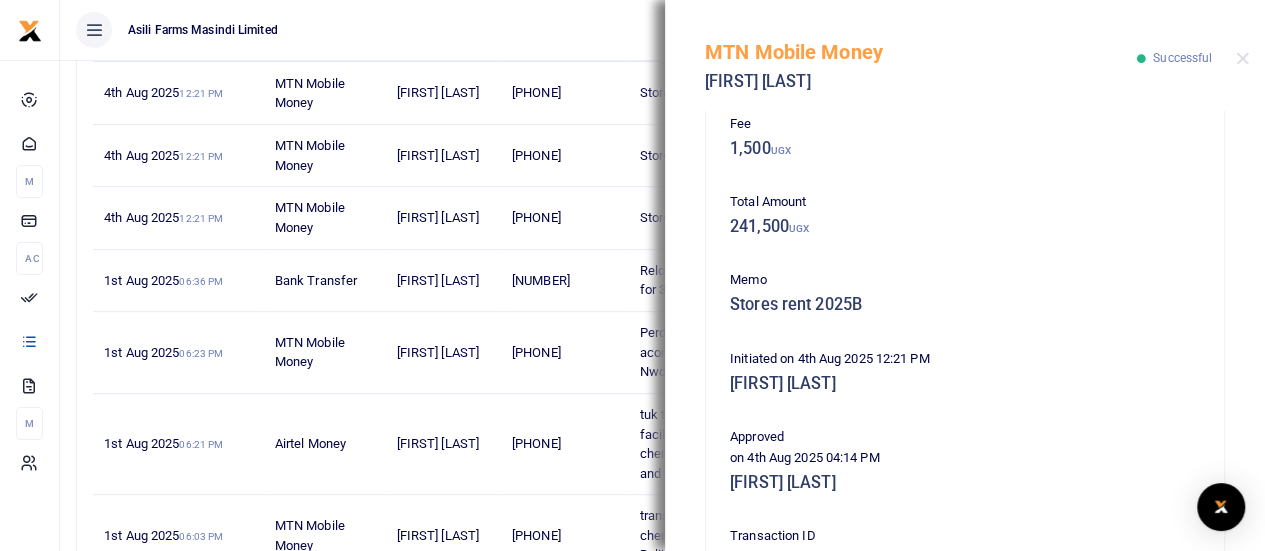 scroll, scrollTop: 511, scrollLeft: 0, axis: vertical 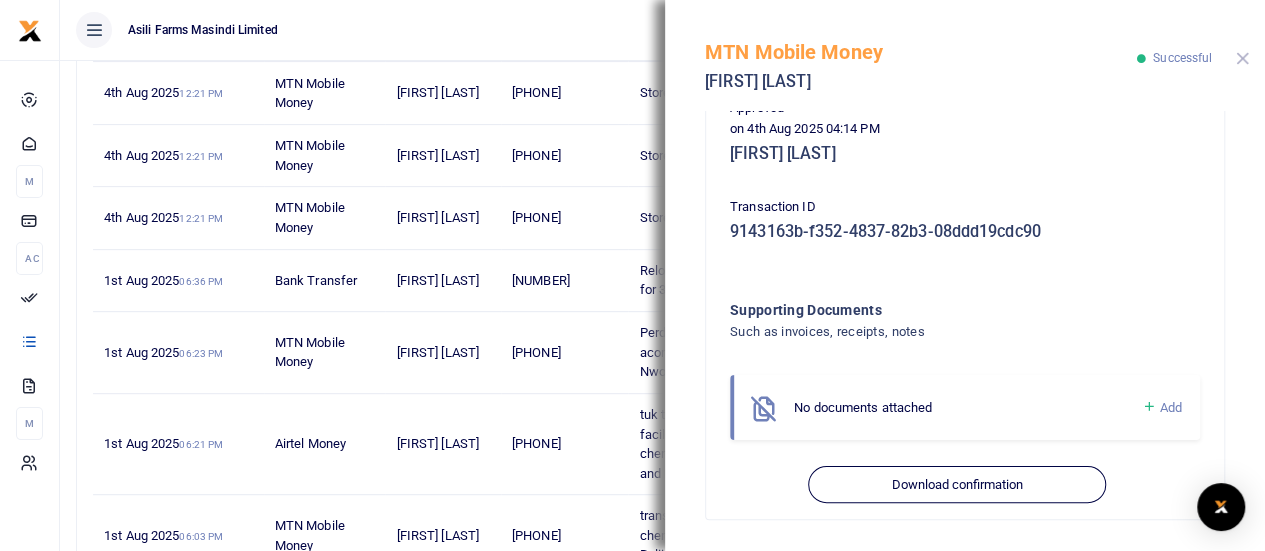 click at bounding box center (1242, 58) 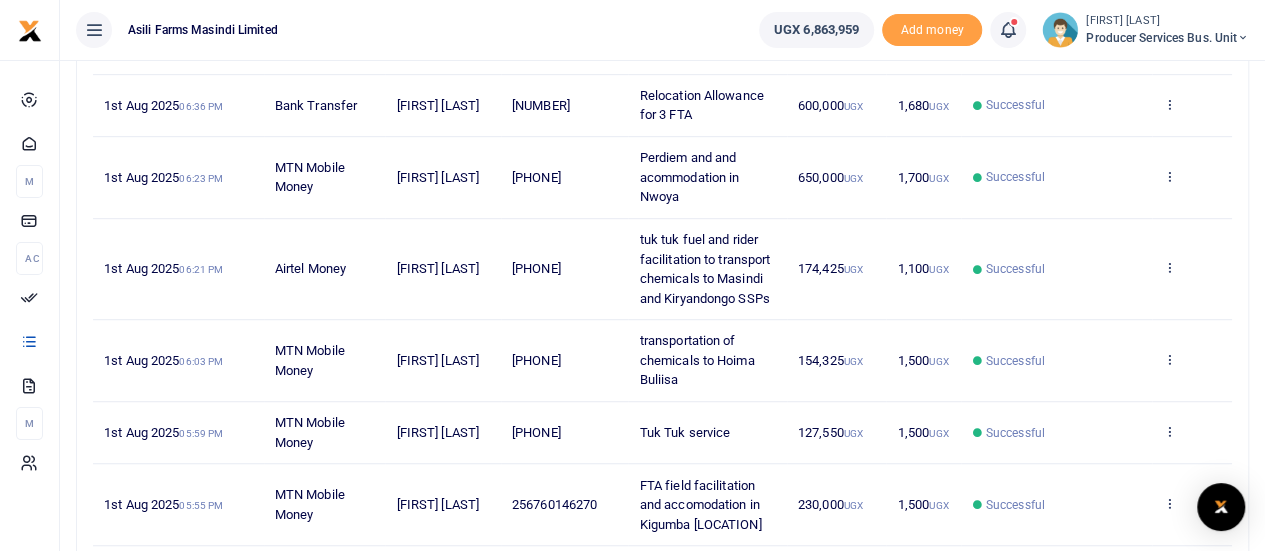 scroll, scrollTop: 514, scrollLeft: 0, axis: vertical 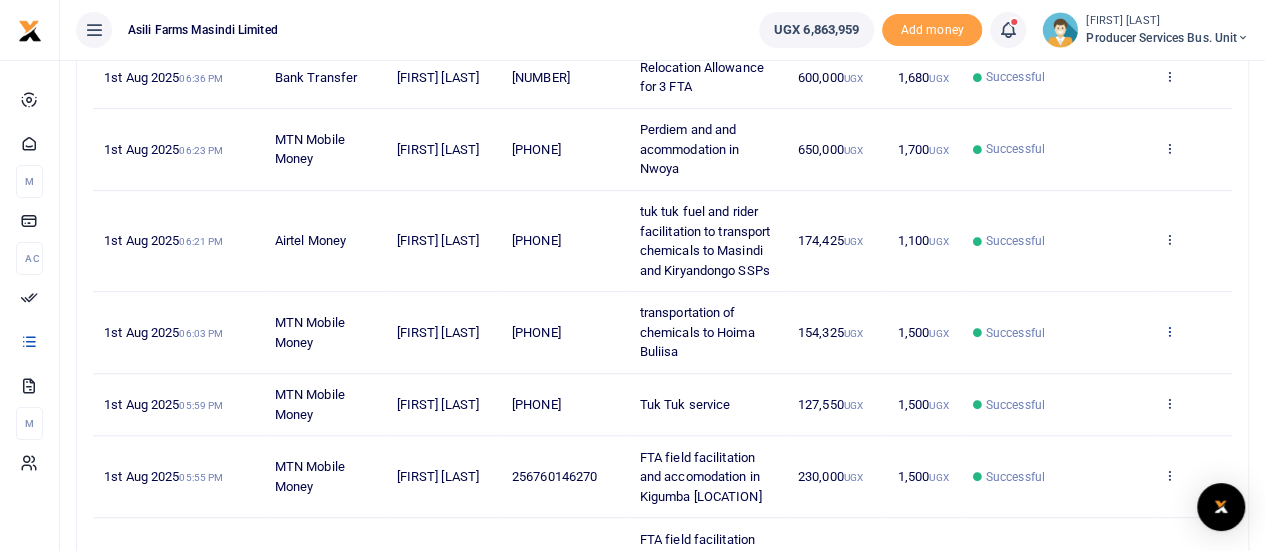 click at bounding box center (1169, 331) 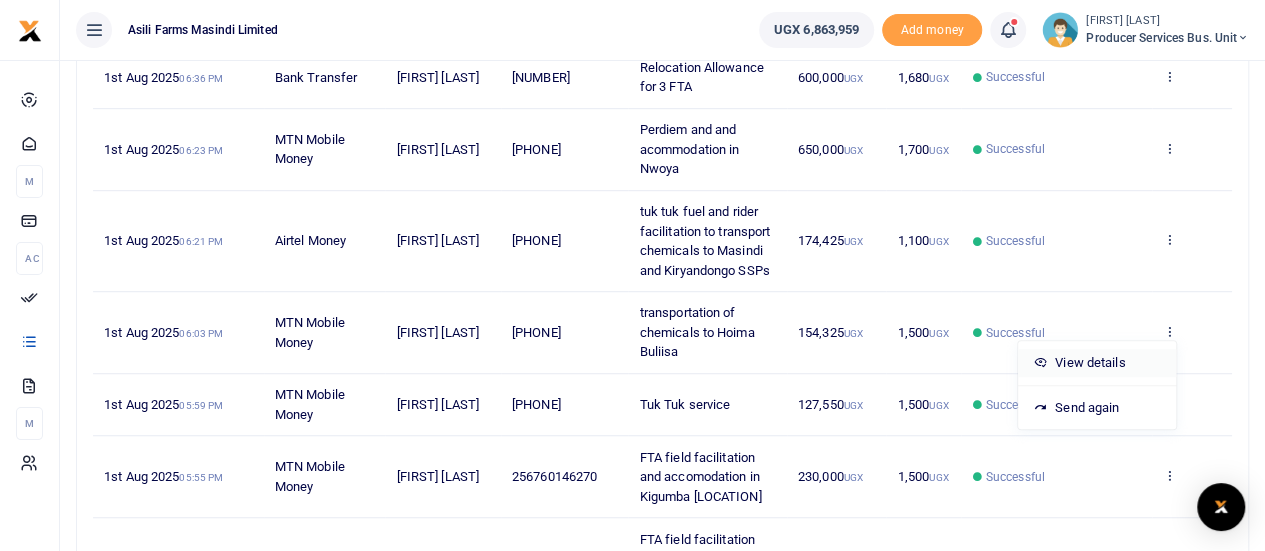 click on "View details" at bounding box center [1097, 363] 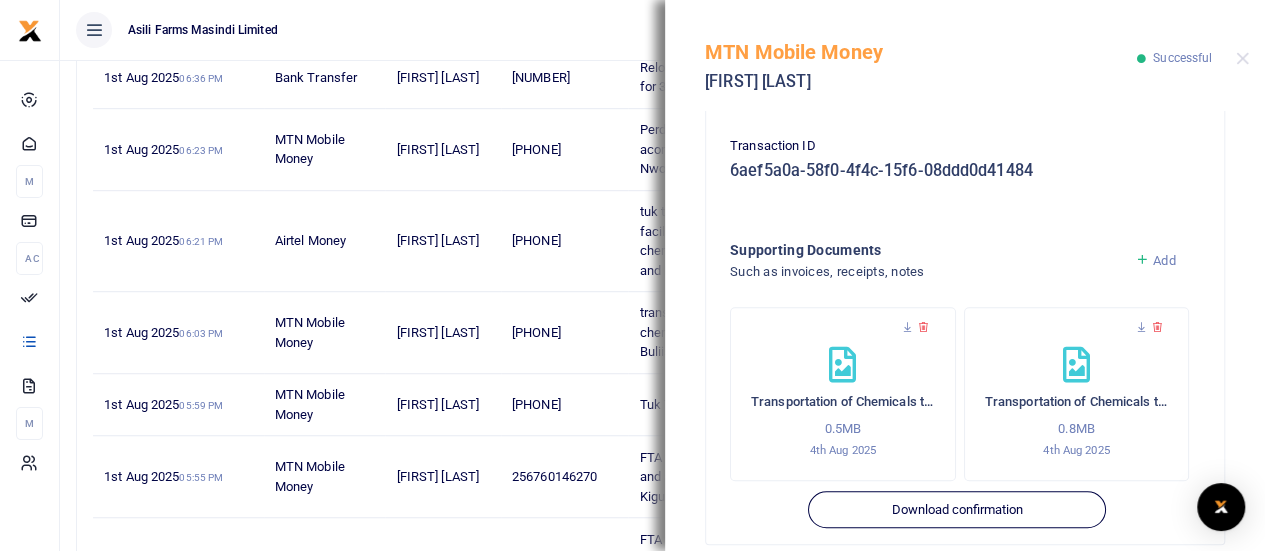 scroll, scrollTop: 674, scrollLeft: 0, axis: vertical 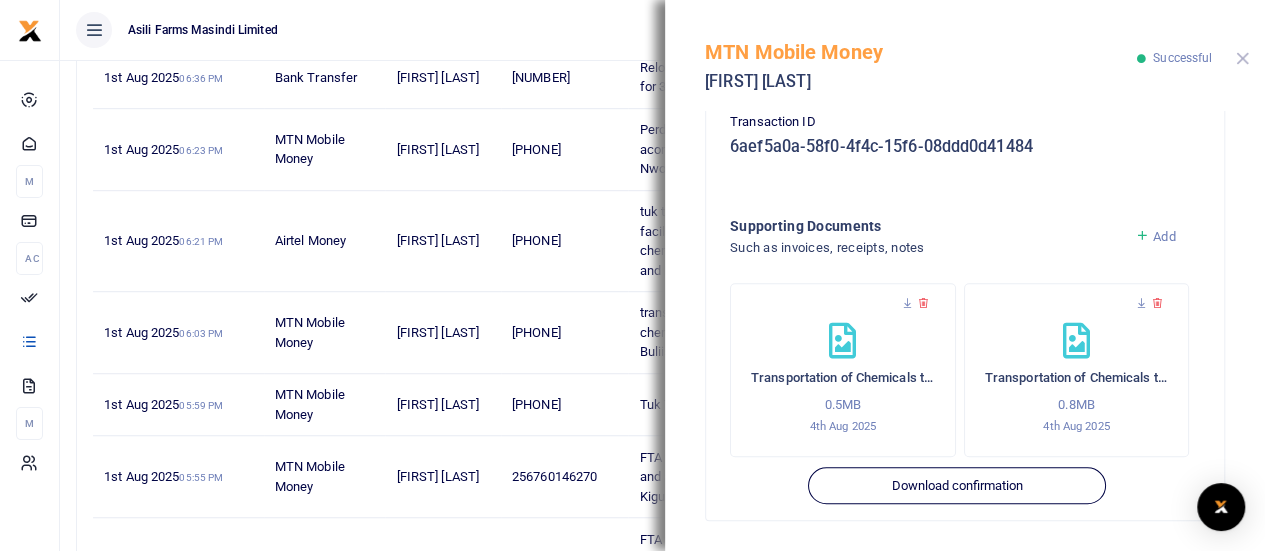 click at bounding box center (1242, 58) 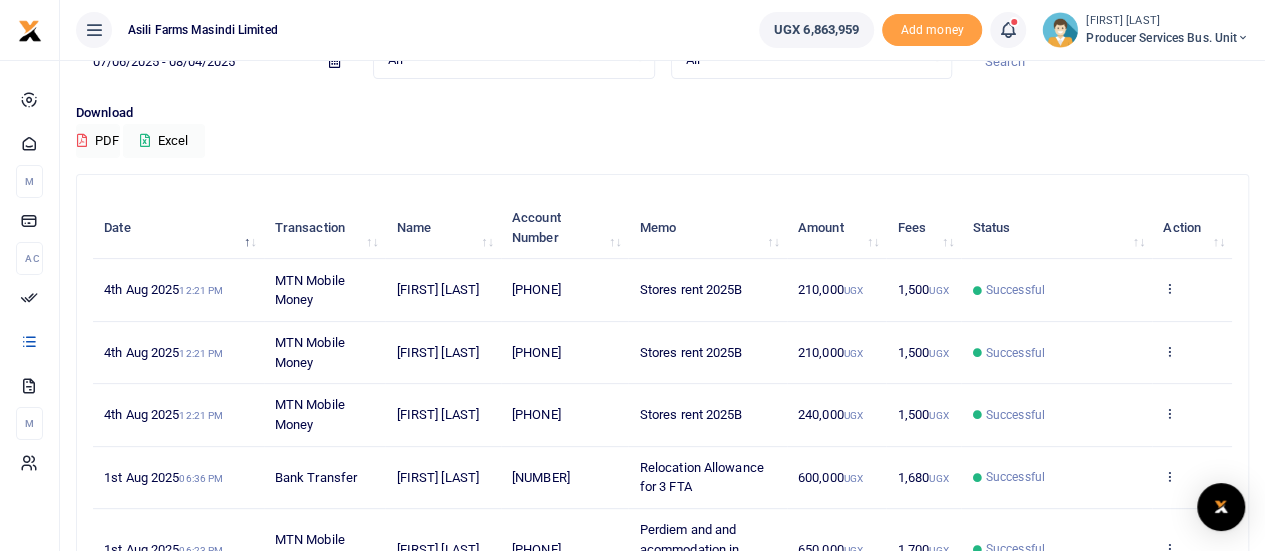scroll, scrollTop: 614, scrollLeft: 0, axis: vertical 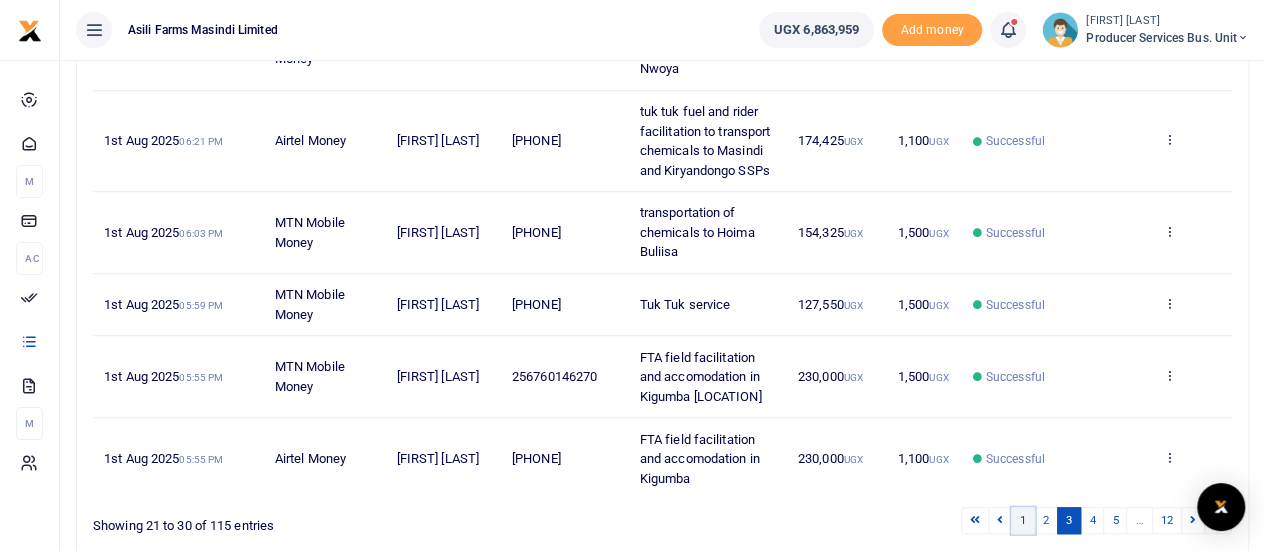click on "1" at bounding box center (1023, 520) 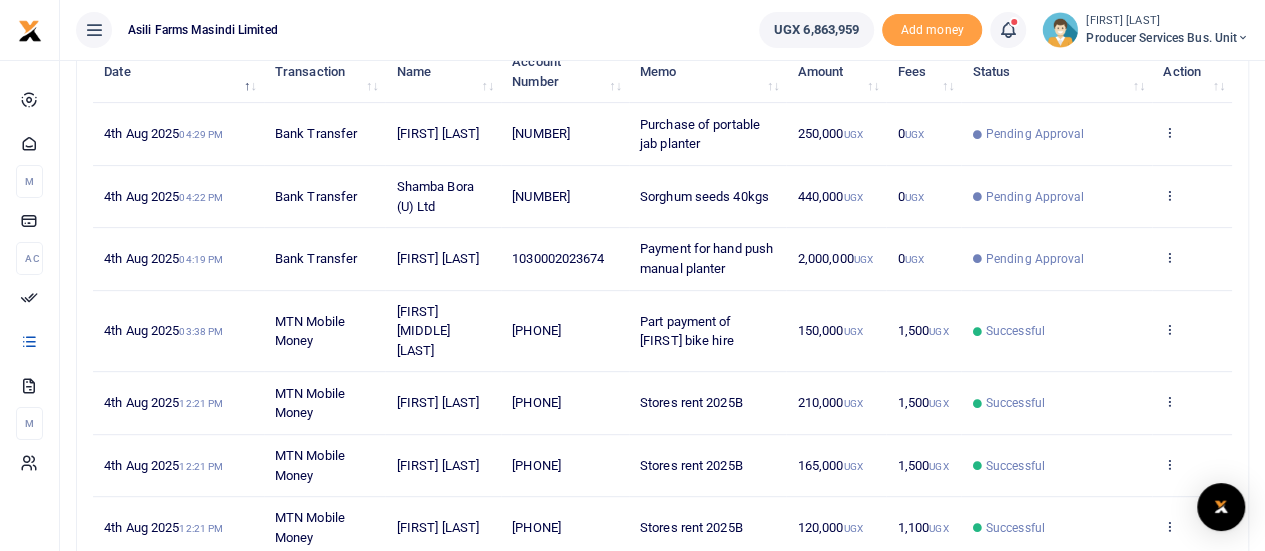scroll, scrollTop: 296, scrollLeft: 0, axis: vertical 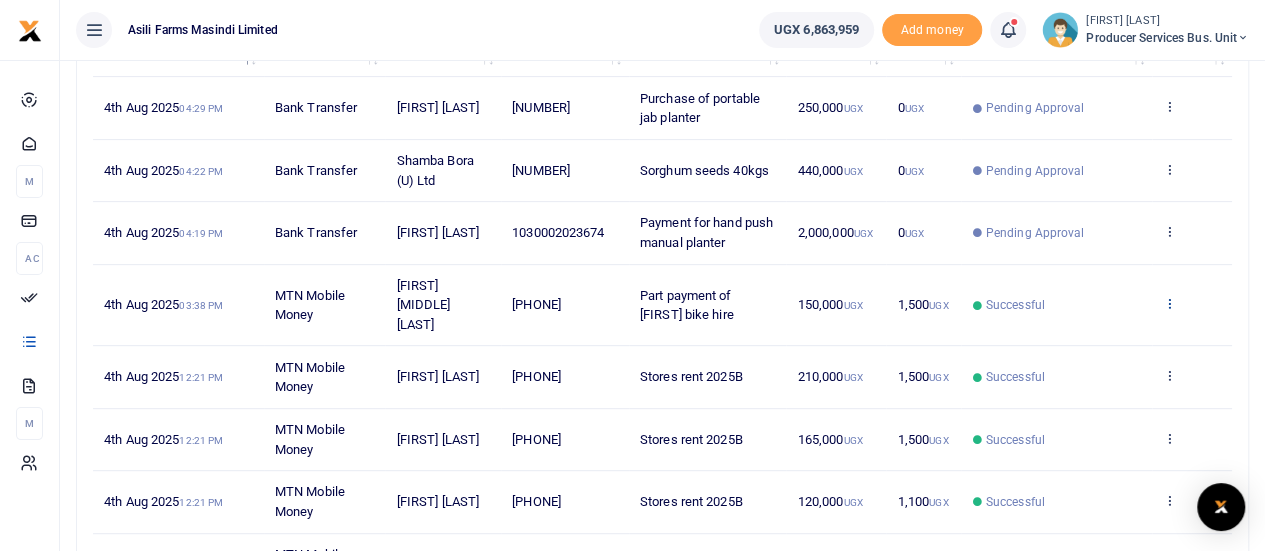 click at bounding box center (1169, 303) 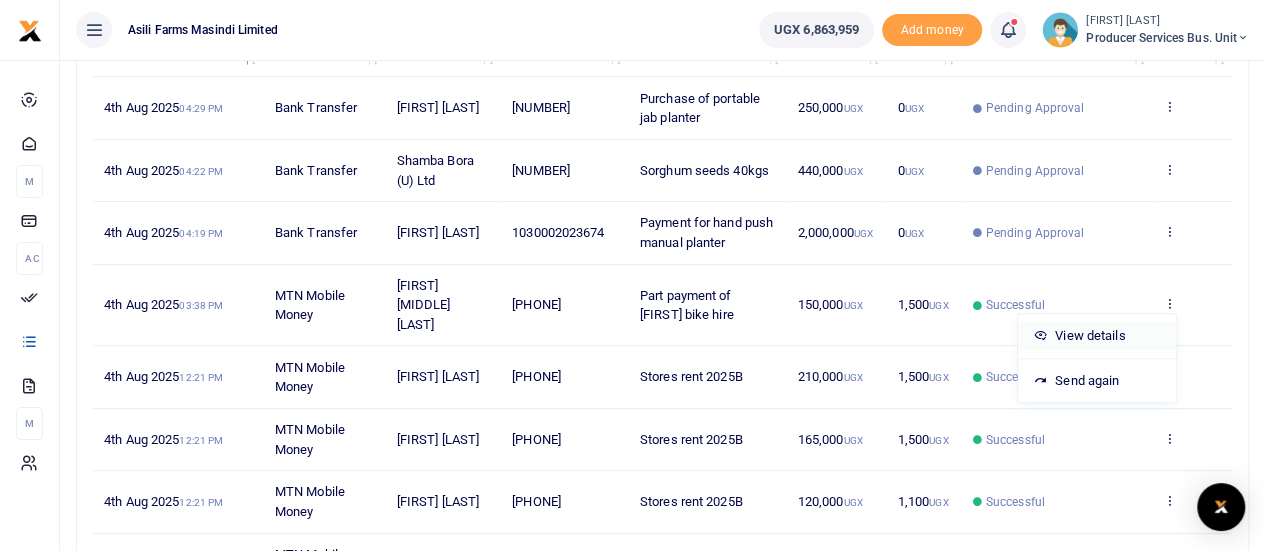 click on "View details" at bounding box center [1097, 336] 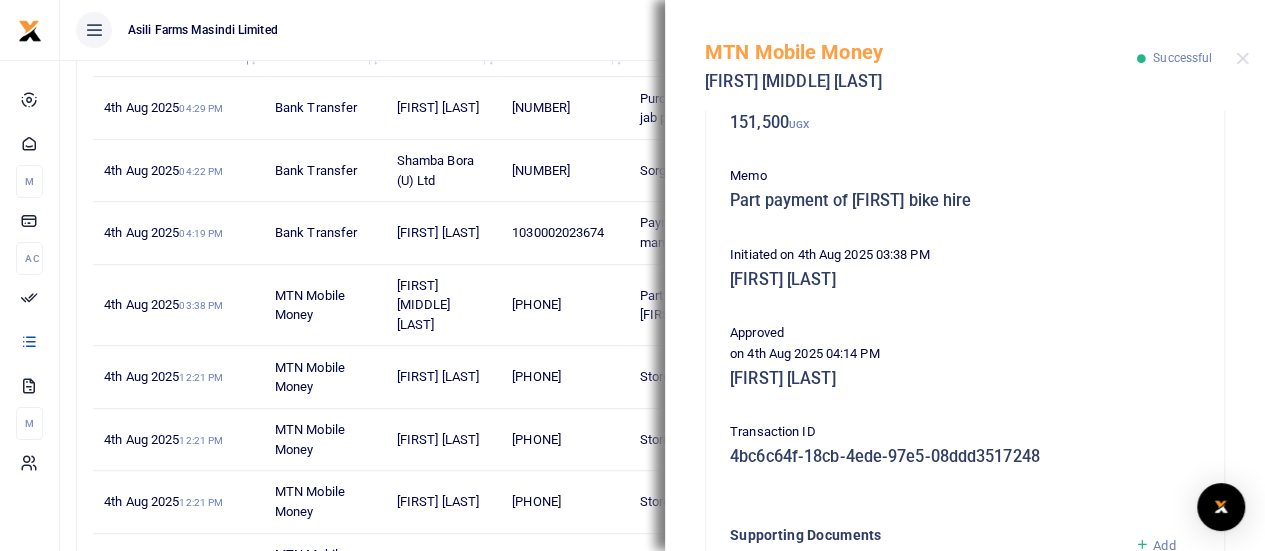 scroll, scrollTop: 596, scrollLeft: 0, axis: vertical 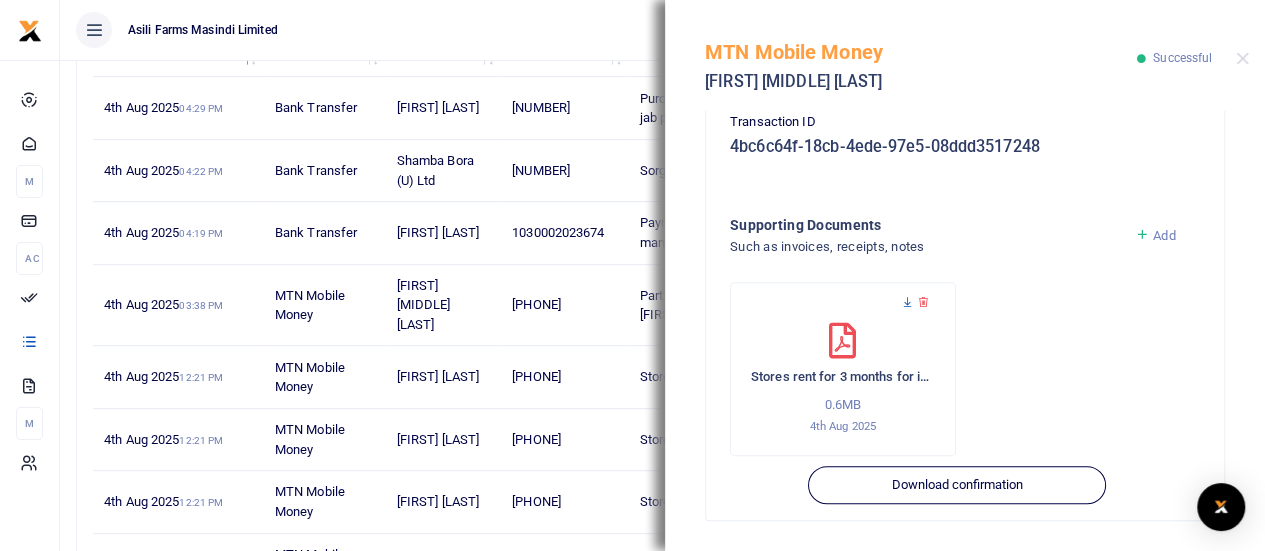 click at bounding box center (907, 302) 